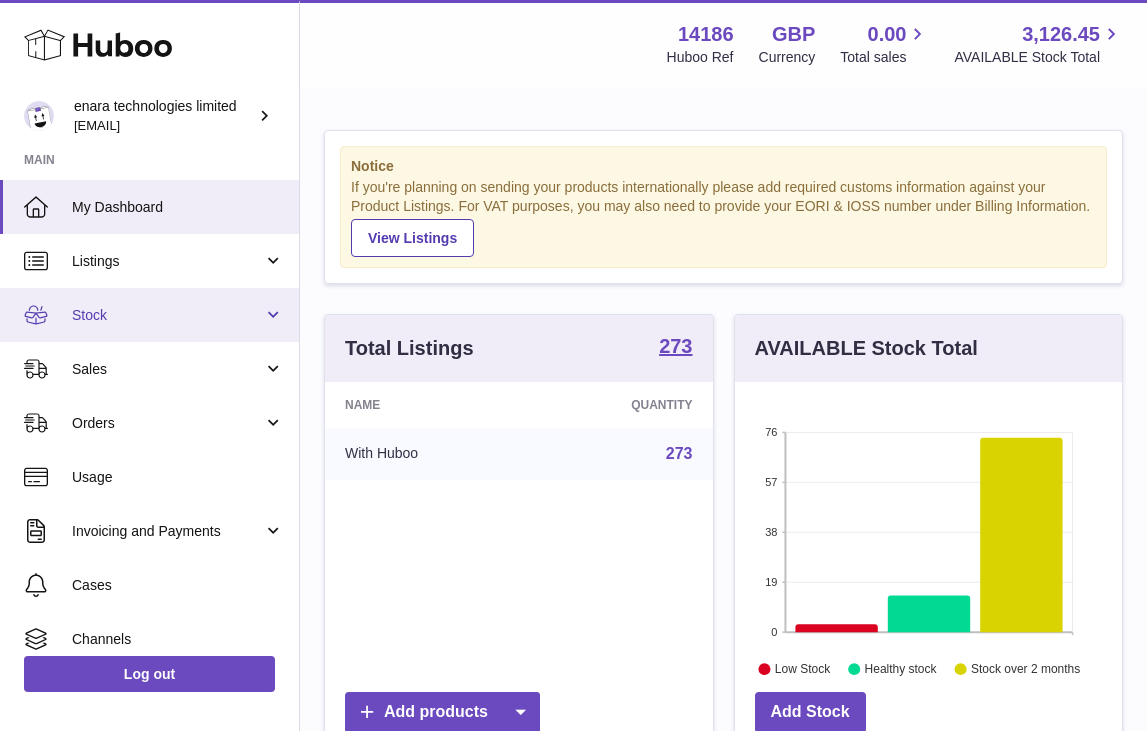scroll, scrollTop: 0, scrollLeft: 0, axis: both 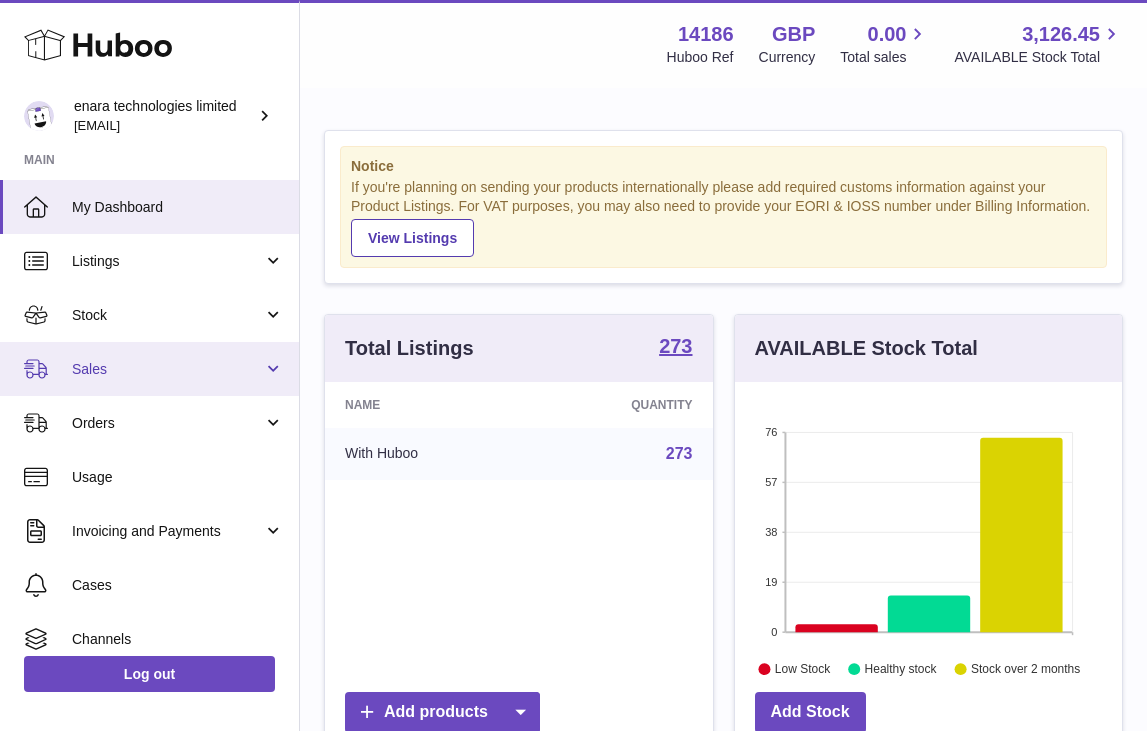 click on "Sales" at bounding box center (167, 369) 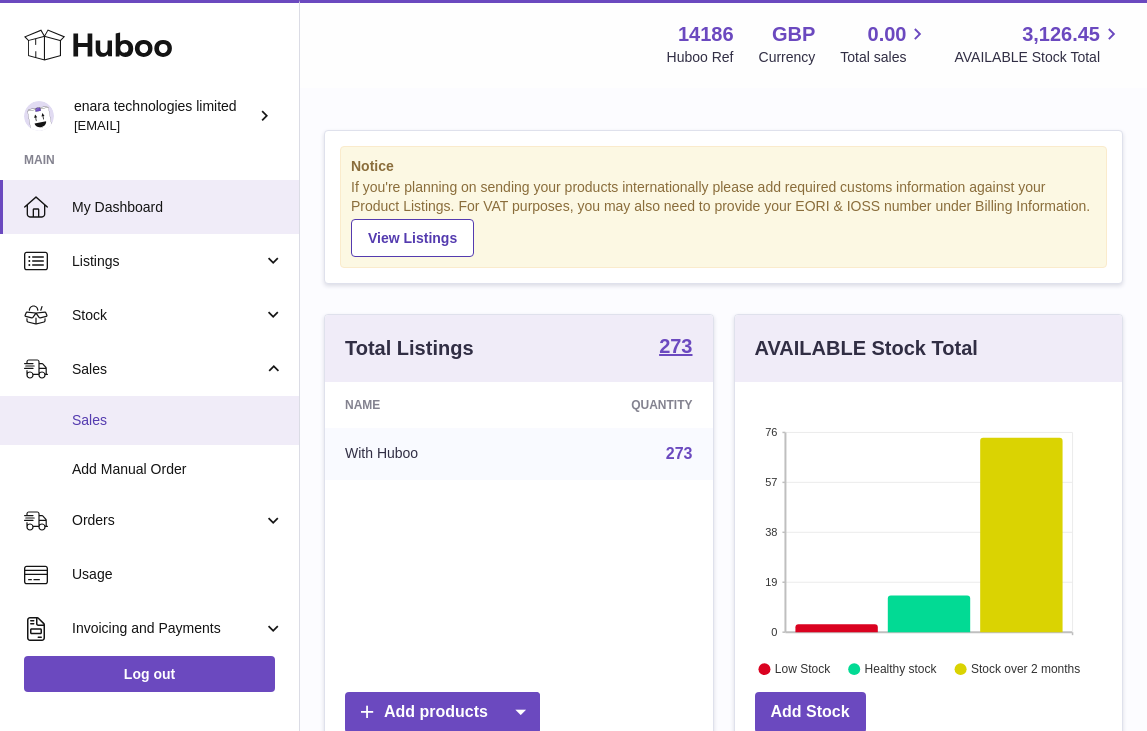 click on "Sales" at bounding box center (149, 420) 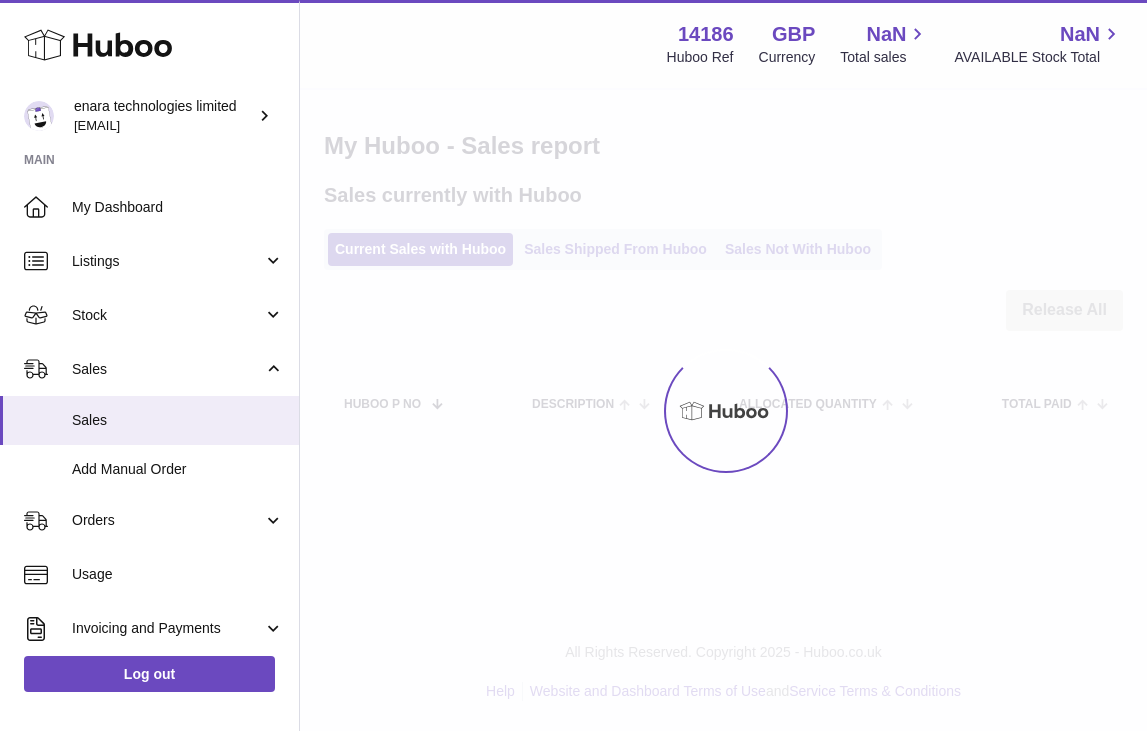 scroll, scrollTop: 0, scrollLeft: 0, axis: both 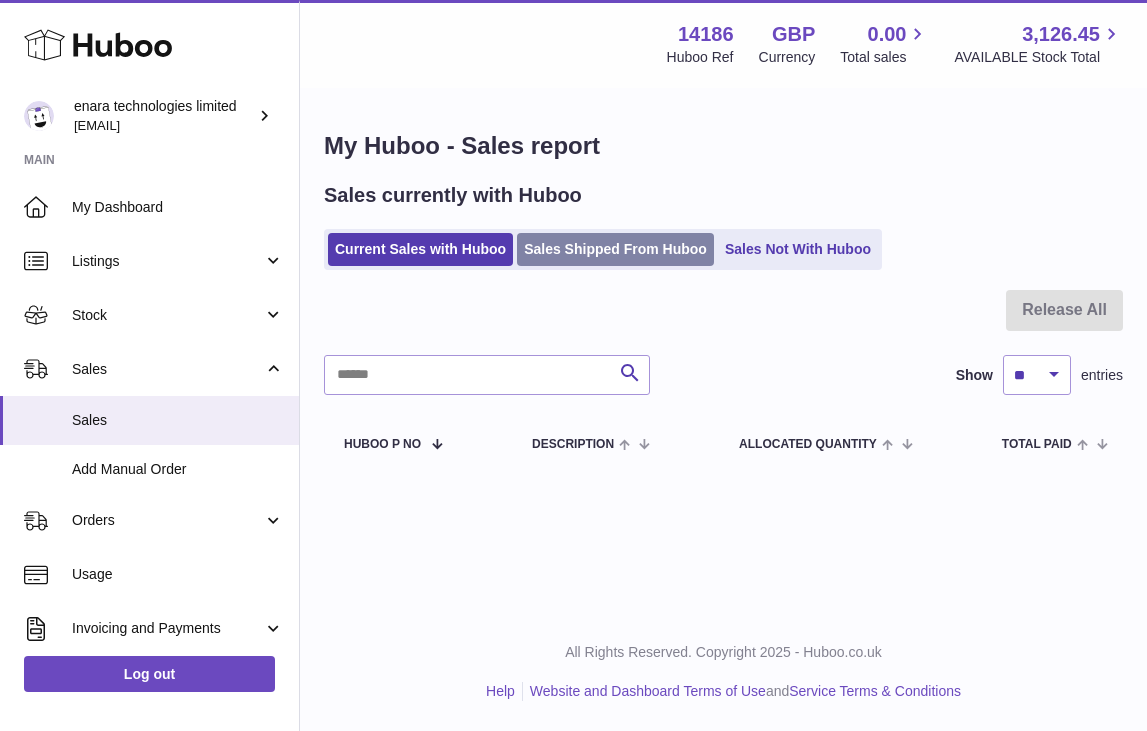 click on "Sales Shipped From Huboo" at bounding box center [615, 249] 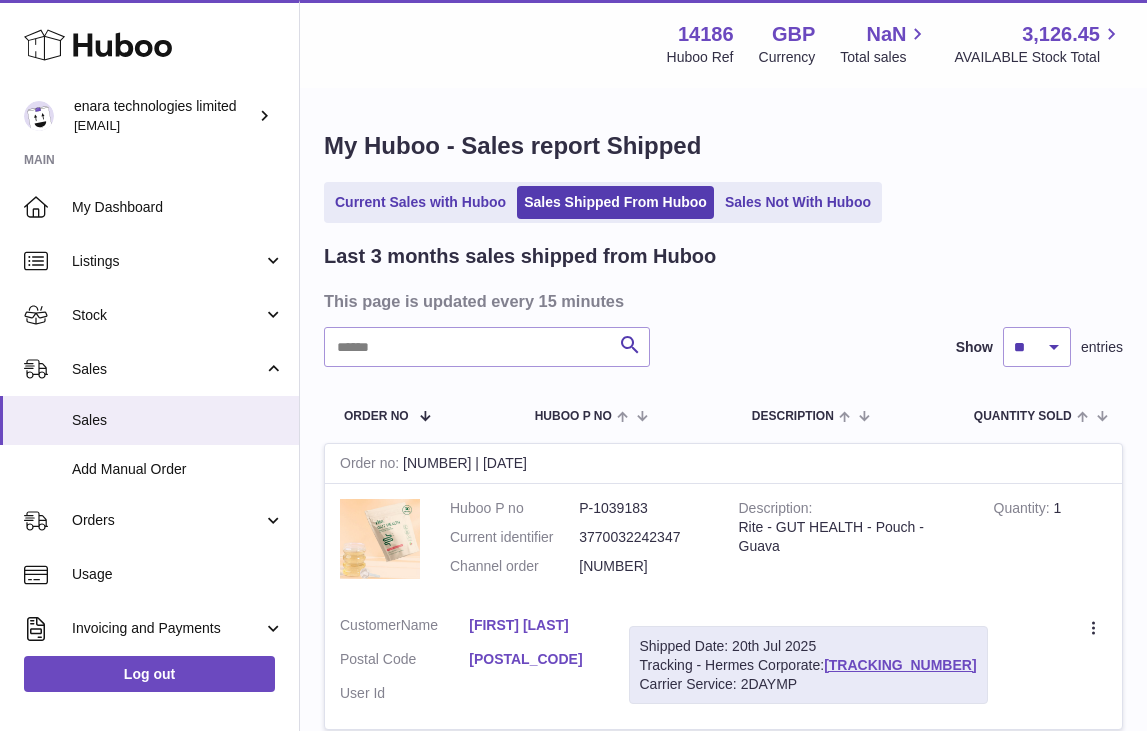 scroll, scrollTop: 0, scrollLeft: 0, axis: both 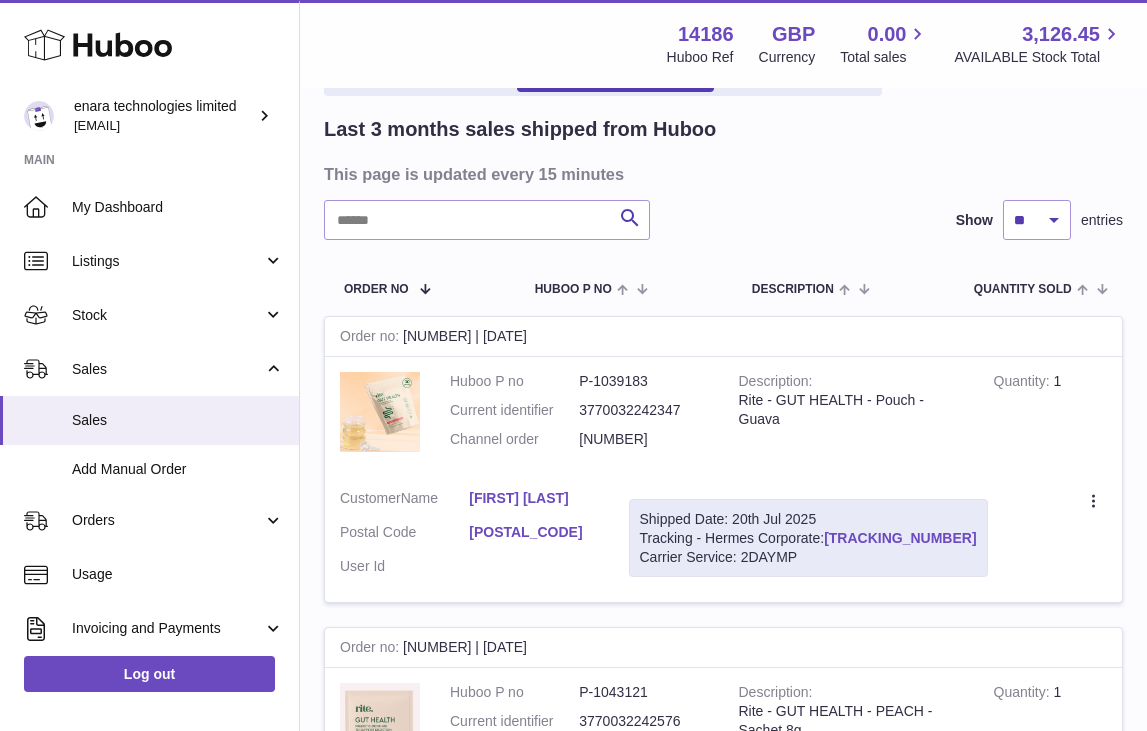 drag, startPoint x: 963, startPoint y: 551, endPoint x: 833, endPoint y: 547, distance: 130.06152 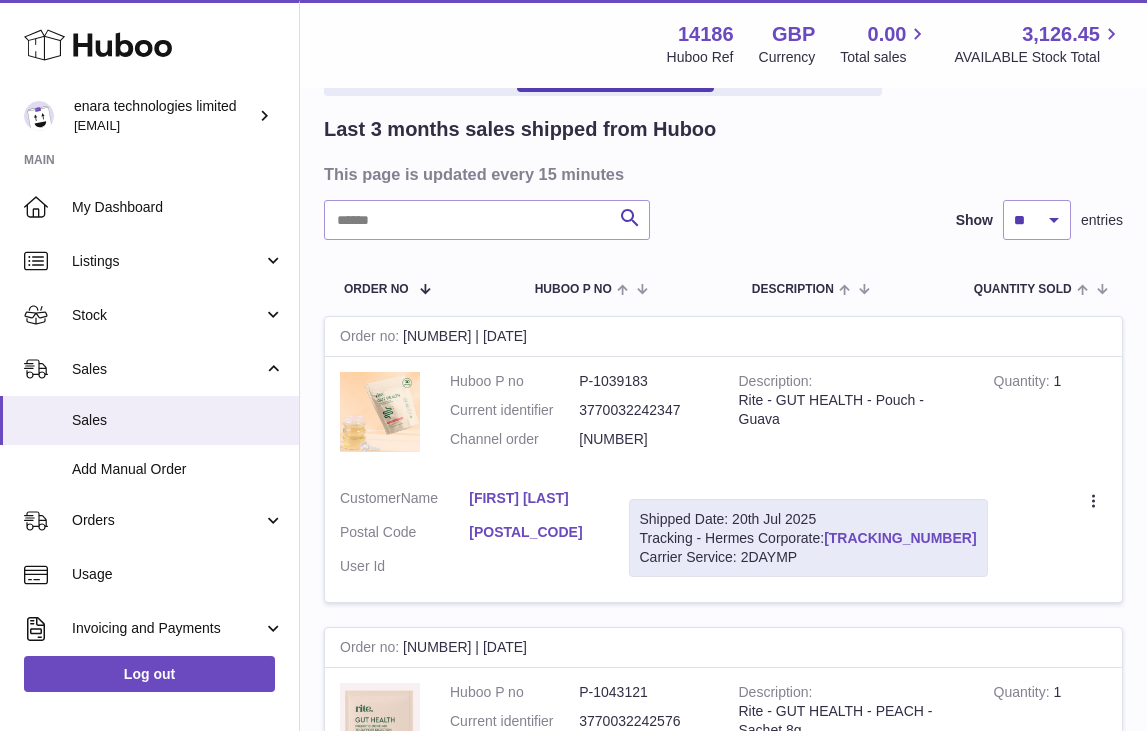 click on "Shipped Date: 20th Jul 2025
Tracking - Hermes Corporate:
H01HYA0050407841
Carrier Service: 2DAYMP" at bounding box center [808, 538] 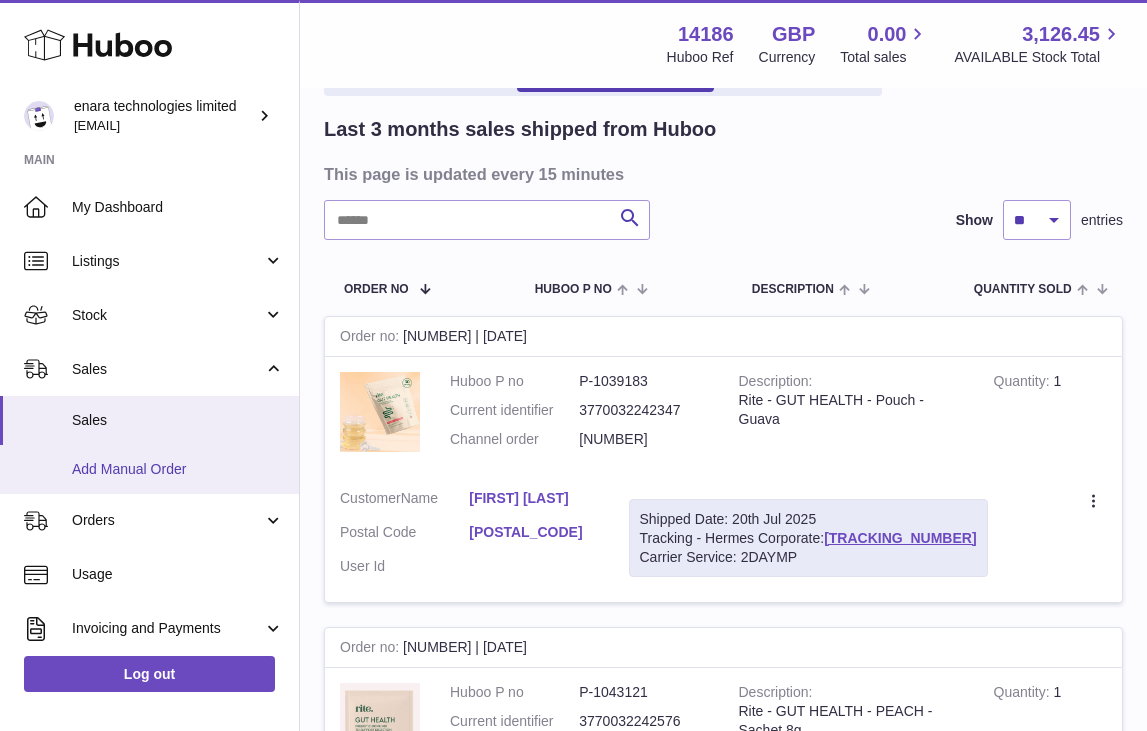 click on "Add Manual Order" at bounding box center [178, 469] 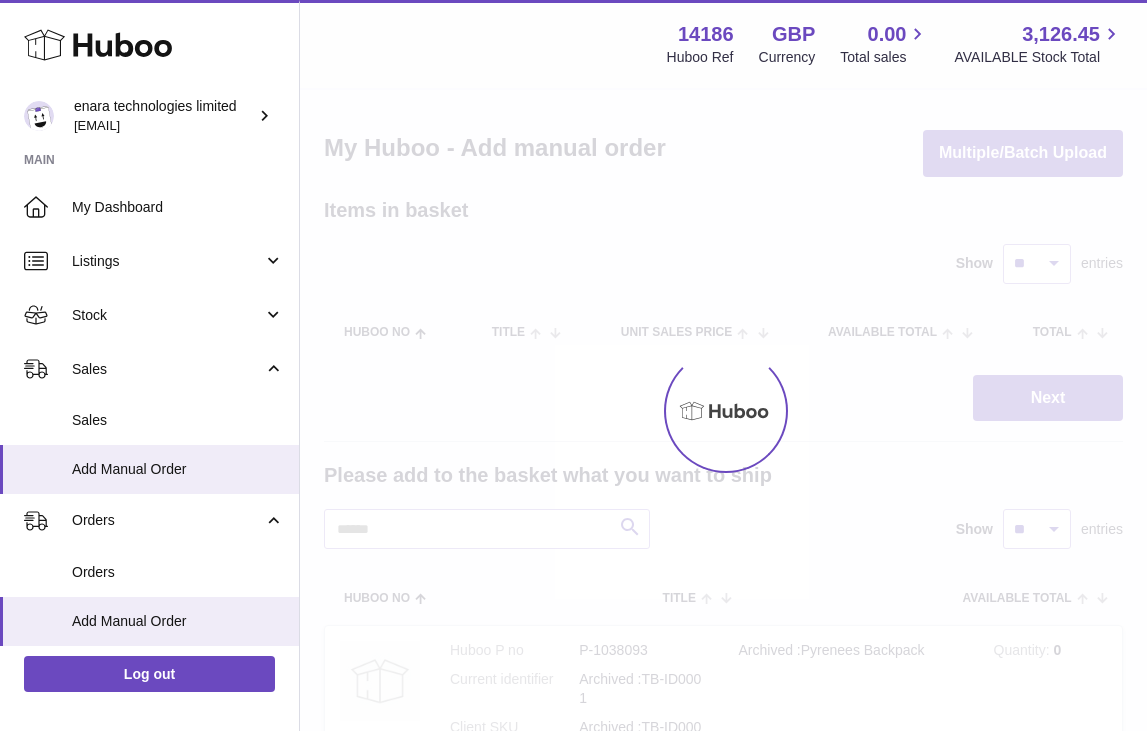 scroll, scrollTop: 0, scrollLeft: 0, axis: both 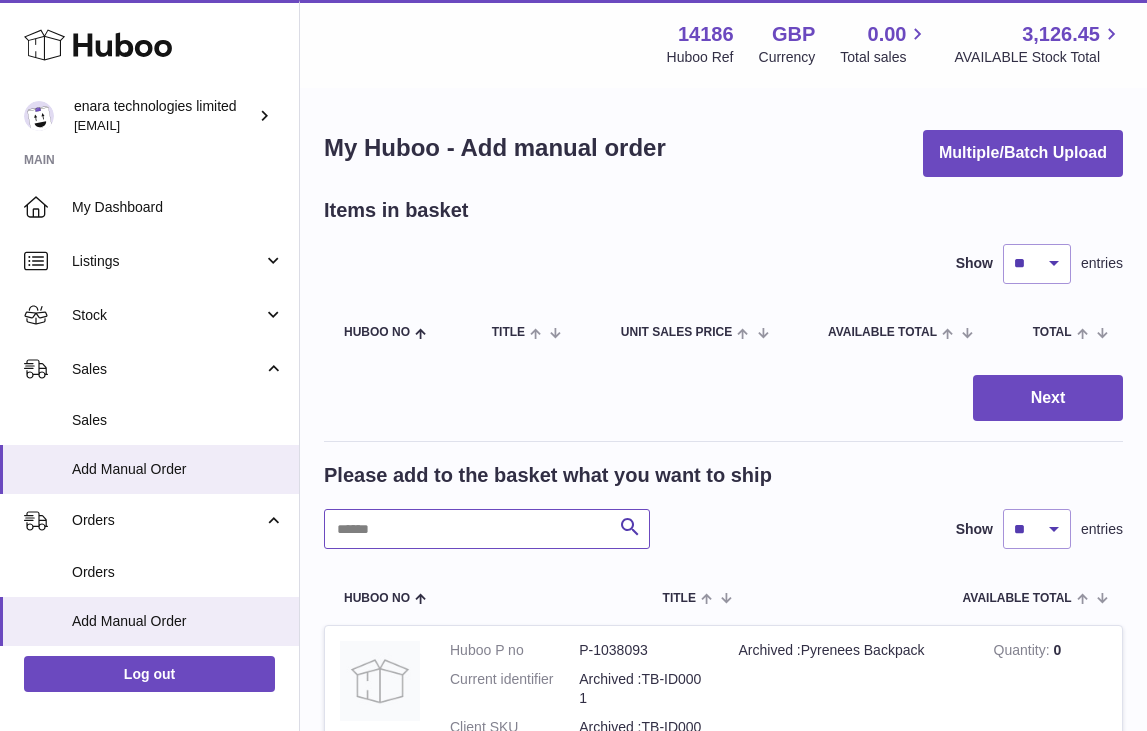 click at bounding box center (487, 529) 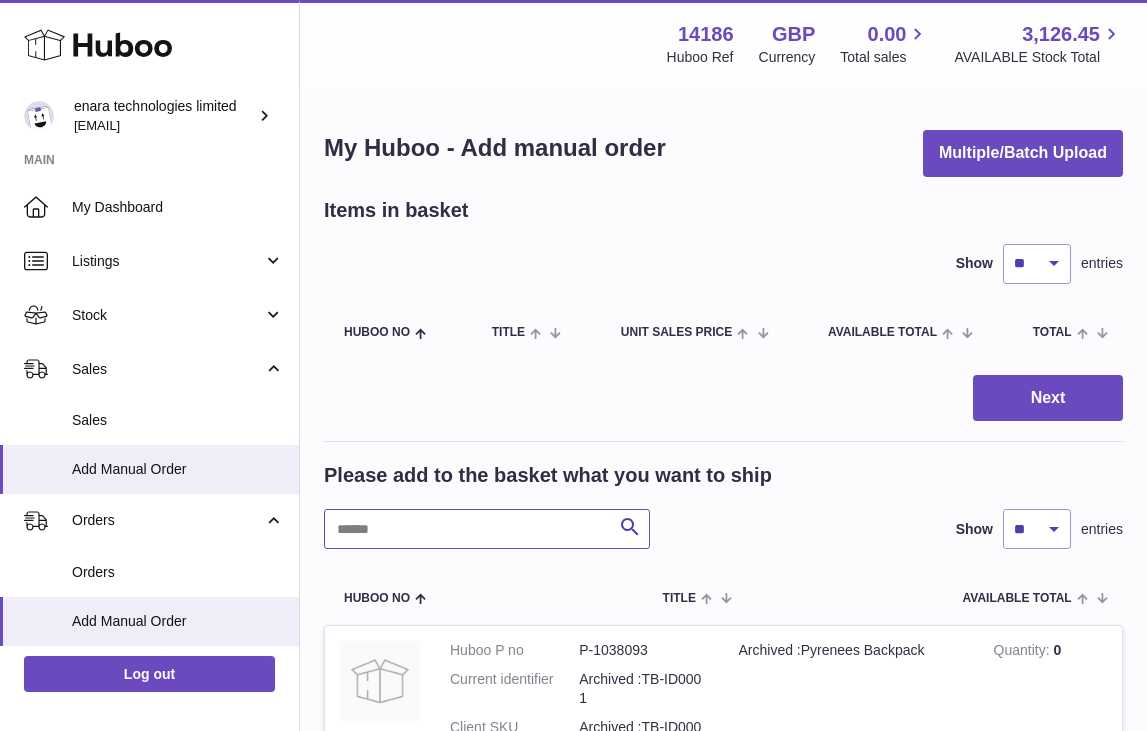 paste on "**********" 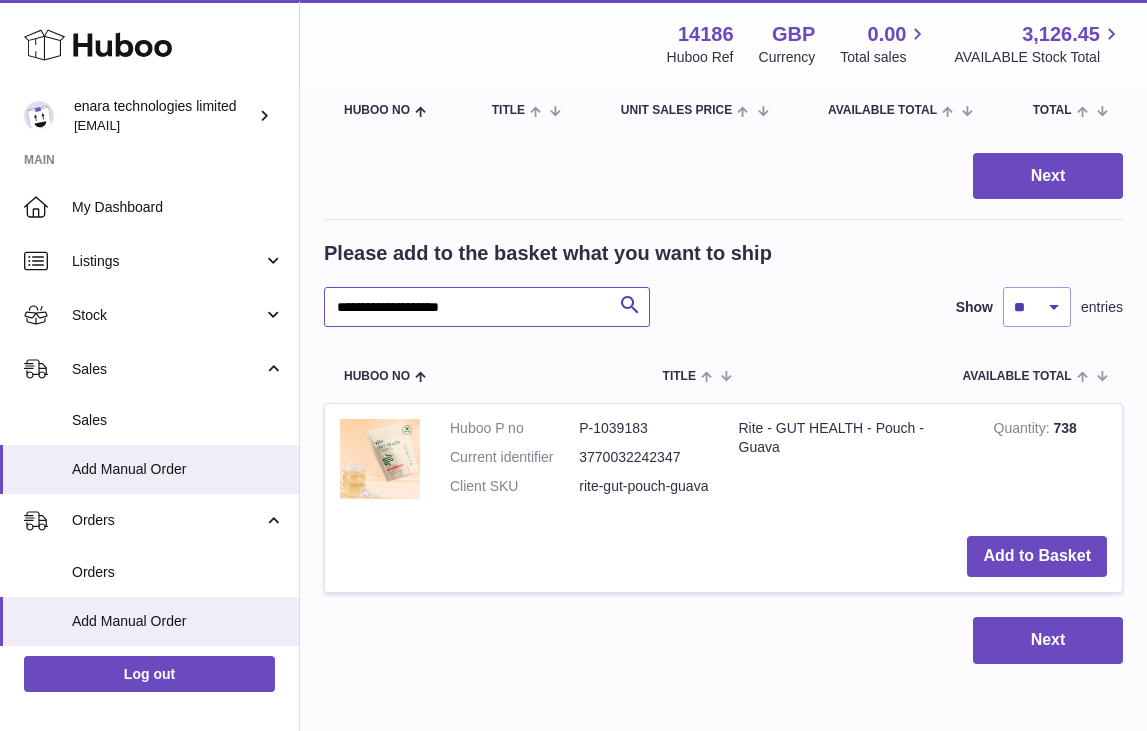 scroll, scrollTop: 225, scrollLeft: 0, axis: vertical 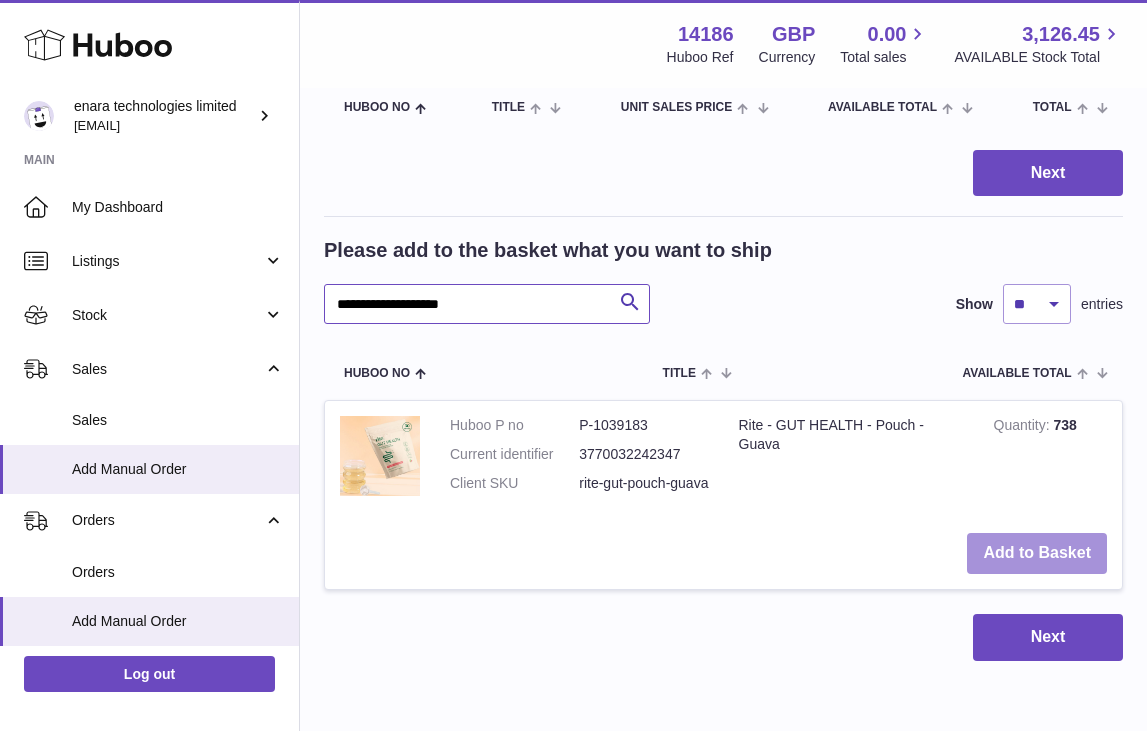 type on "**********" 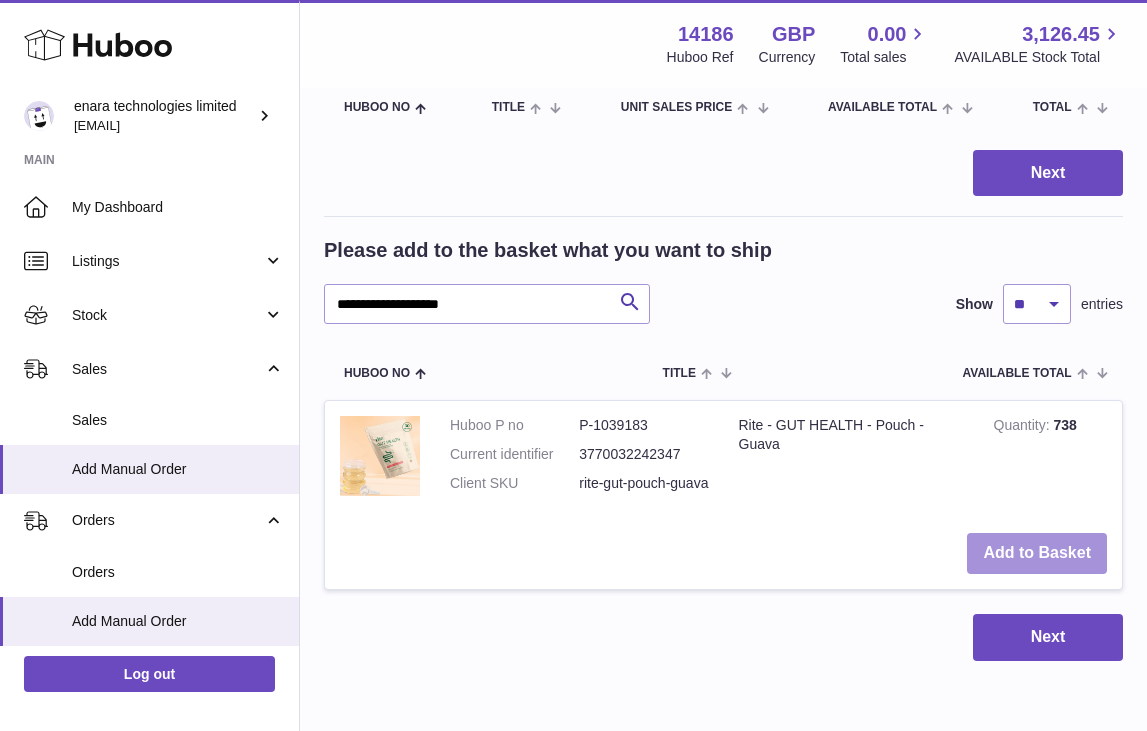 click on "Add to Basket" at bounding box center (1037, 553) 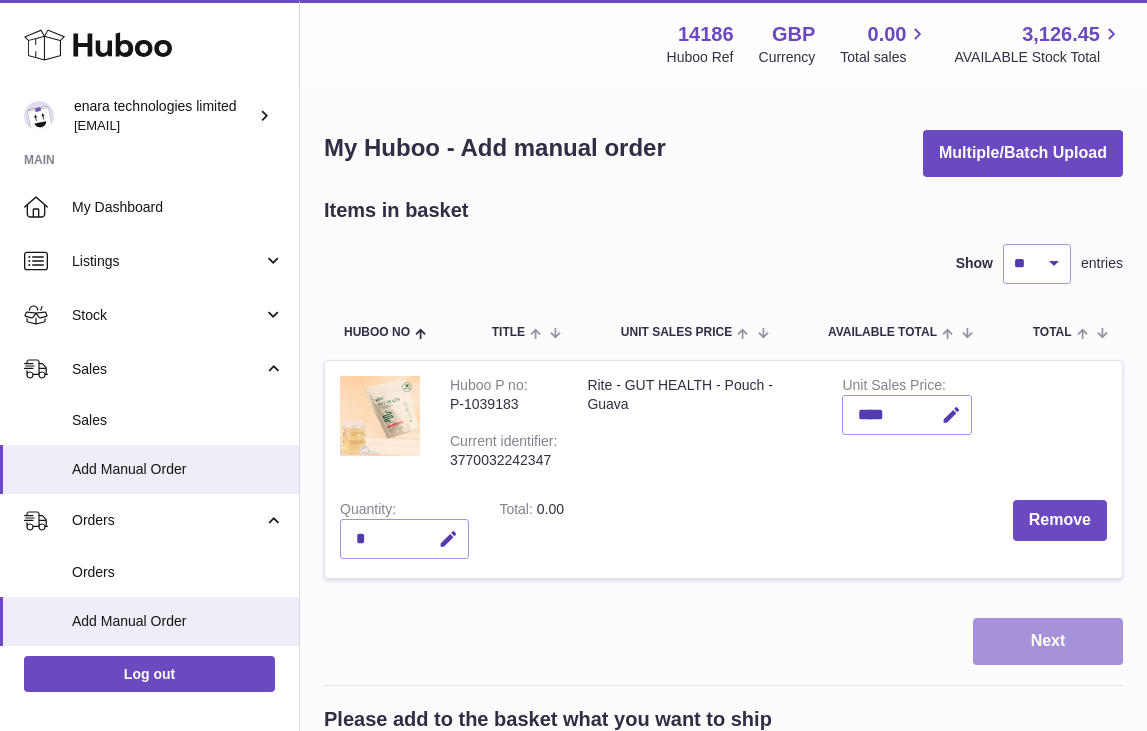 scroll, scrollTop: 0, scrollLeft: 0, axis: both 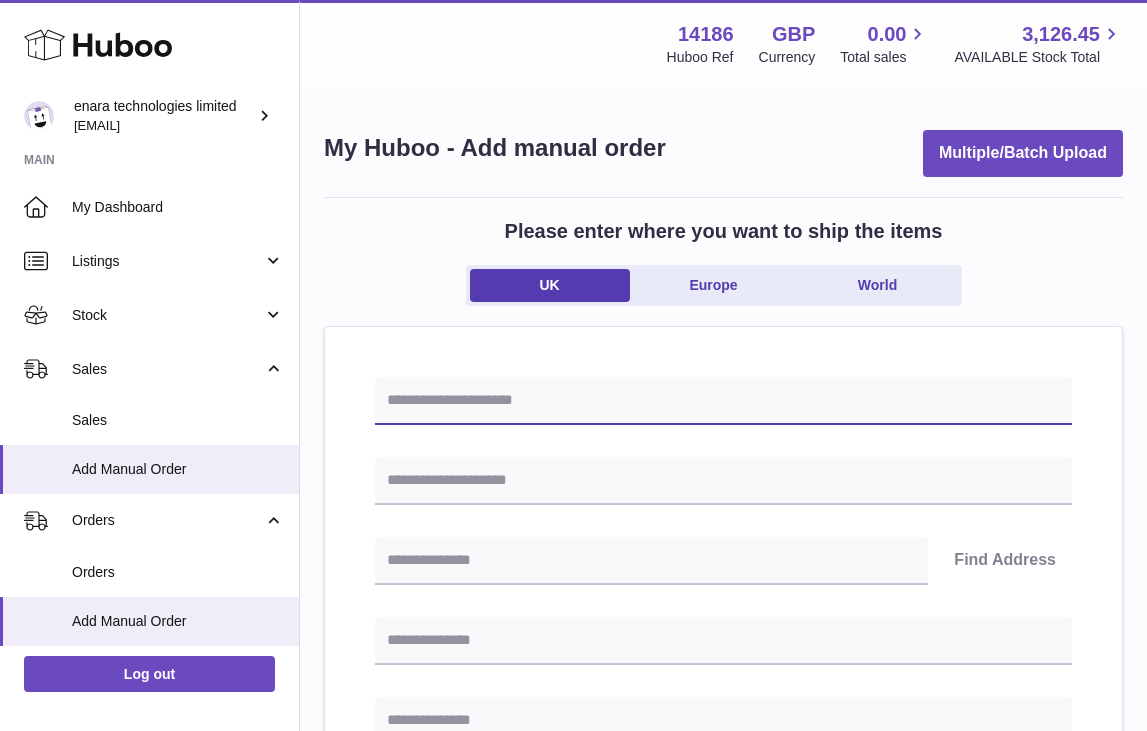 click at bounding box center [723, 401] 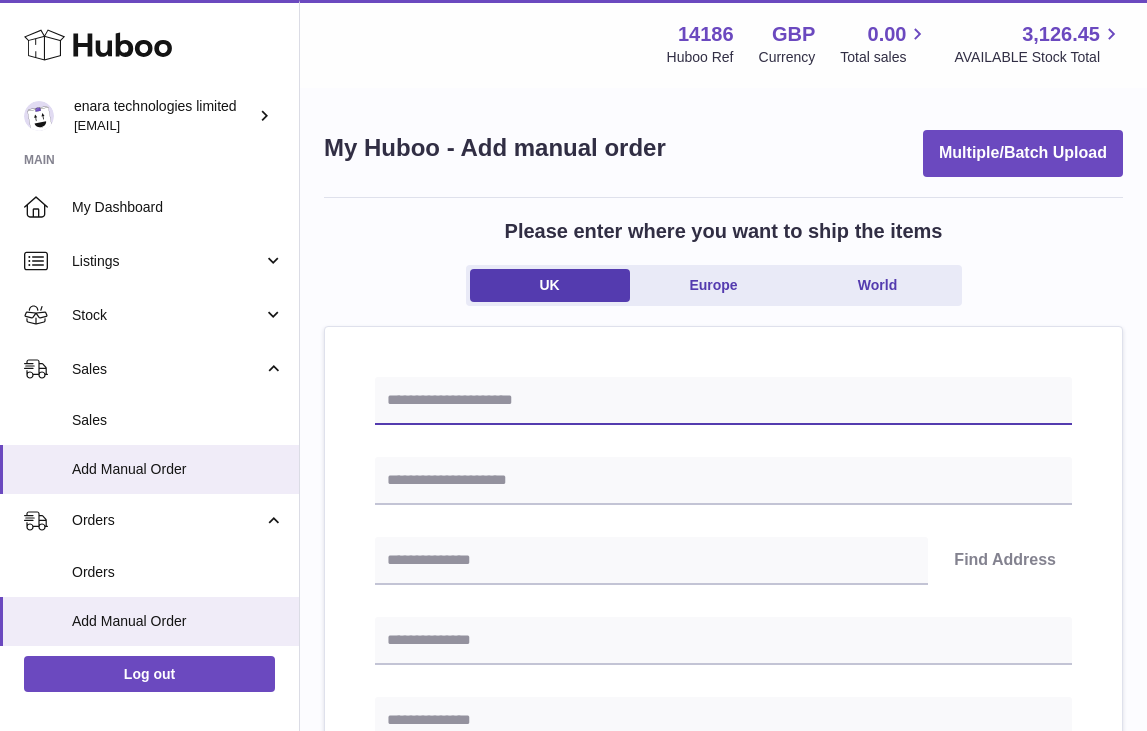 paste on "**********" 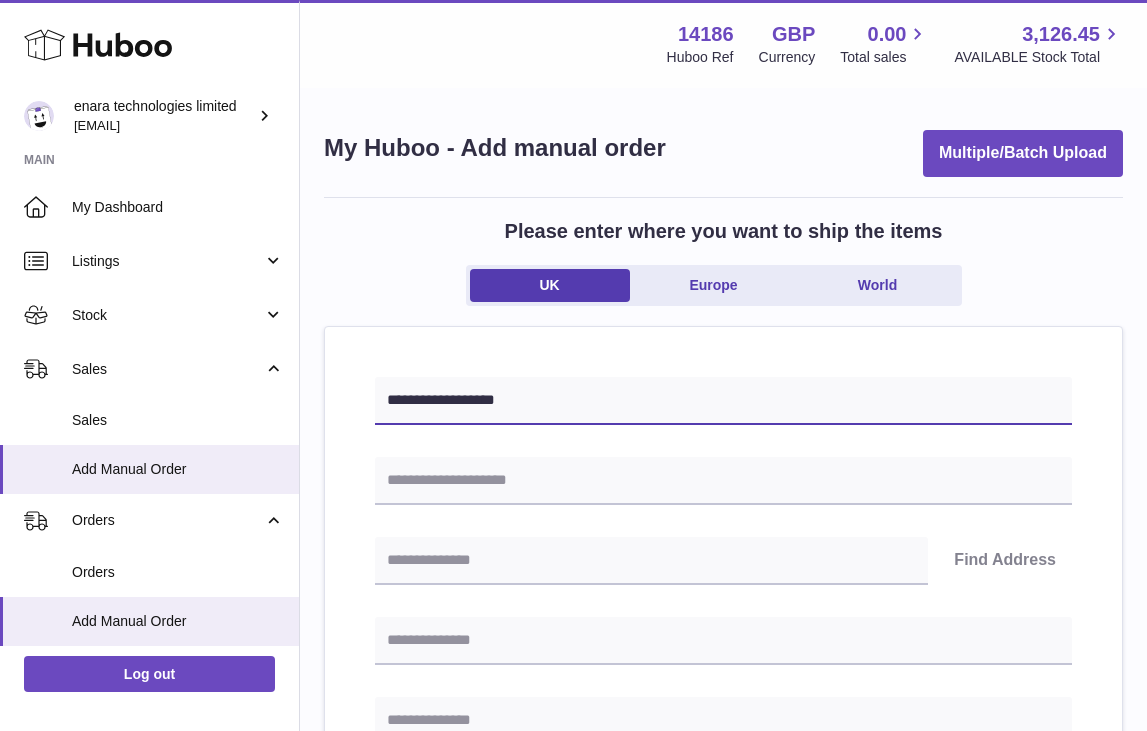 type on "**********" 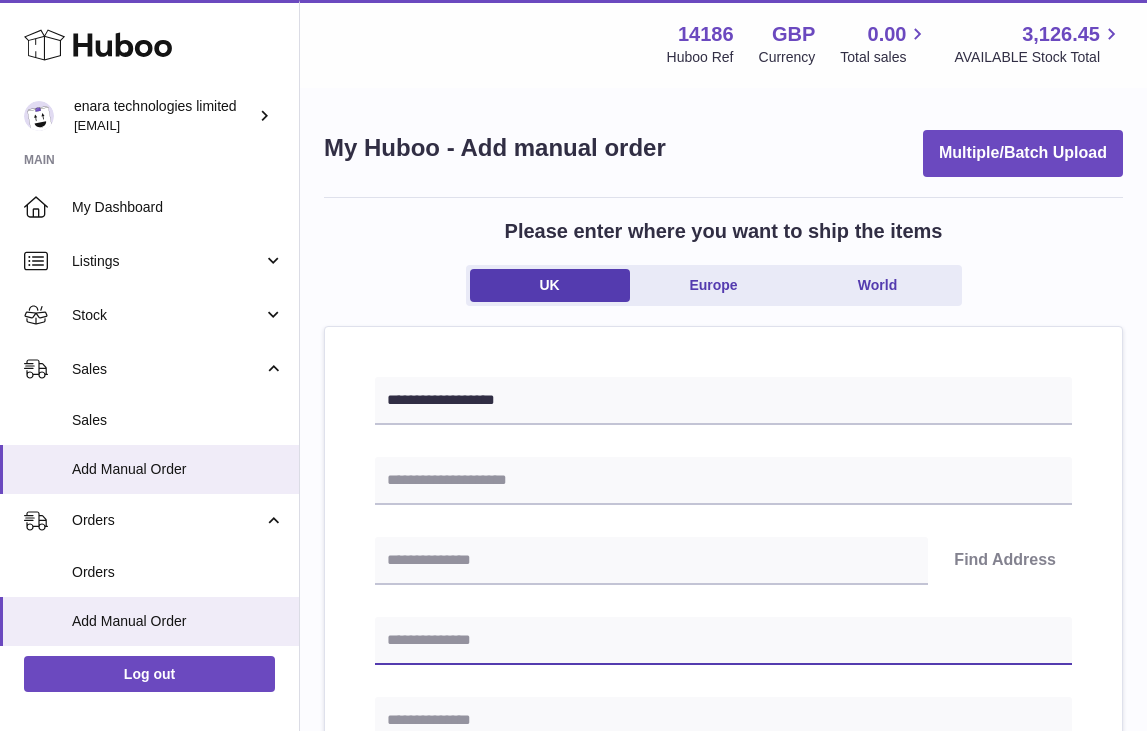paste on "**********" 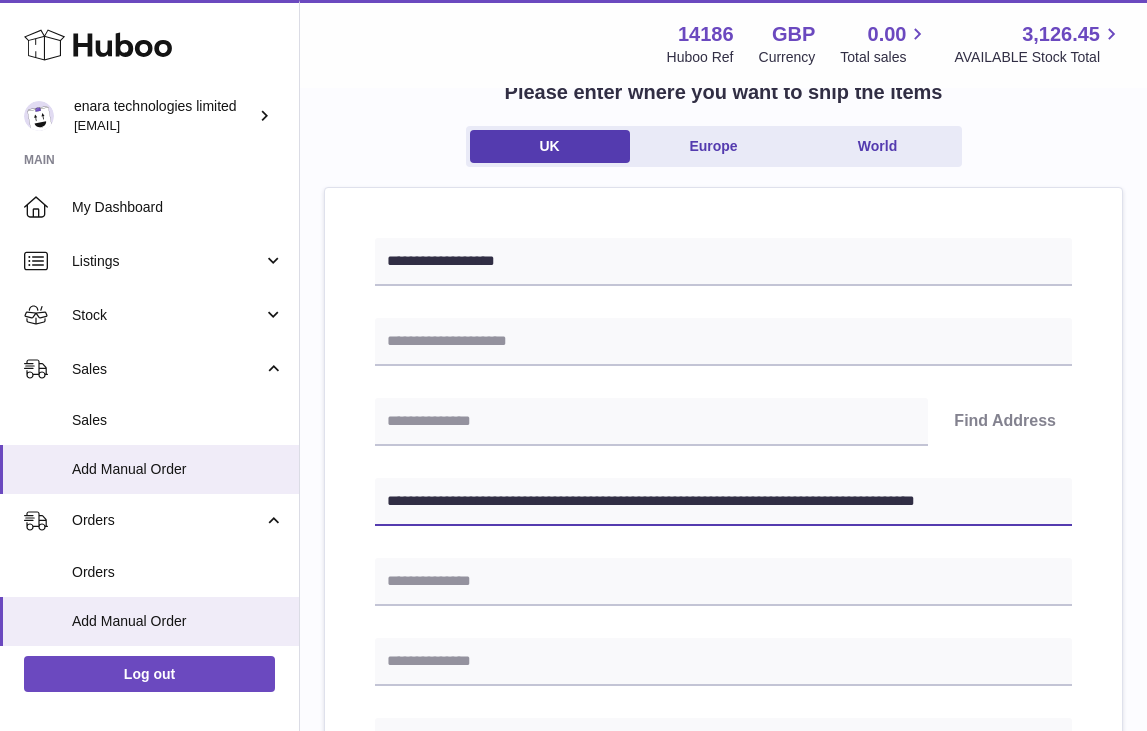 drag, startPoint x: 794, startPoint y: 641, endPoint x: 1095, endPoint y: 756, distance: 322.22043 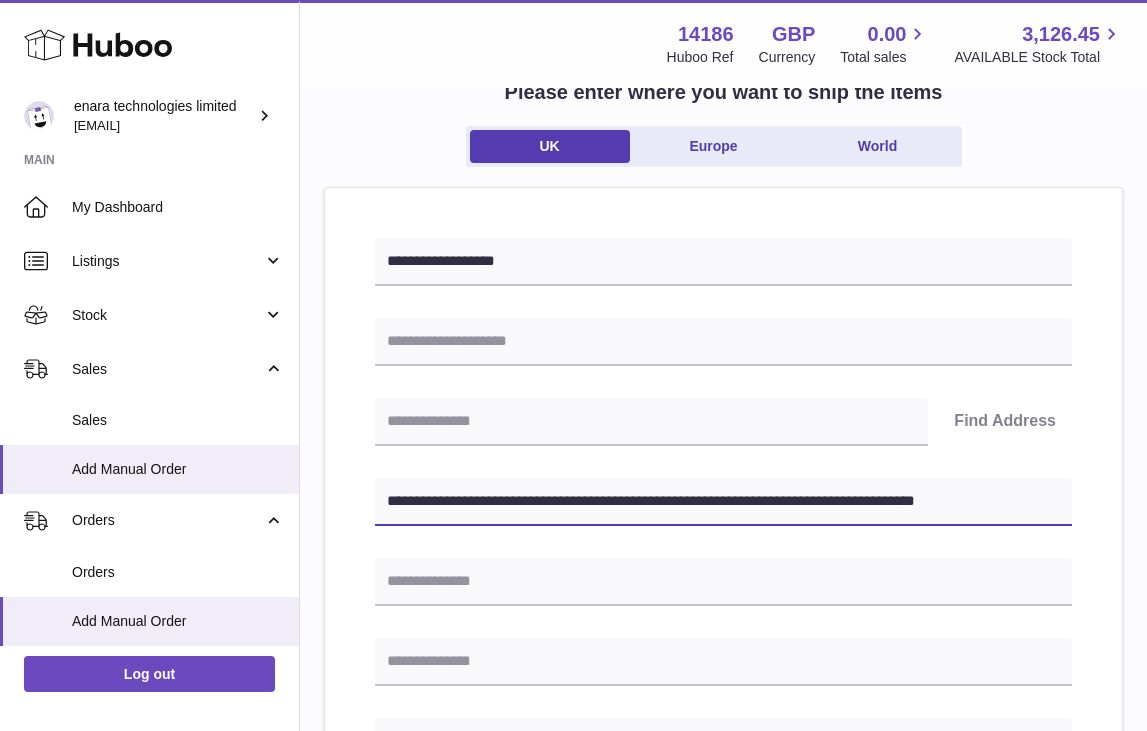 click on ".st0{fill:#141414;}" at bounding box center (573, 226) 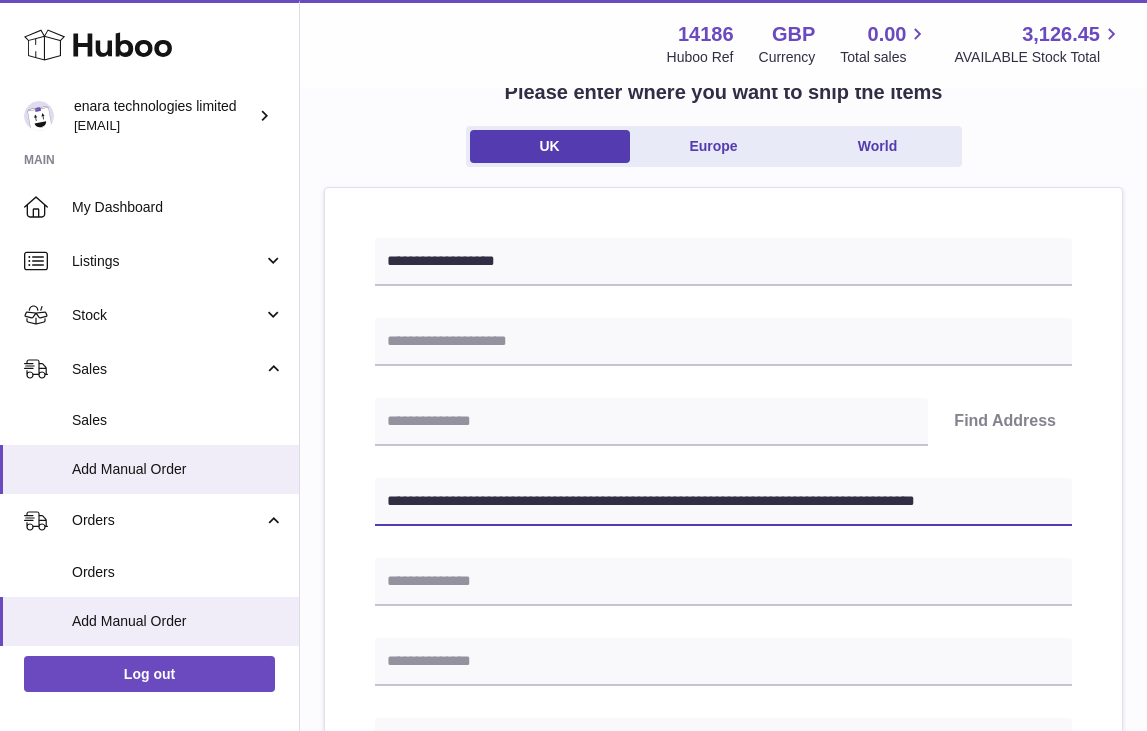 scroll, scrollTop: 177, scrollLeft: 0, axis: vertical 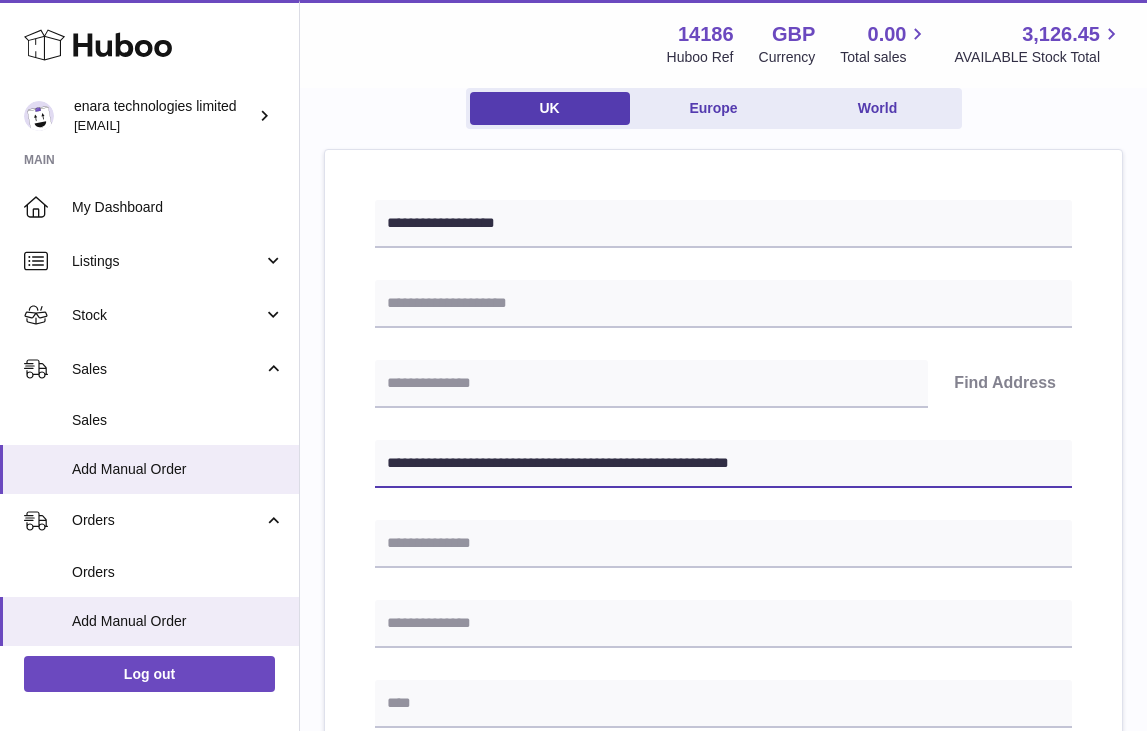 type on "**********" 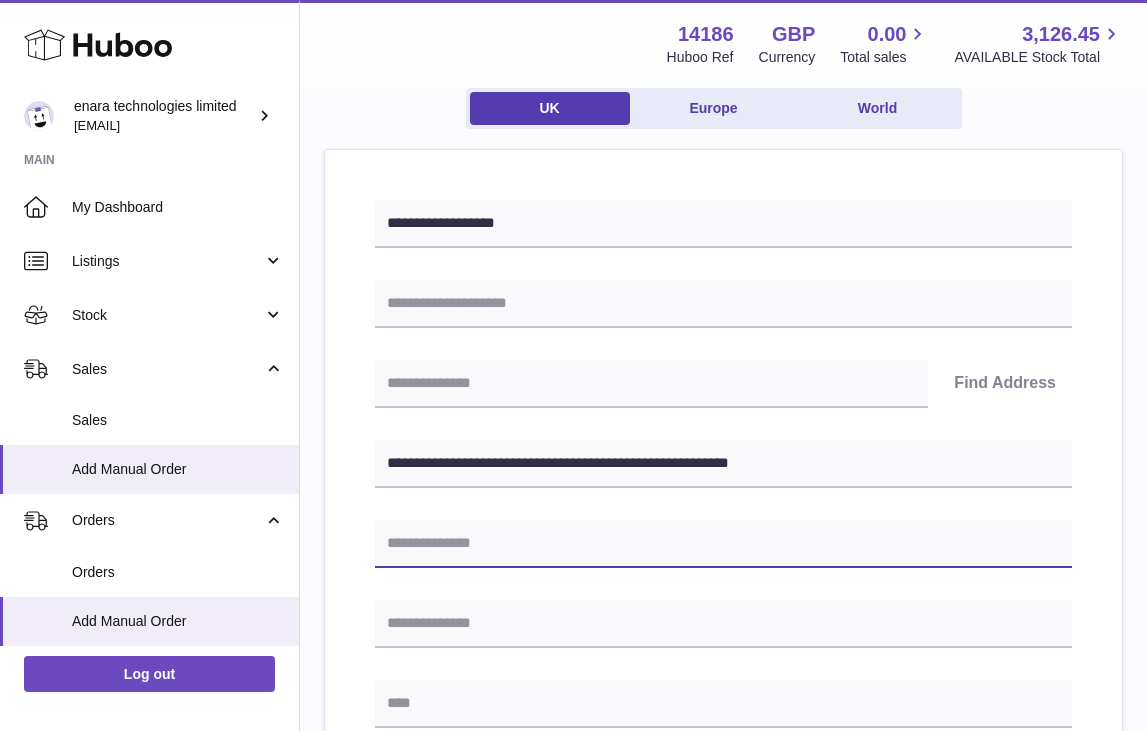 paste on "**********" 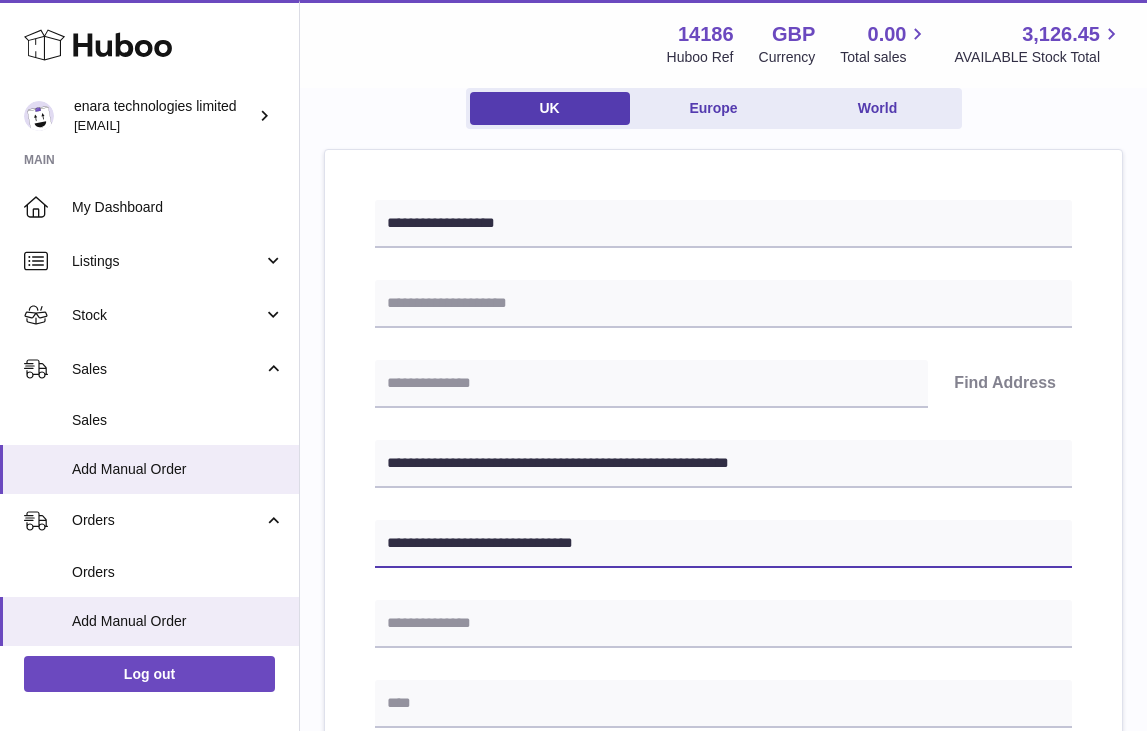 type on "**********" 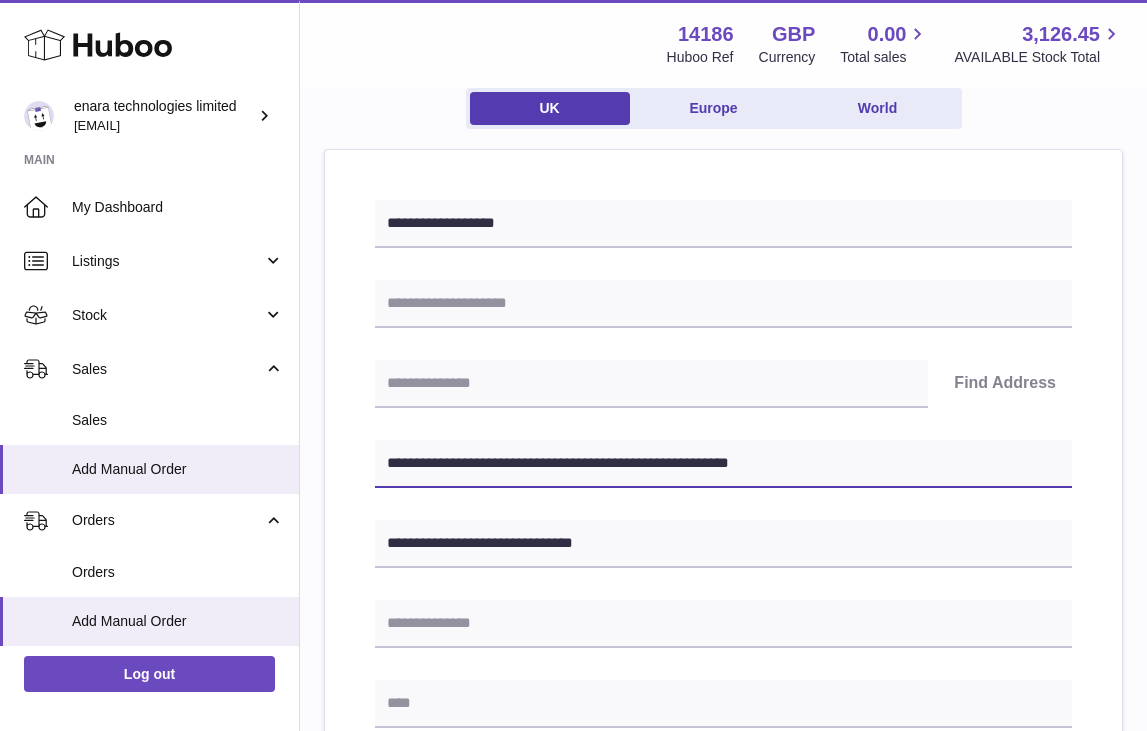 click on "**********" at bounding box center [723, 464] 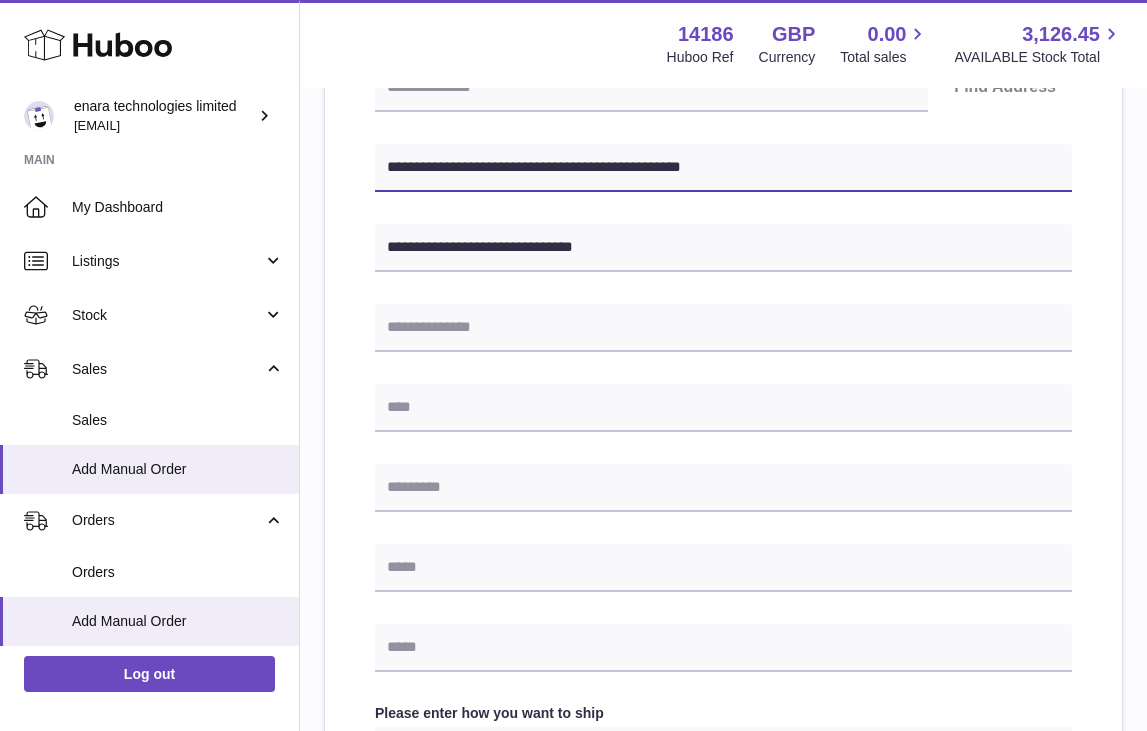 scroll, scrollTop: 491, scrollLeft: 0, axis: vertical 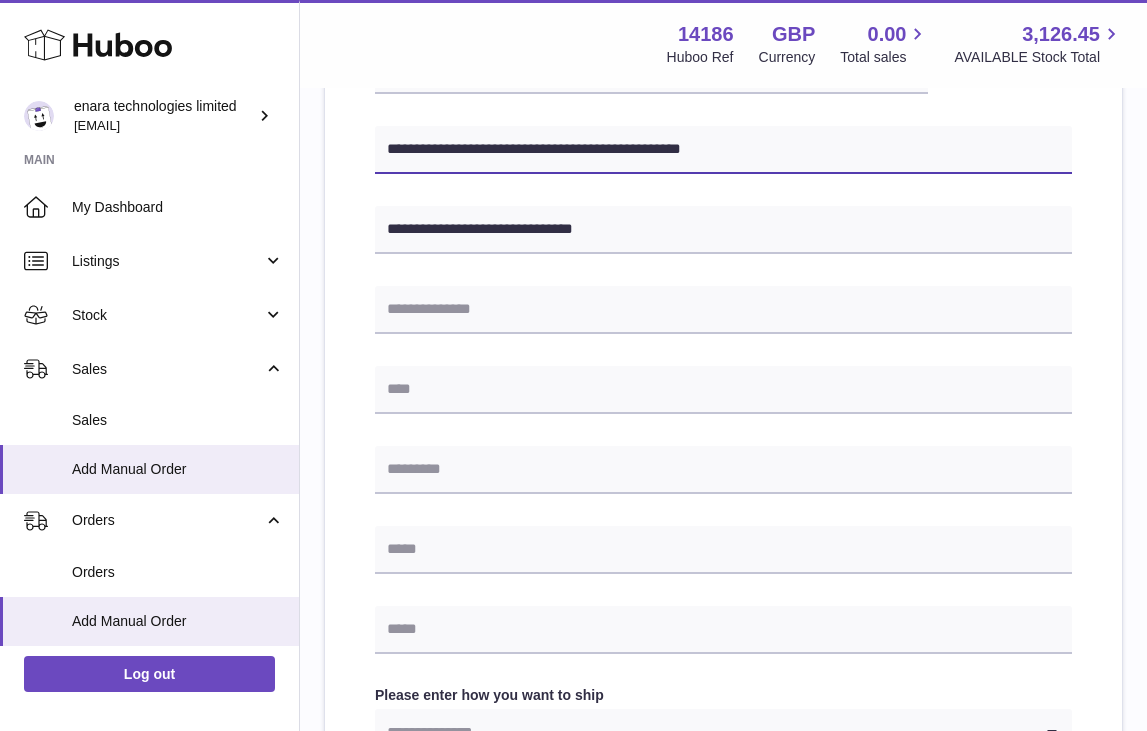 type on "**********" 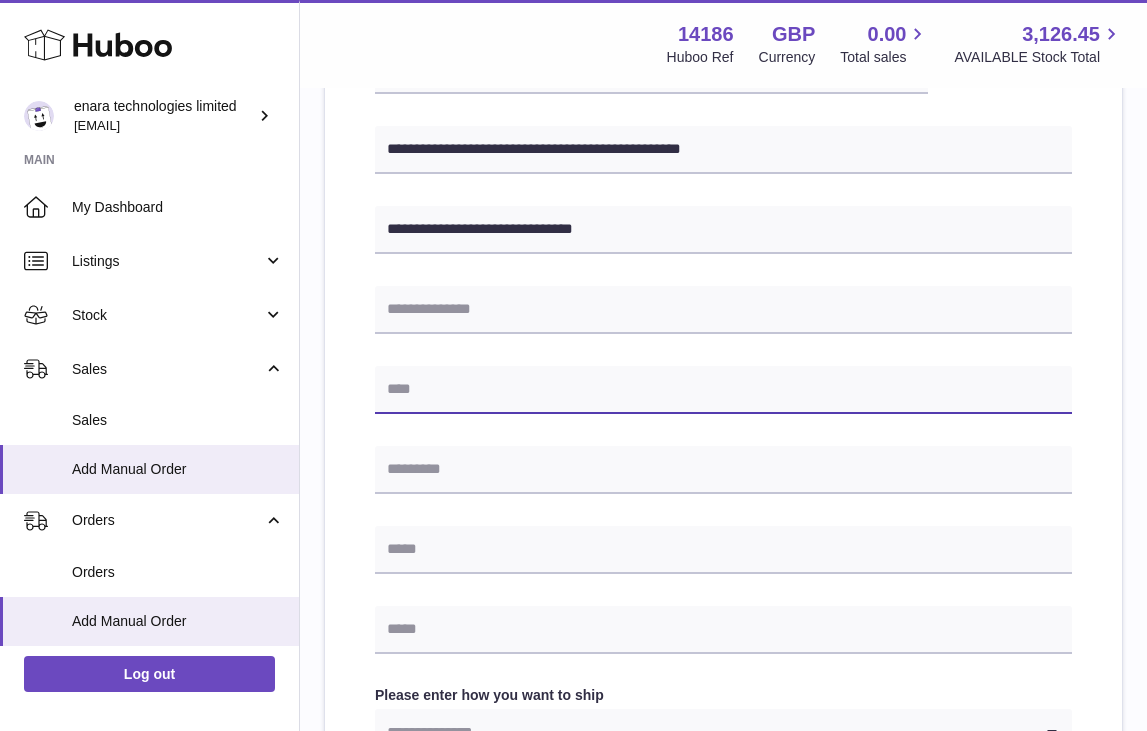 click at bounding box center (723, 390) 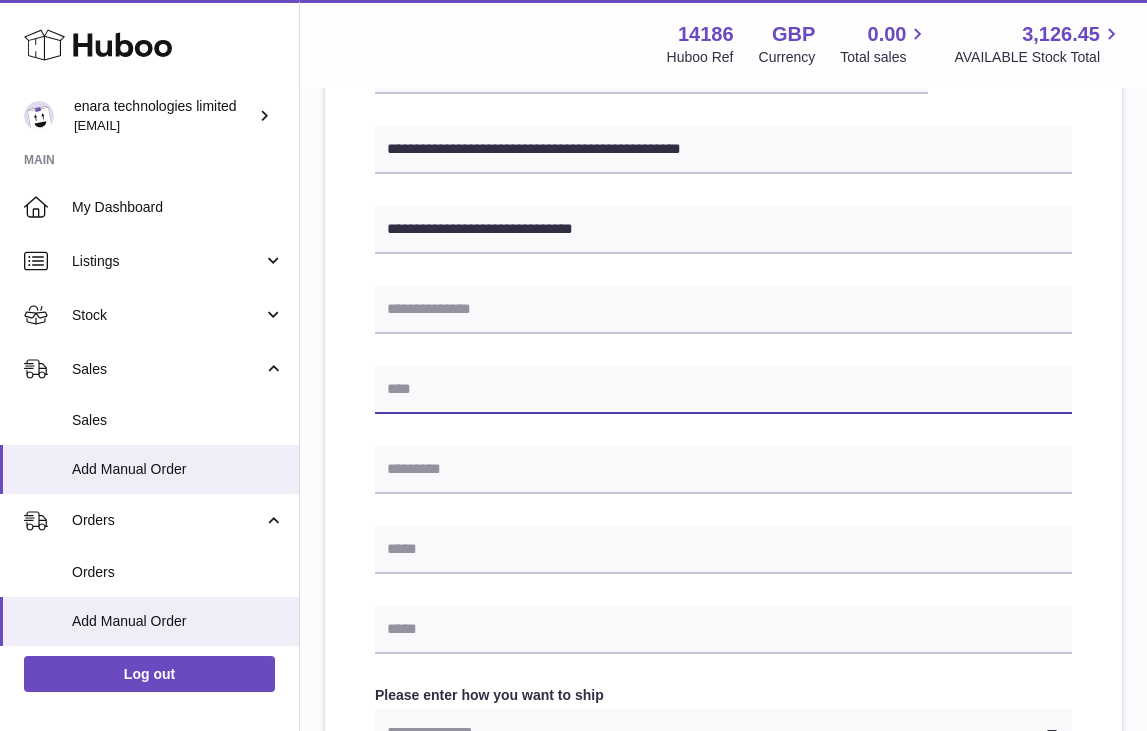 paste on "*******" 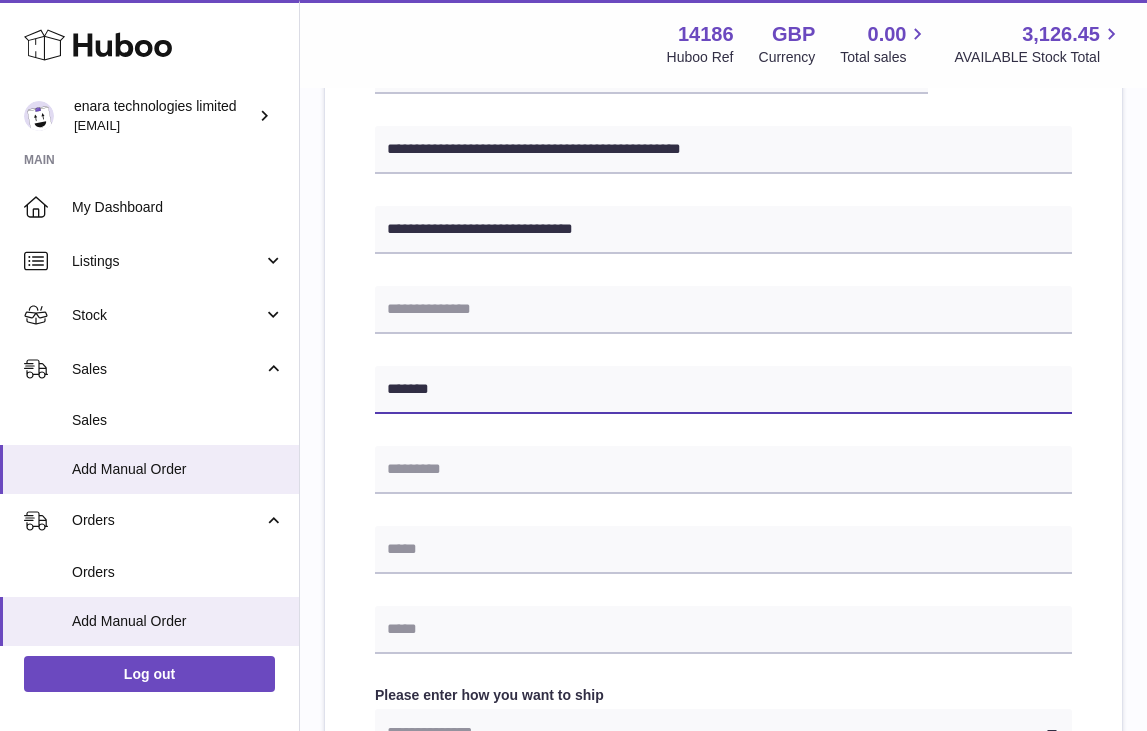 type on "*******" 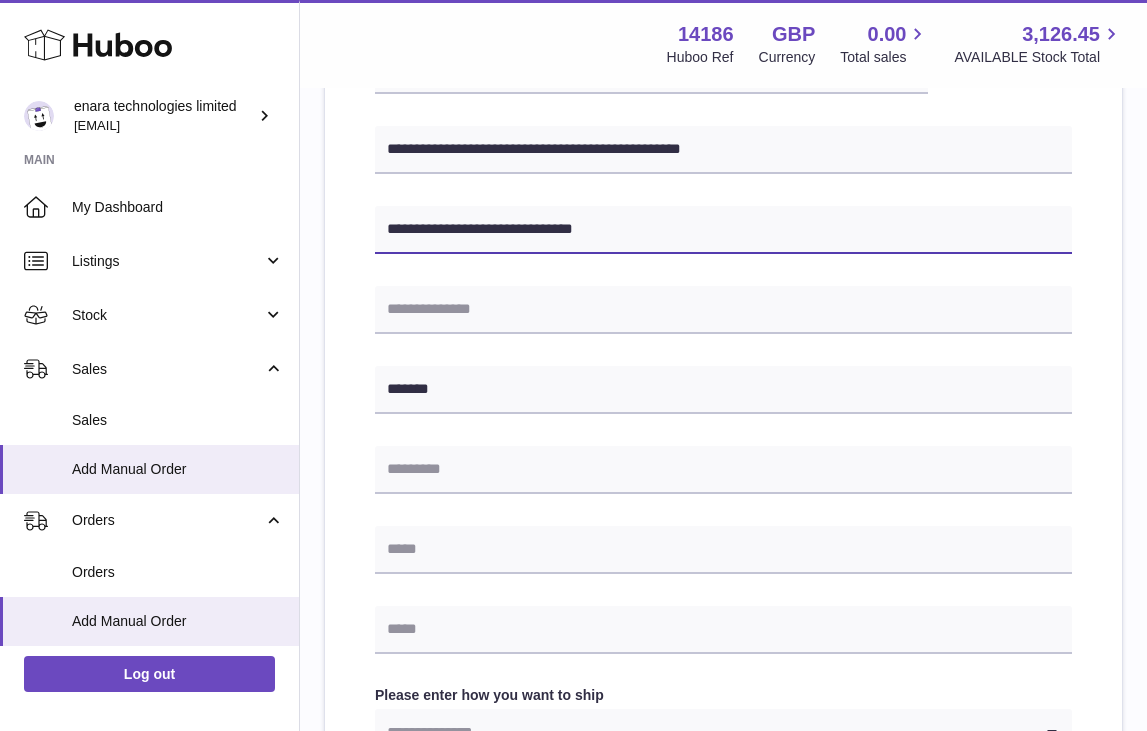 drag, startPoint x: 510, startPoint y: 225, endPoint x: 448, endPoint y: 226, distance: 62.008064 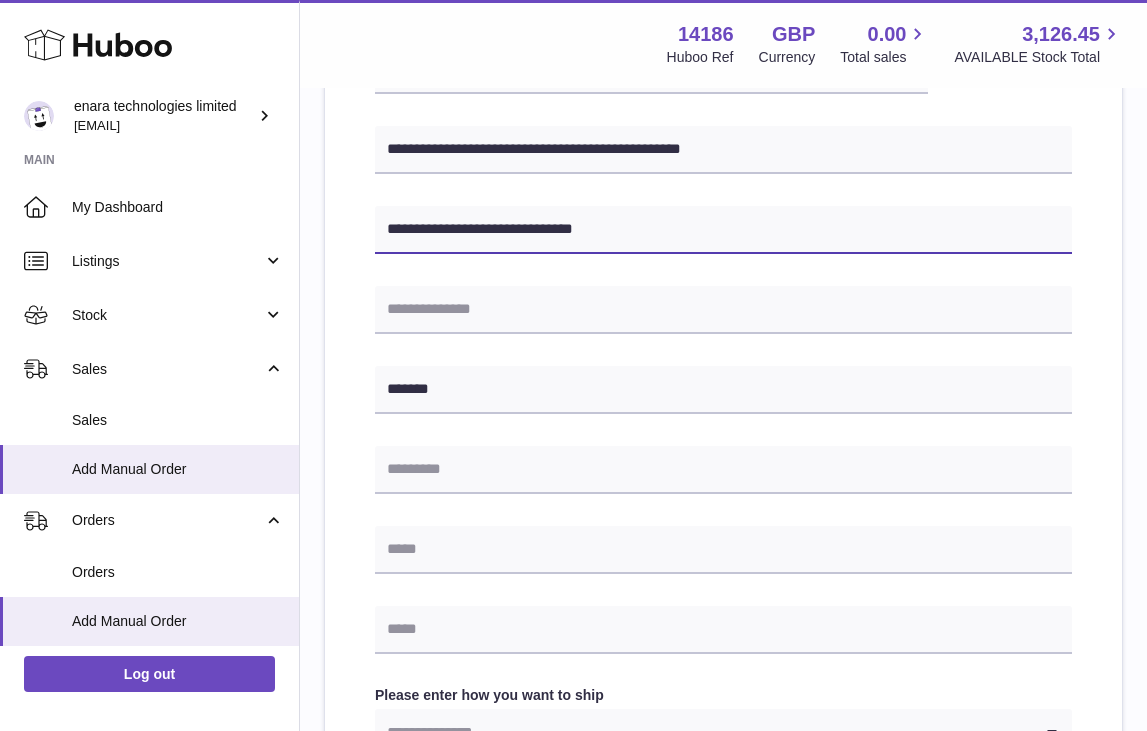 click on "**********" at bounding box center (723, 230) 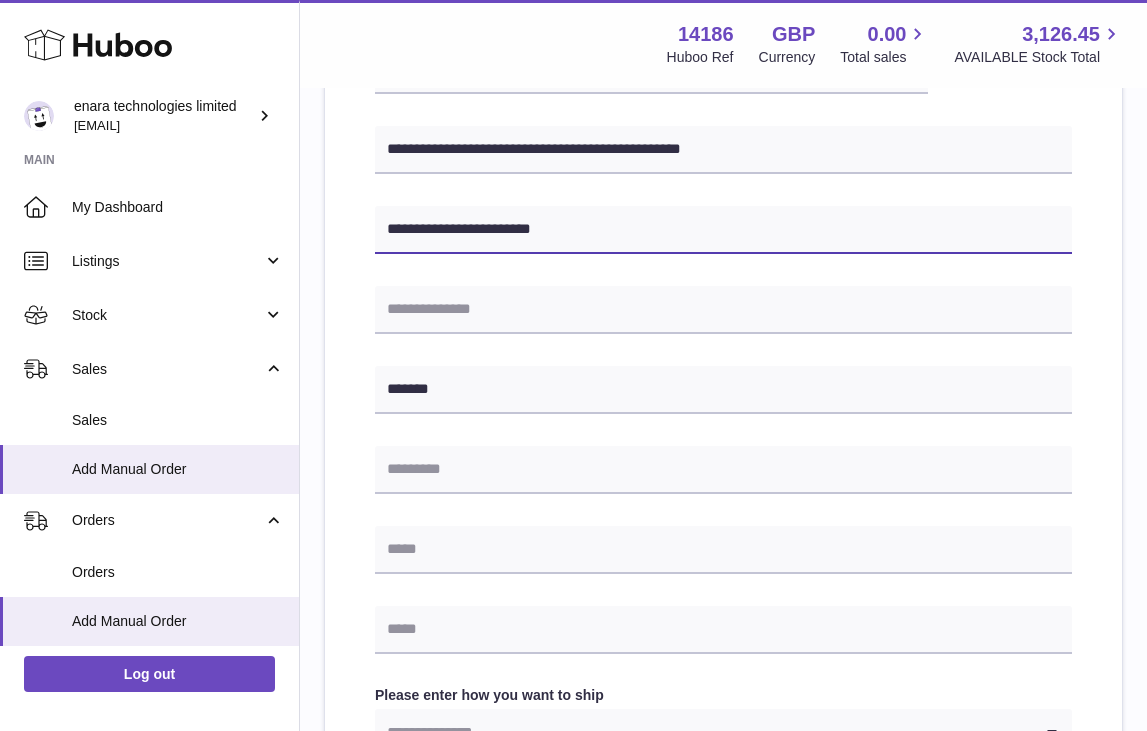 type on "**********" 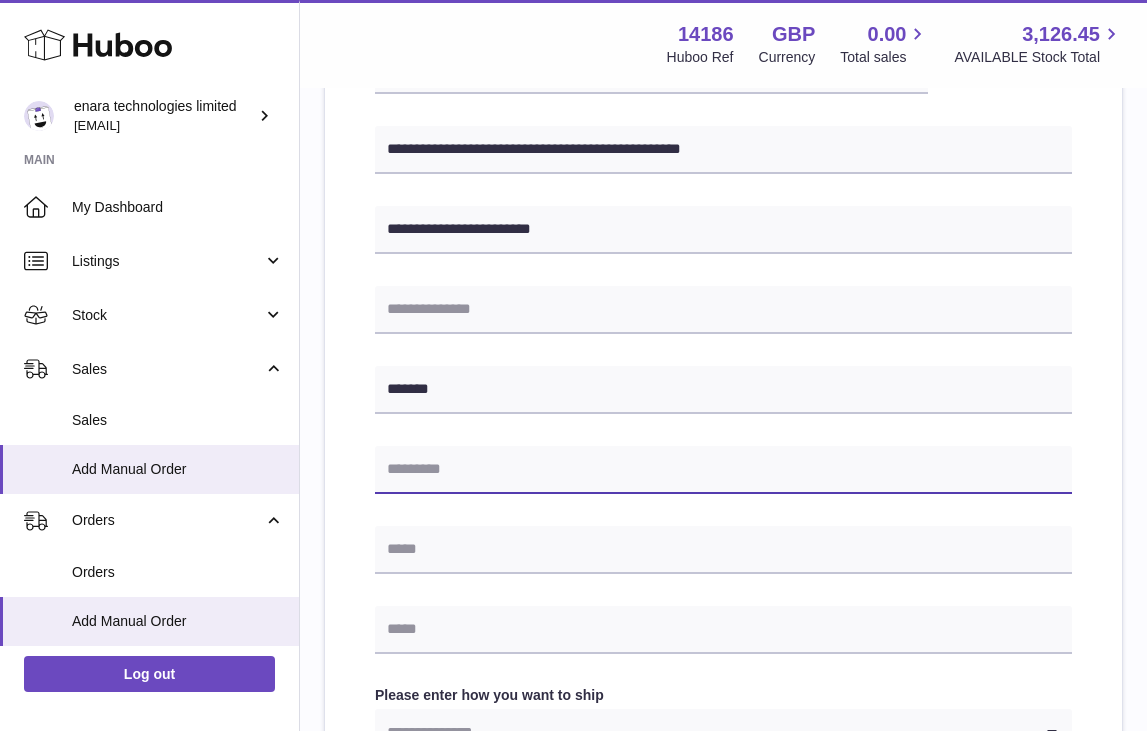 paste on "*******" 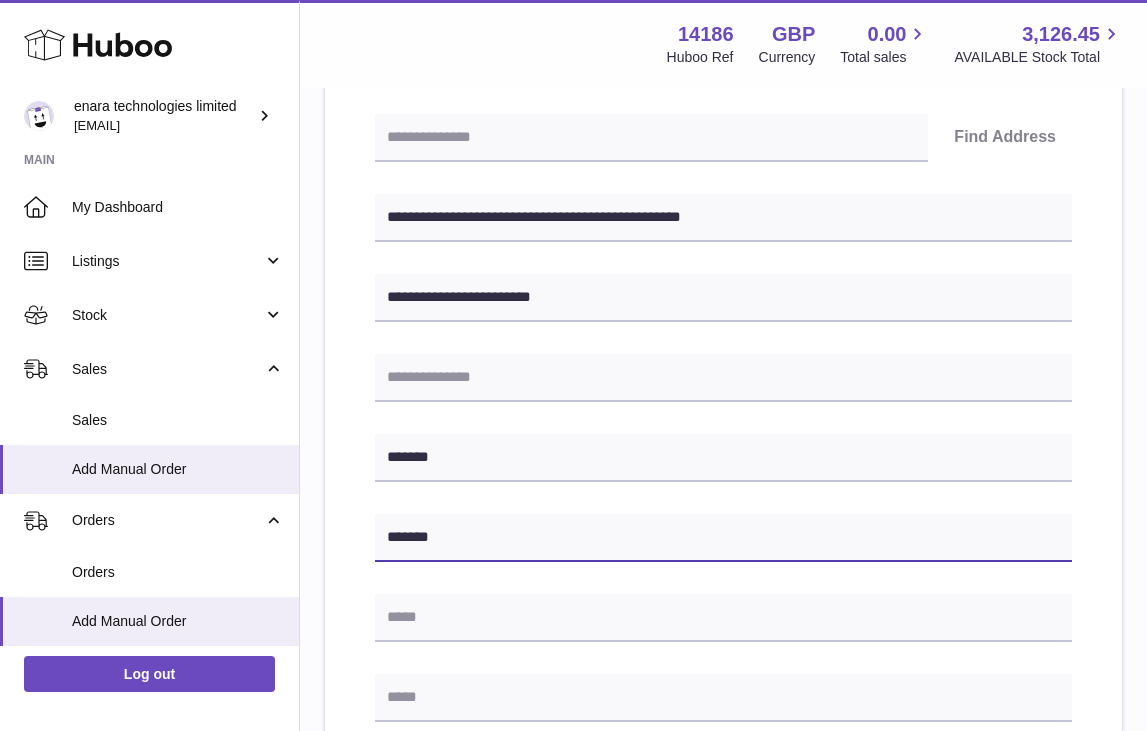 scroll, scrollTop: 400, scrollLeft: 0, axis: vertical 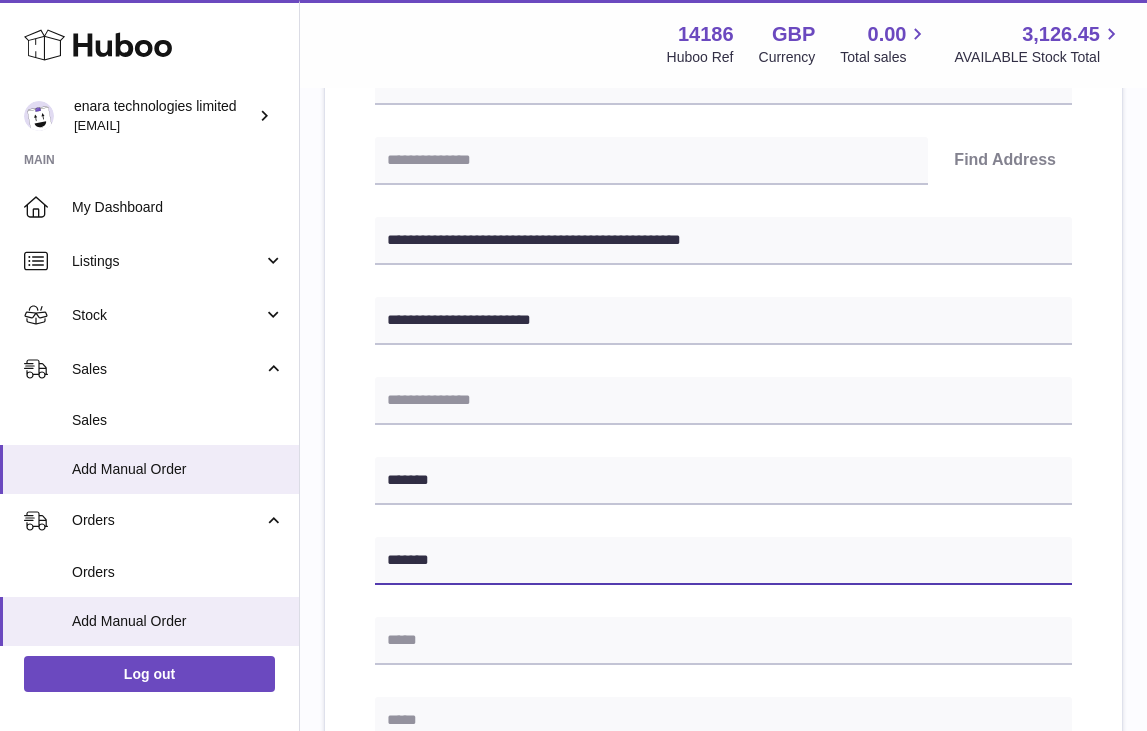 type on "*******" 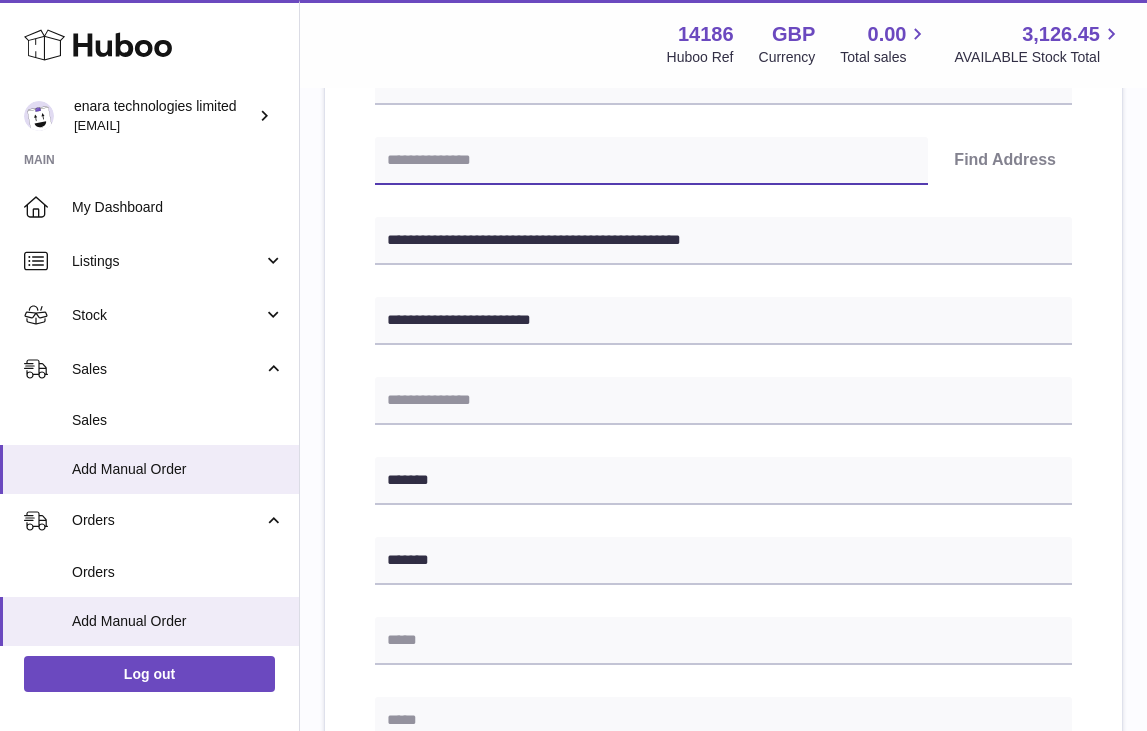 paste on "*******" 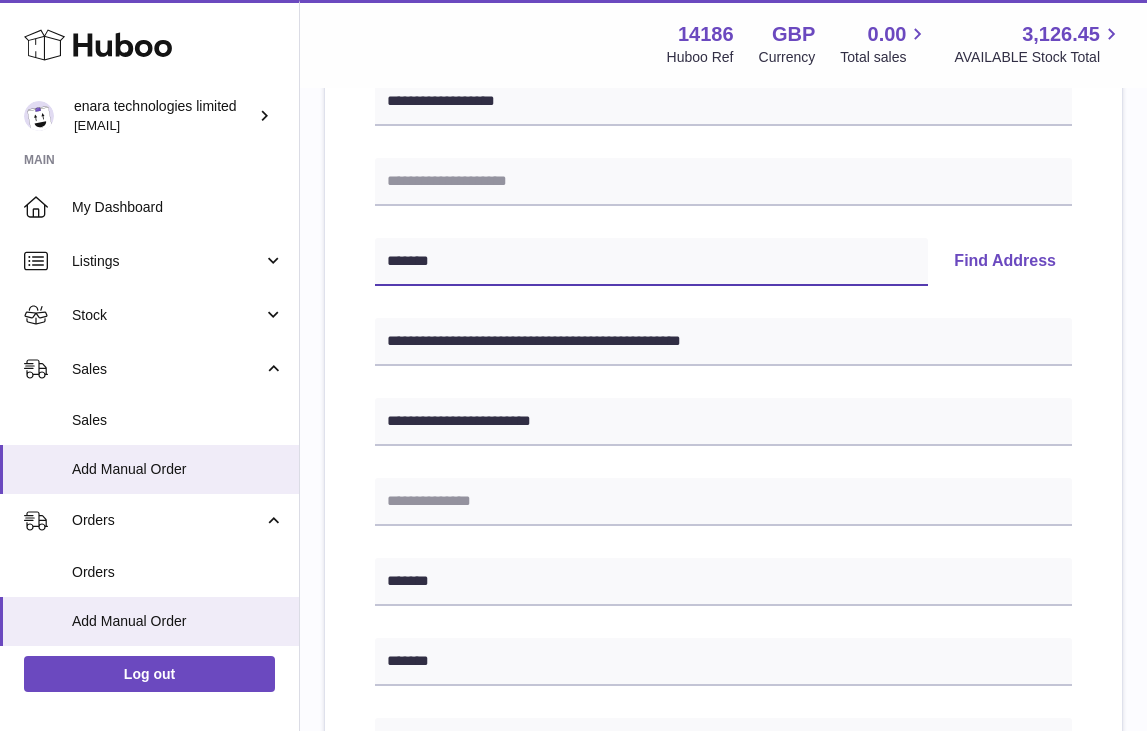 scroll, scrollTop: 277, scrollLeft: 0, axis: vertical 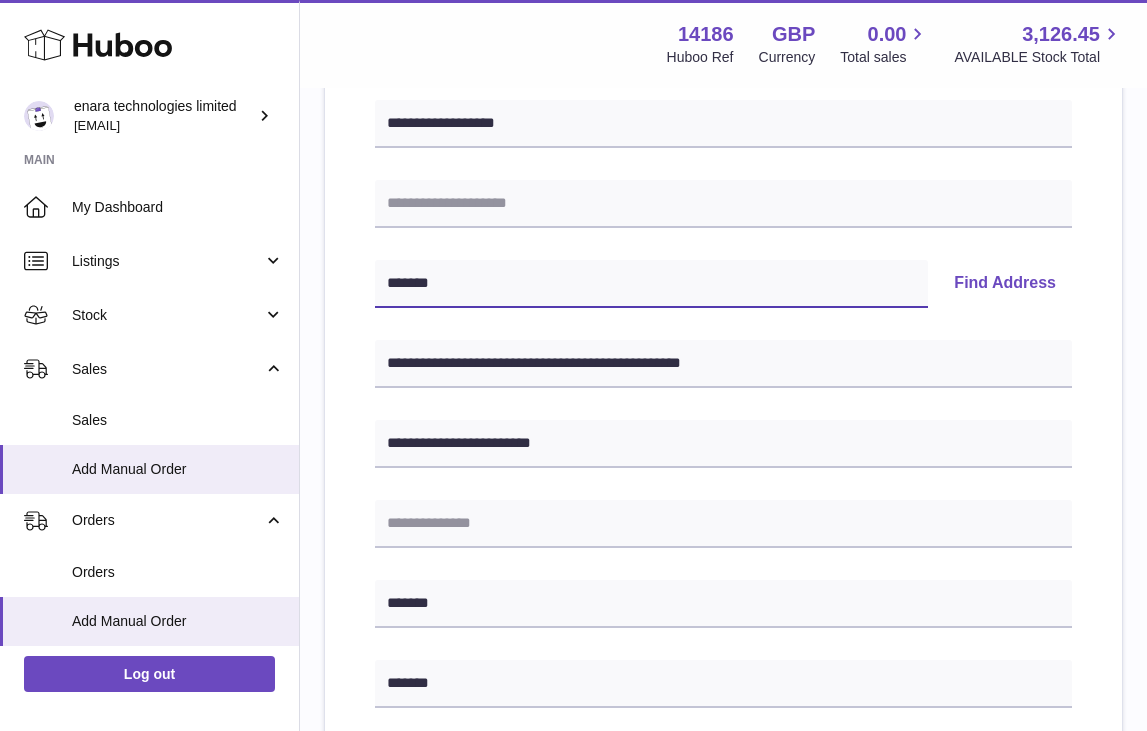 type on "*******" 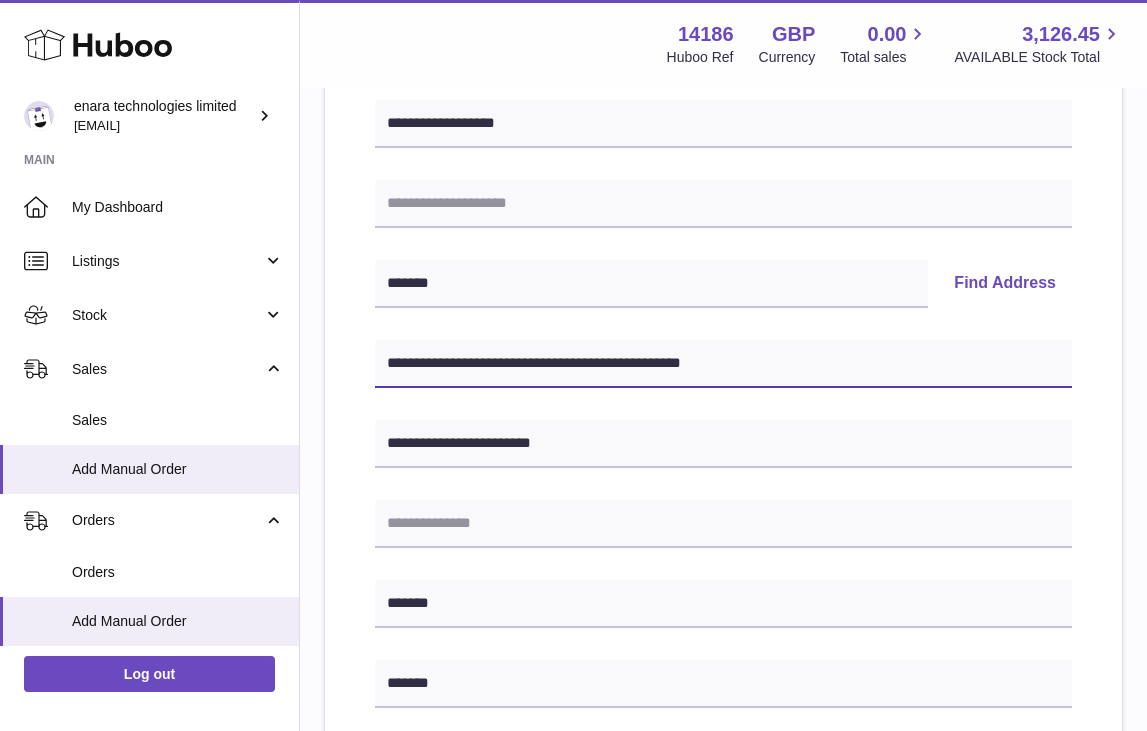 drag, startPoint x: 467, startPoint y: 362, endPoint x: 395, endPoint y: 361, distance: 72.00694 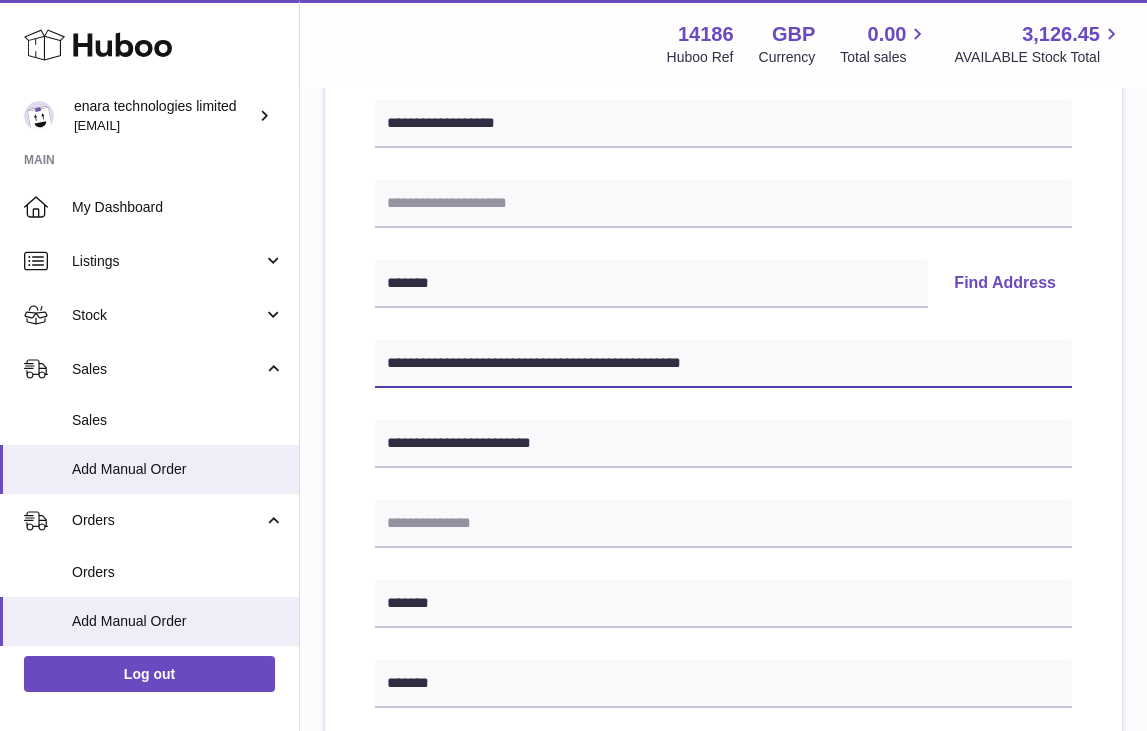 click on "**********" at bounding box center [723, 364] 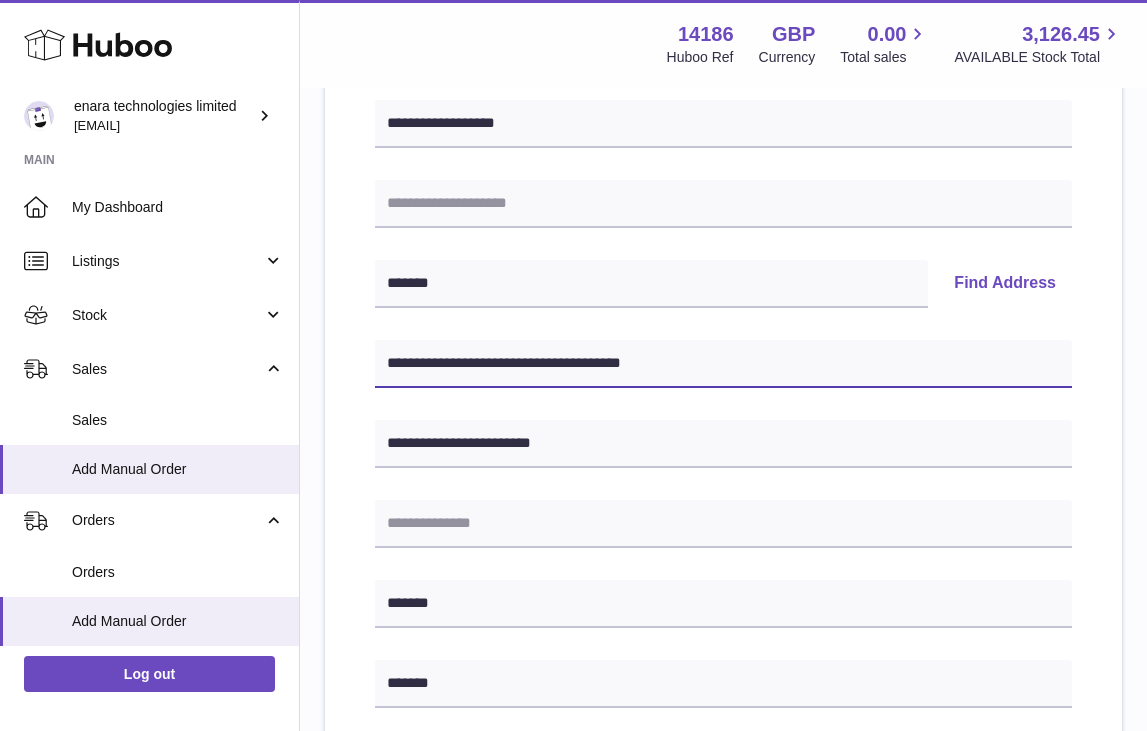 type on "**********" 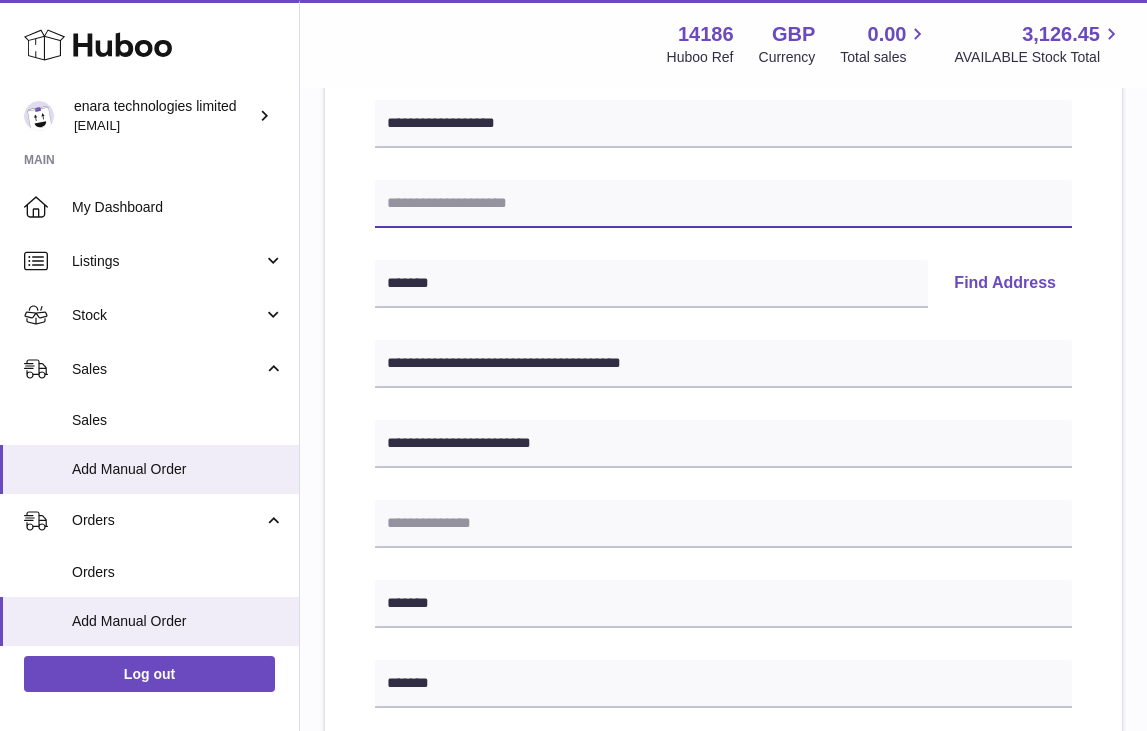 paste on "*********" 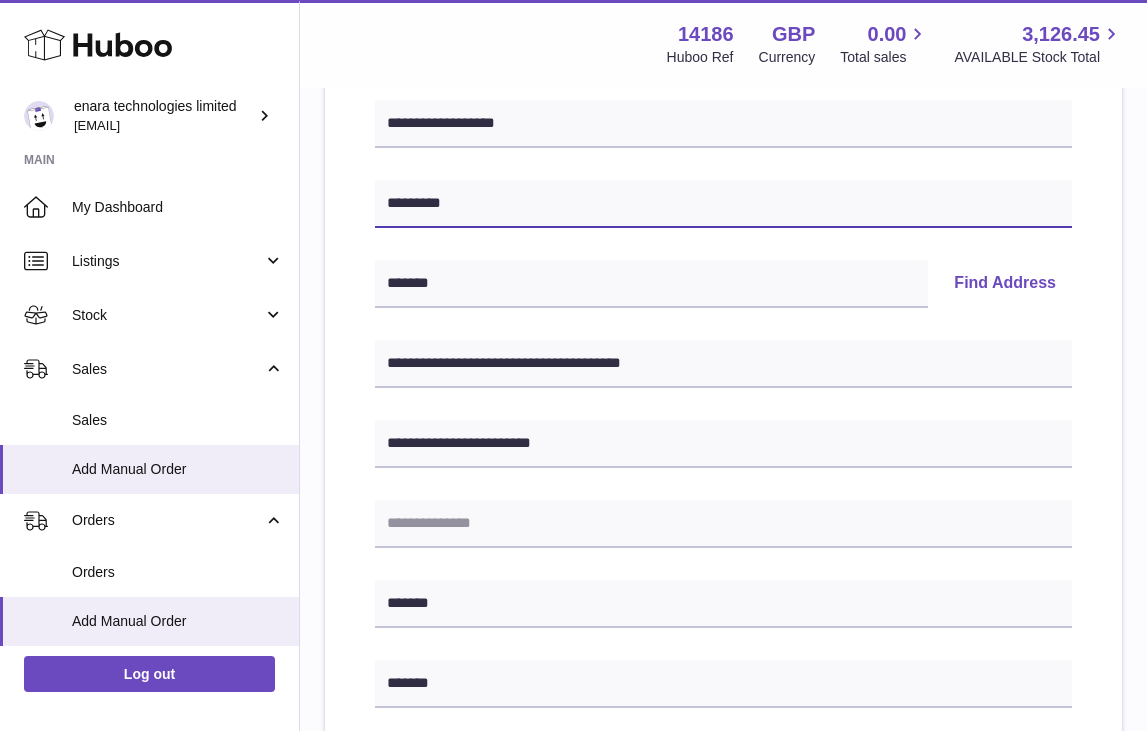 type on "*********" 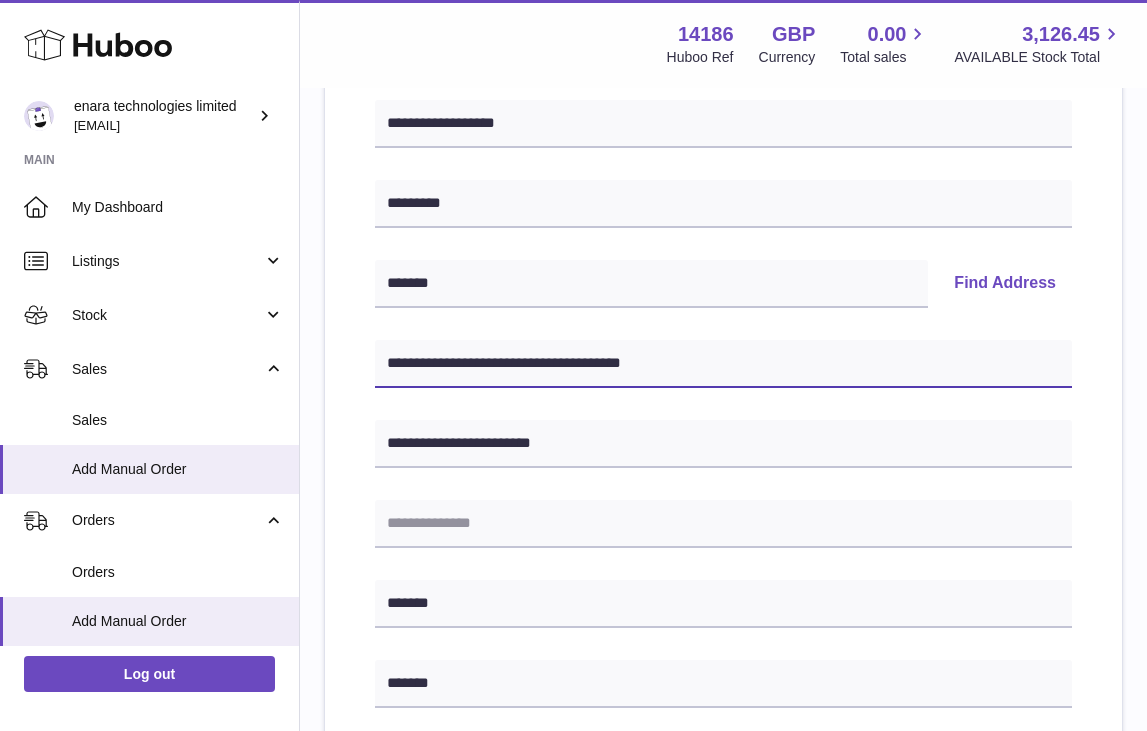 click on "**********" at bounding box center (723, 364) 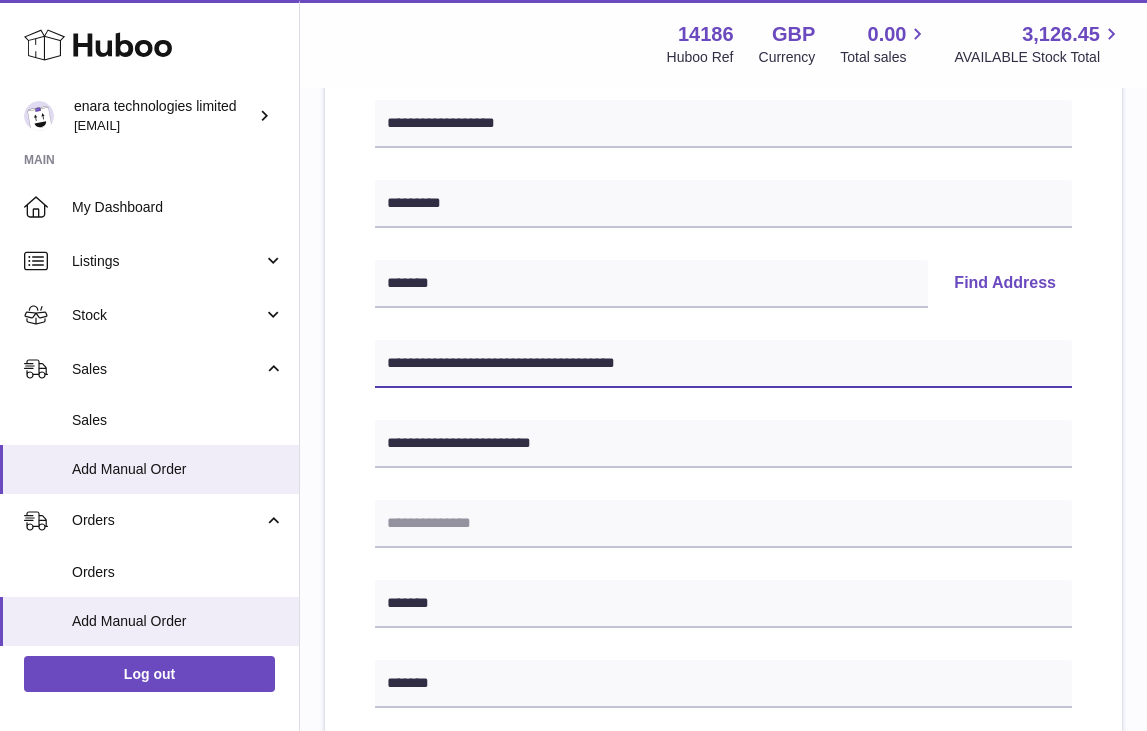 drag, startPoint x: 506, startPoint y: 366, endPoint x: 332, endPoint y: 332, distance: 177.29073 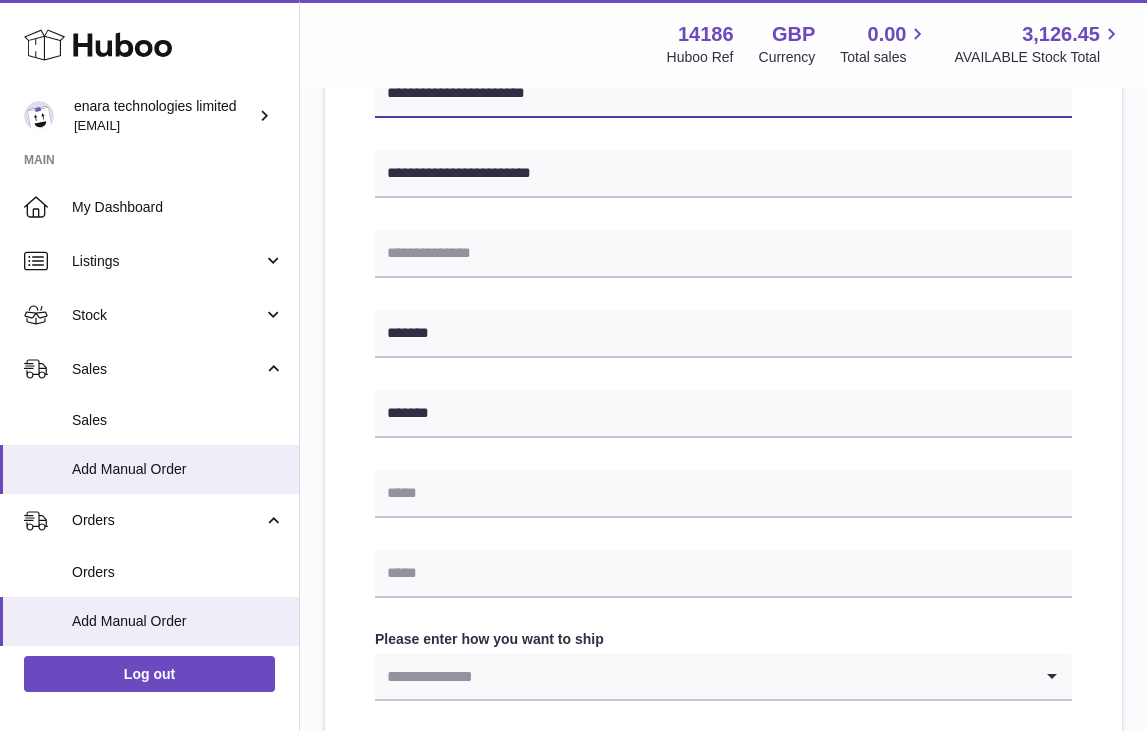 scroll, scrollTop: 566, scrollLeft: 0, axis: vertical 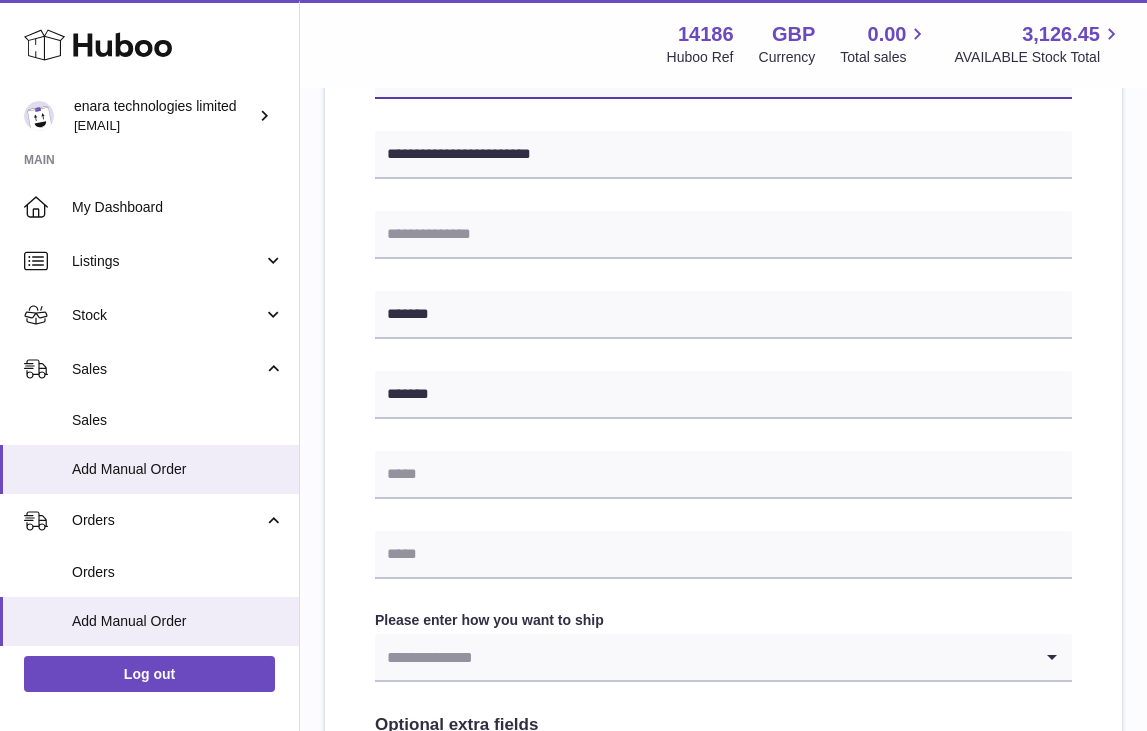 type on "**********" 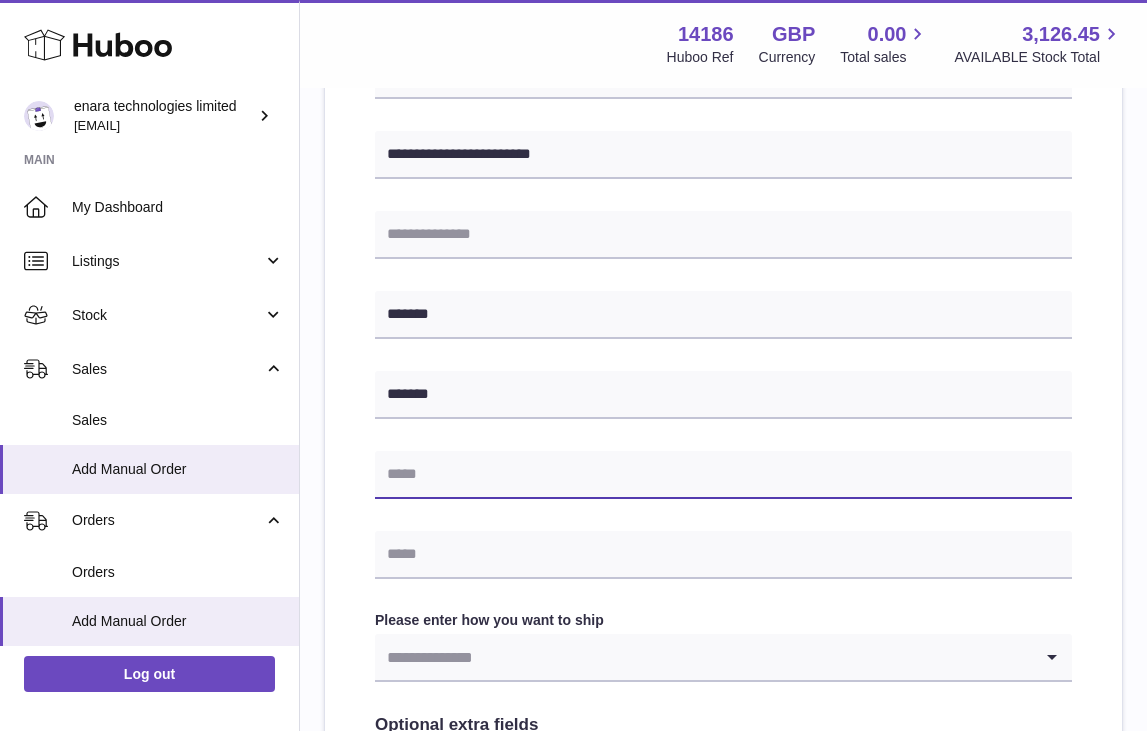 paste on "**********" 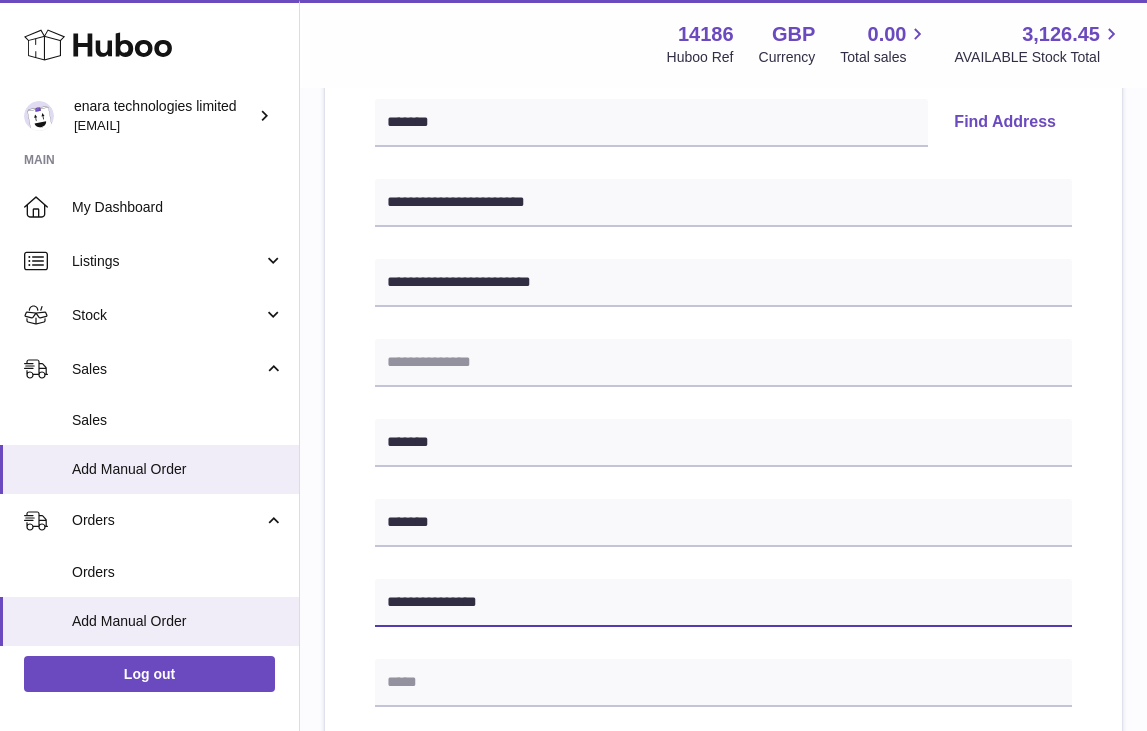 scroll, scrollTop: 366, scrollLeft: 0, axis: vertical 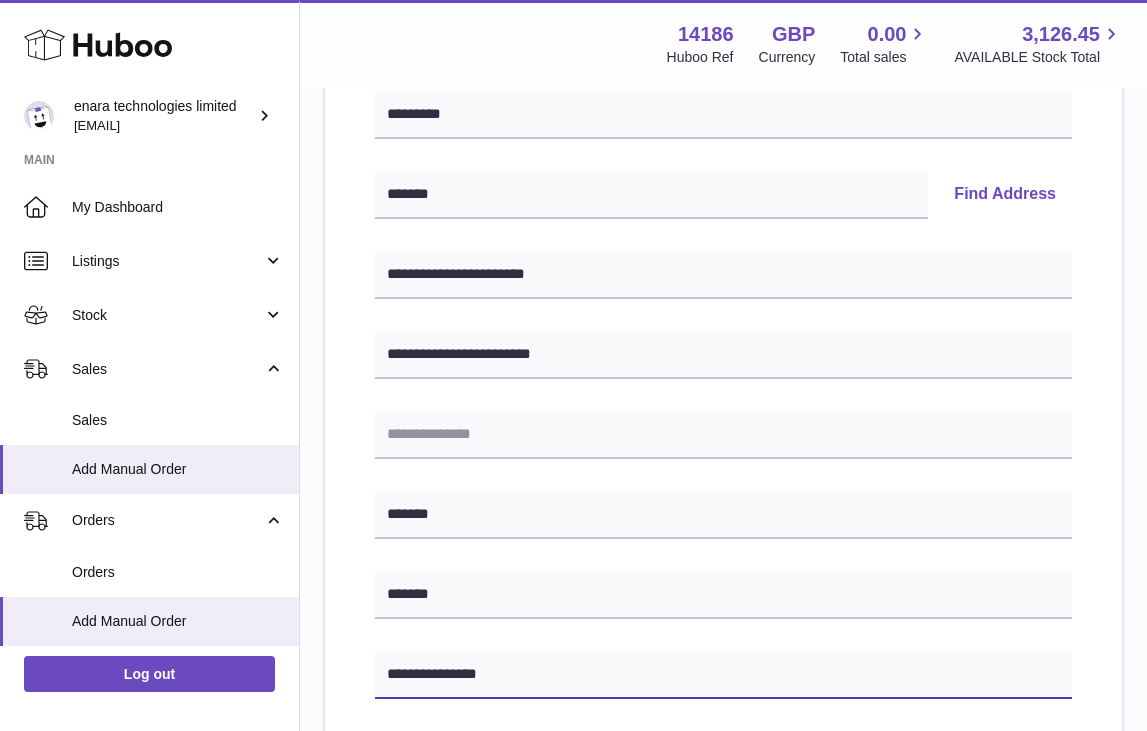 type on "**********" 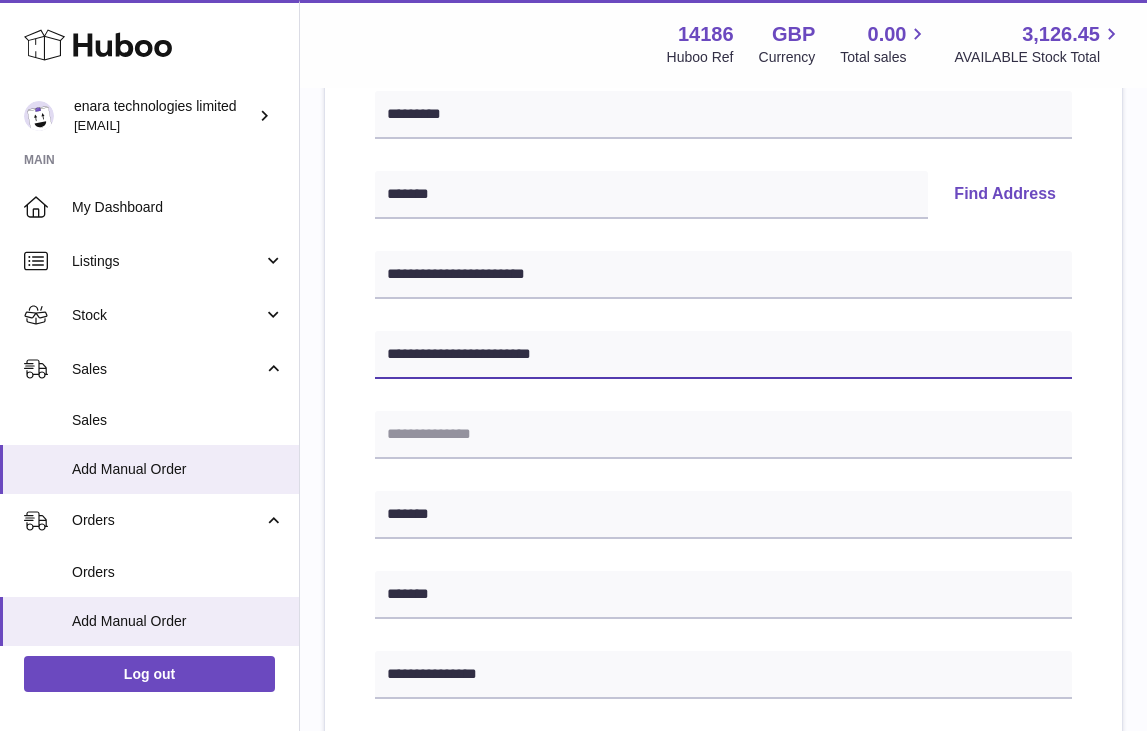 drag, startPoint x: 587, startPoint y: 357, endPoint x: 456, endPoint y: 354, distance: 131.03435 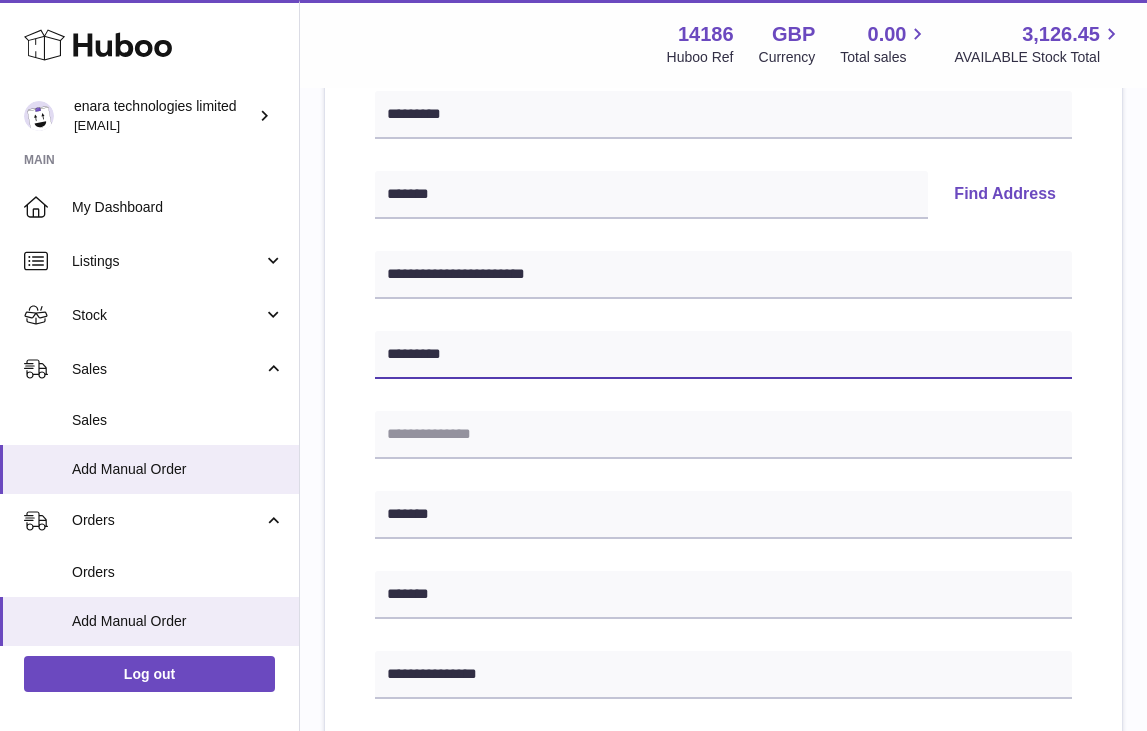 paste on "**********" 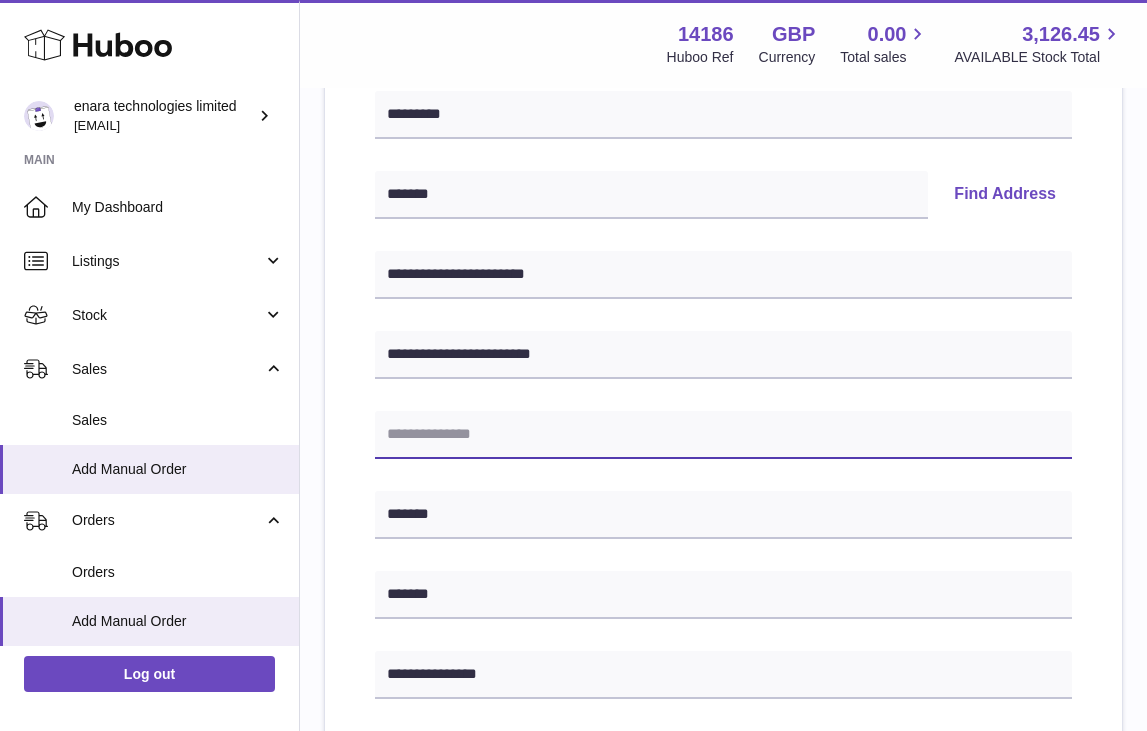 paste on "**********" 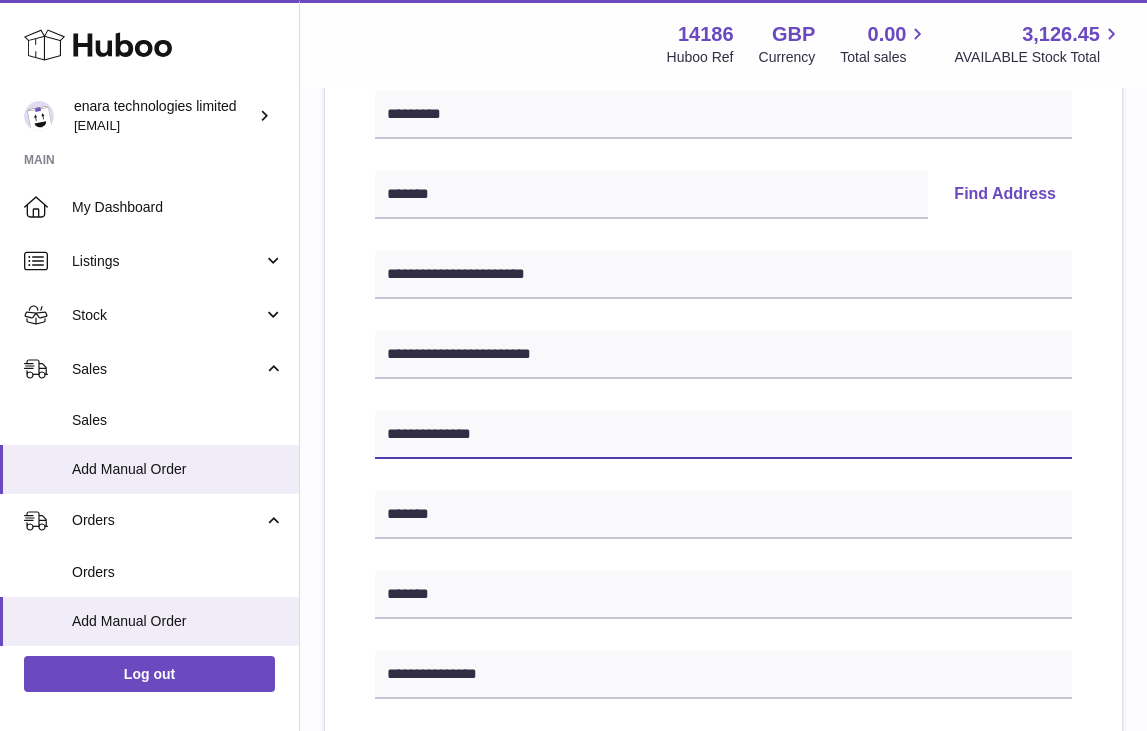 type on "**********" 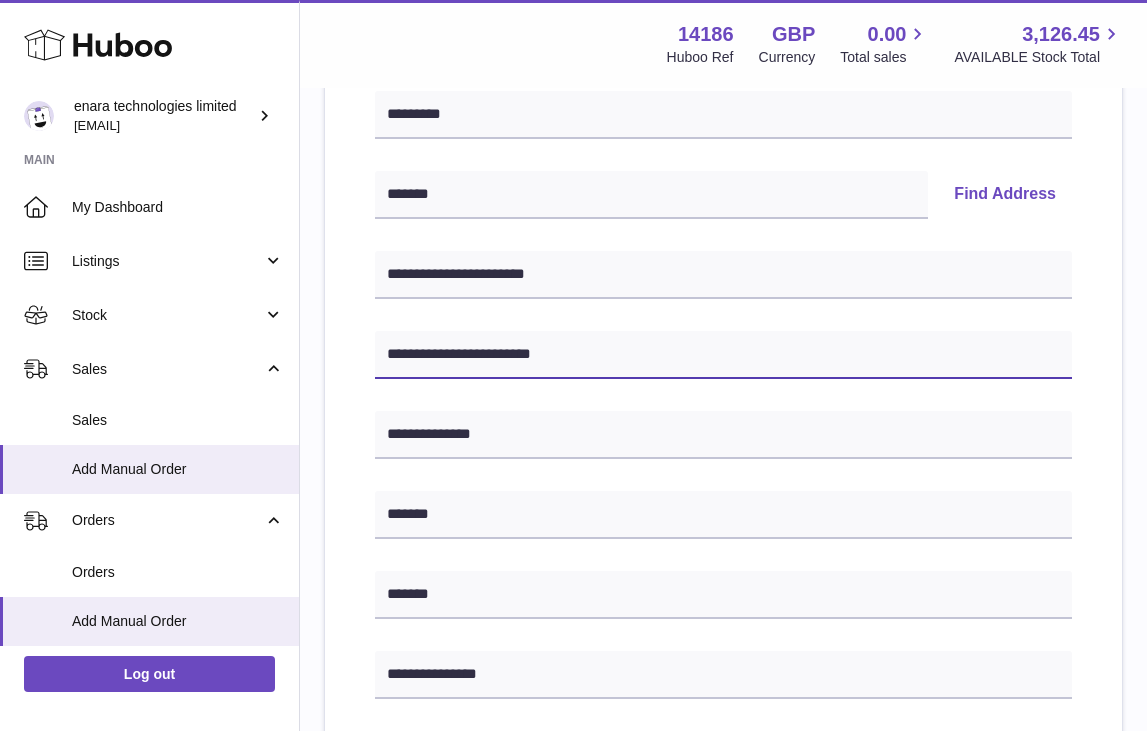 drag, startPoint x: 637, startPoint y: 351, endPoint x: 454, endPoint y: 354, distance: 183.02458 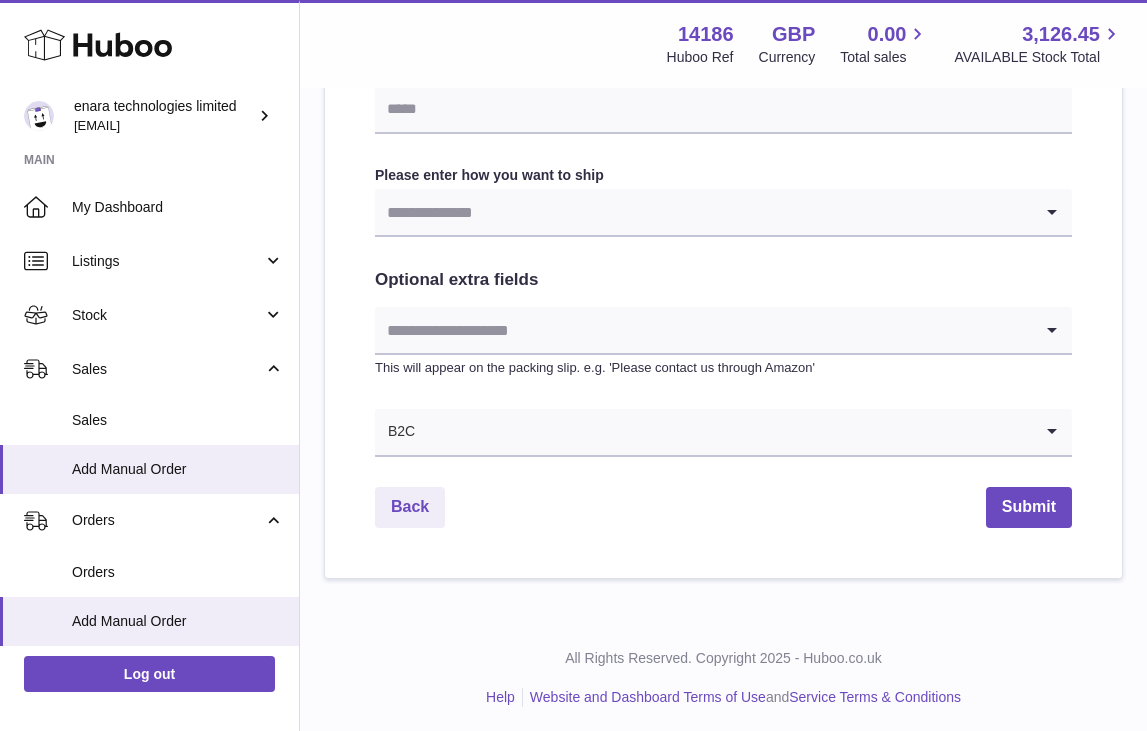 scroll, scrollTop: 1010, scrollLeft: 0, axis: vertical 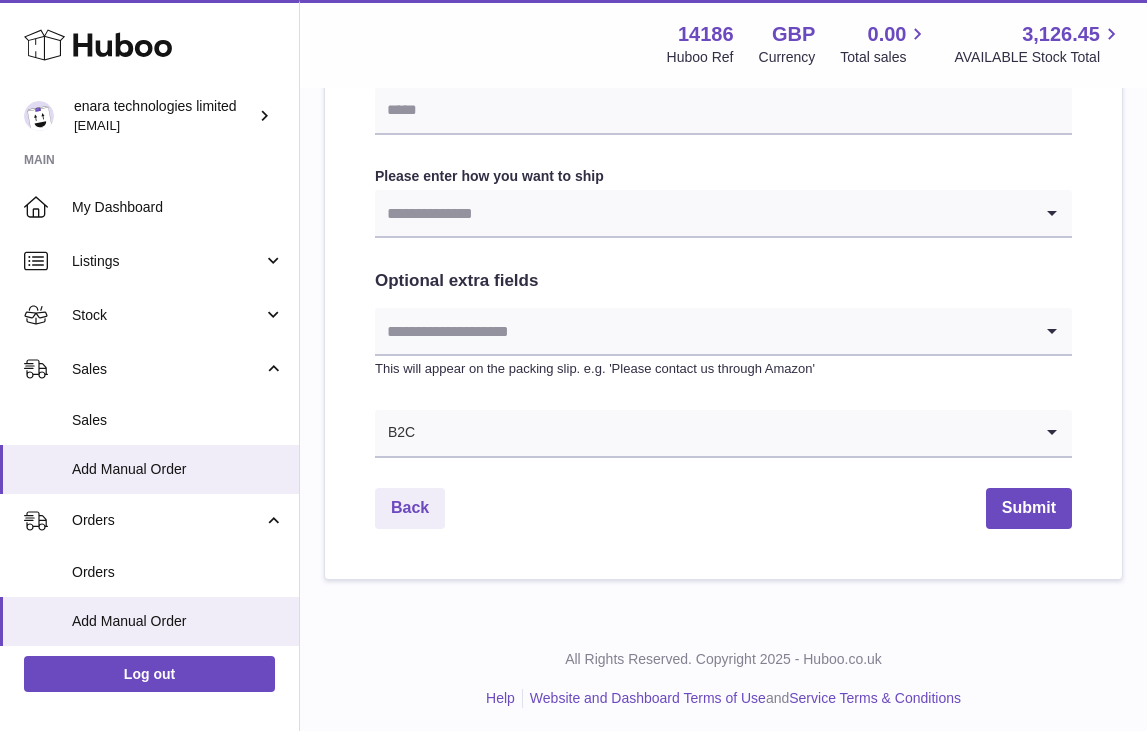 type on "*******" 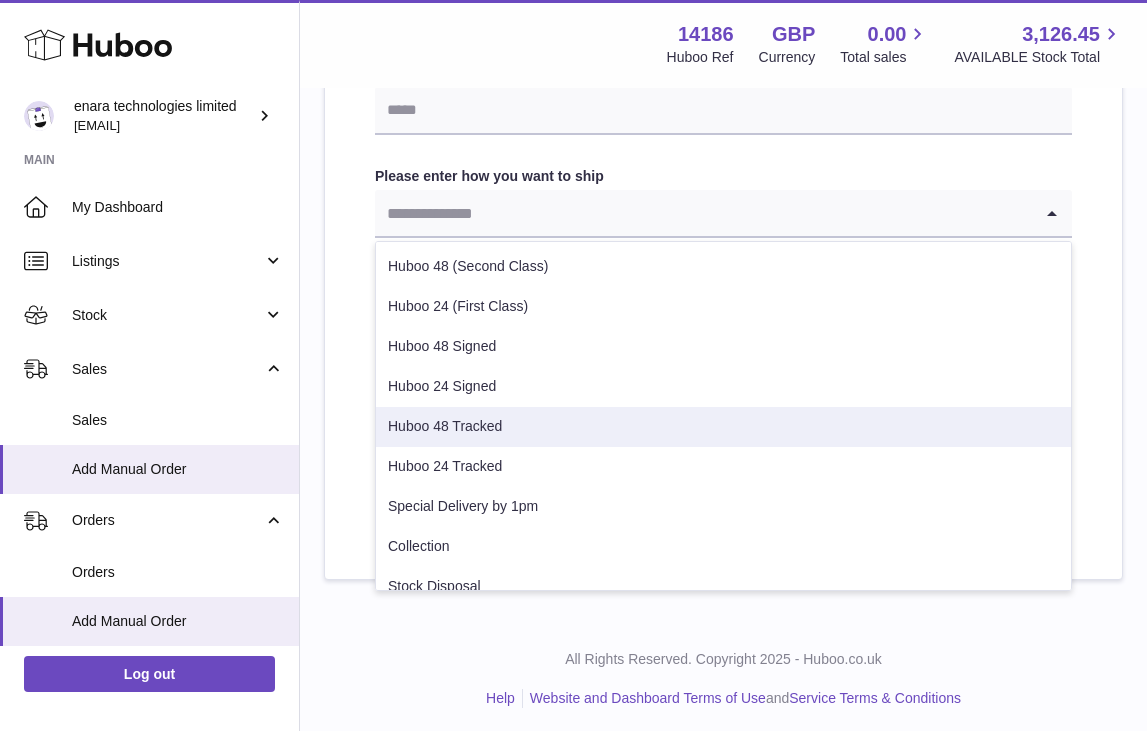 click on "Huboo 48 Tracked" at bounding box center [723, 427] 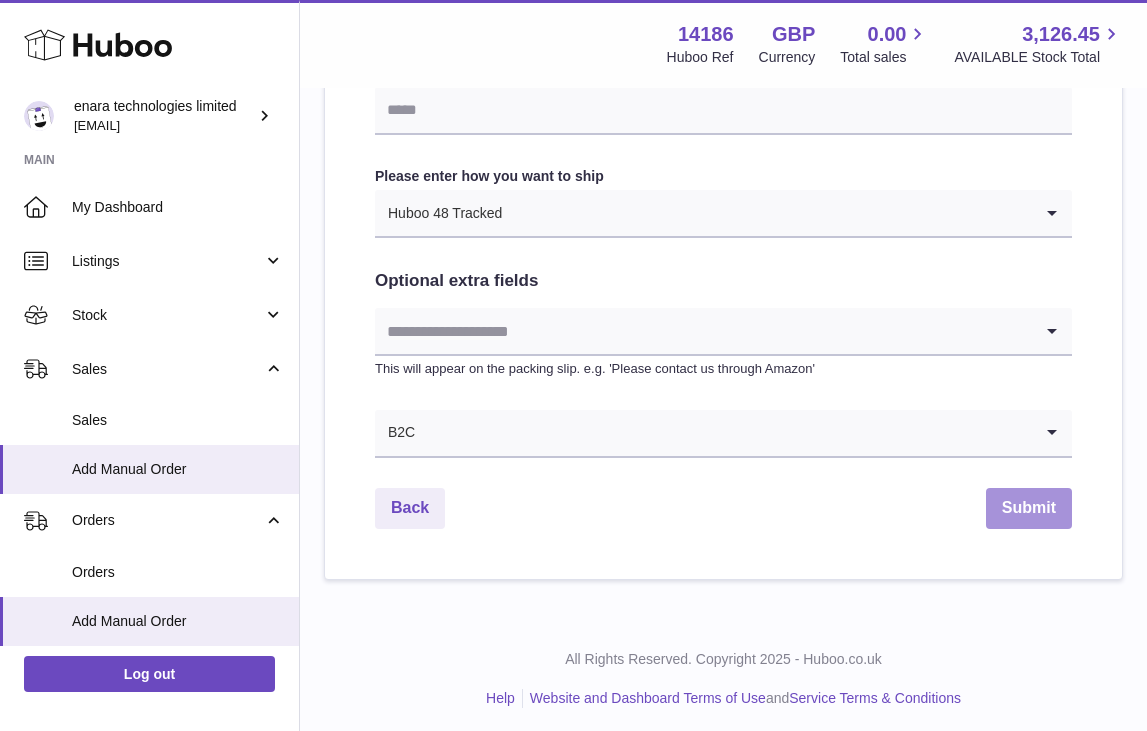 click on "Submit" at bounding box center (1029, 508) 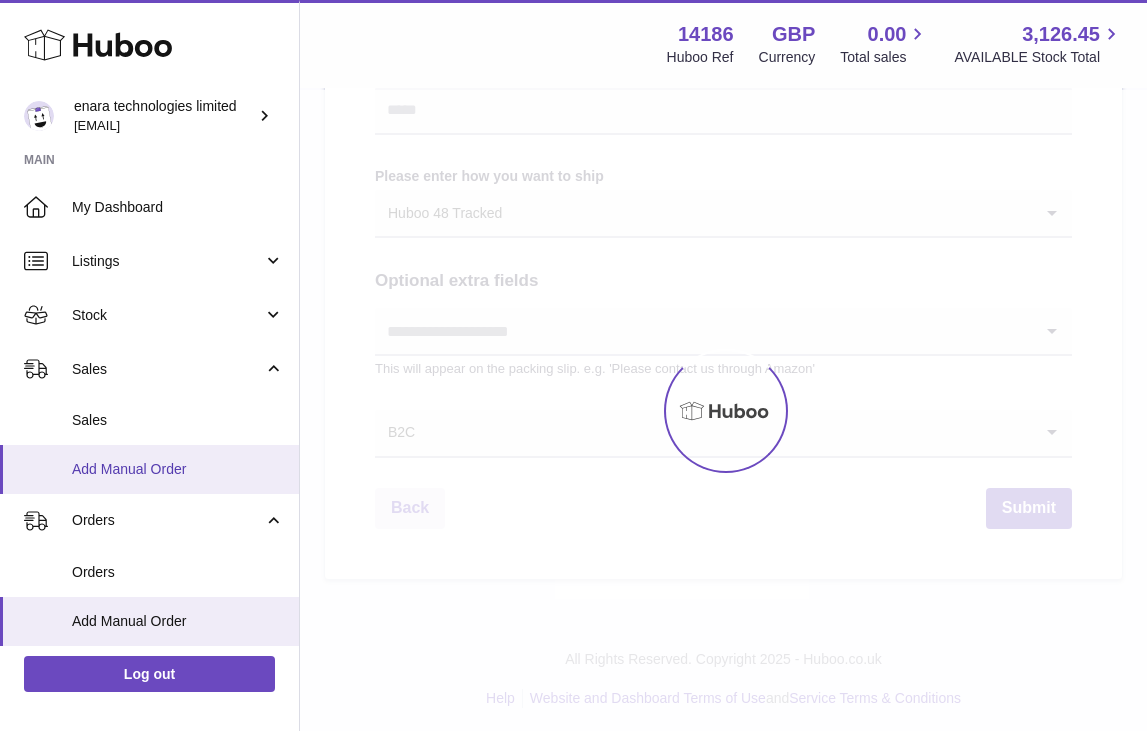 scroll, scrollTop: 0, scrollLeft: 0, axis: both 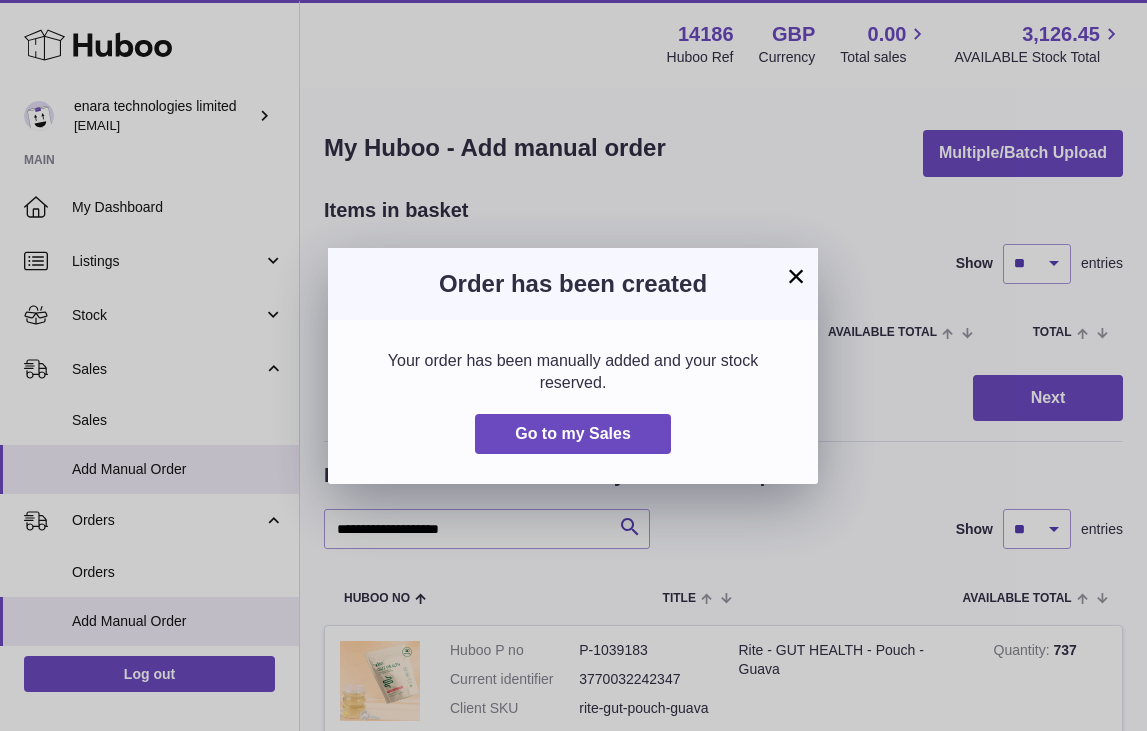 click on "×" at bounding box center [796, 276] 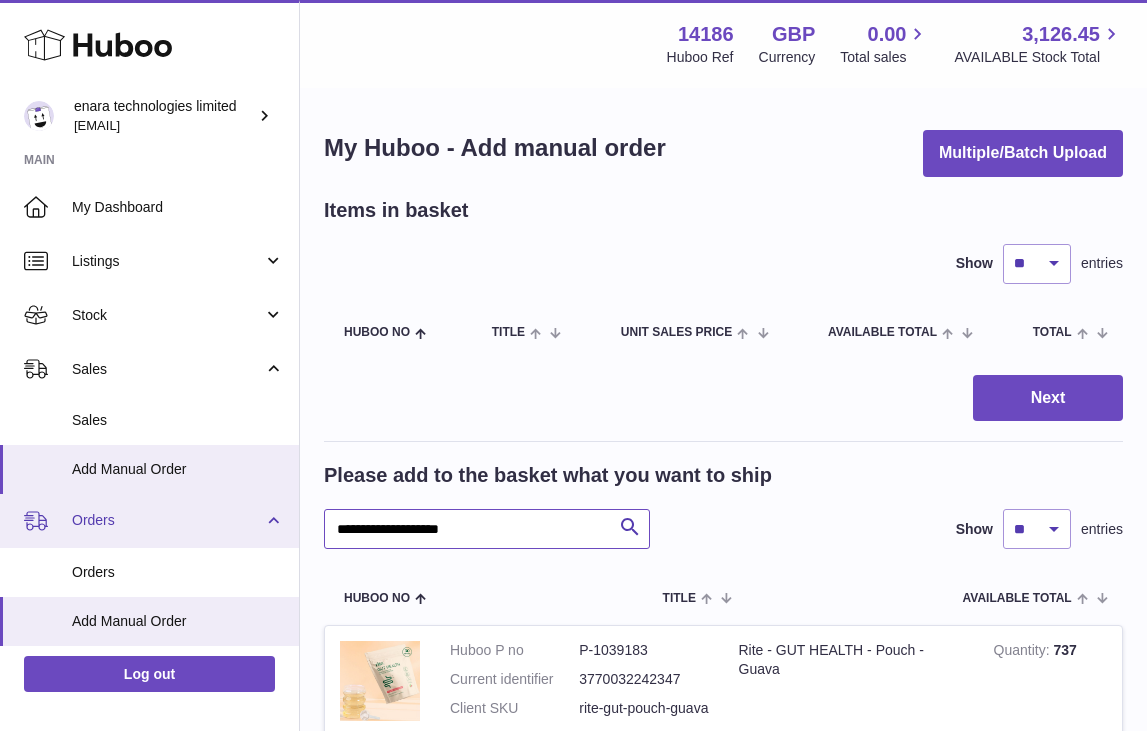 drag, startPoint x: 482, startPoint y: 537, endPoint x: 214, endPoint y: 503, distance: 270.1481 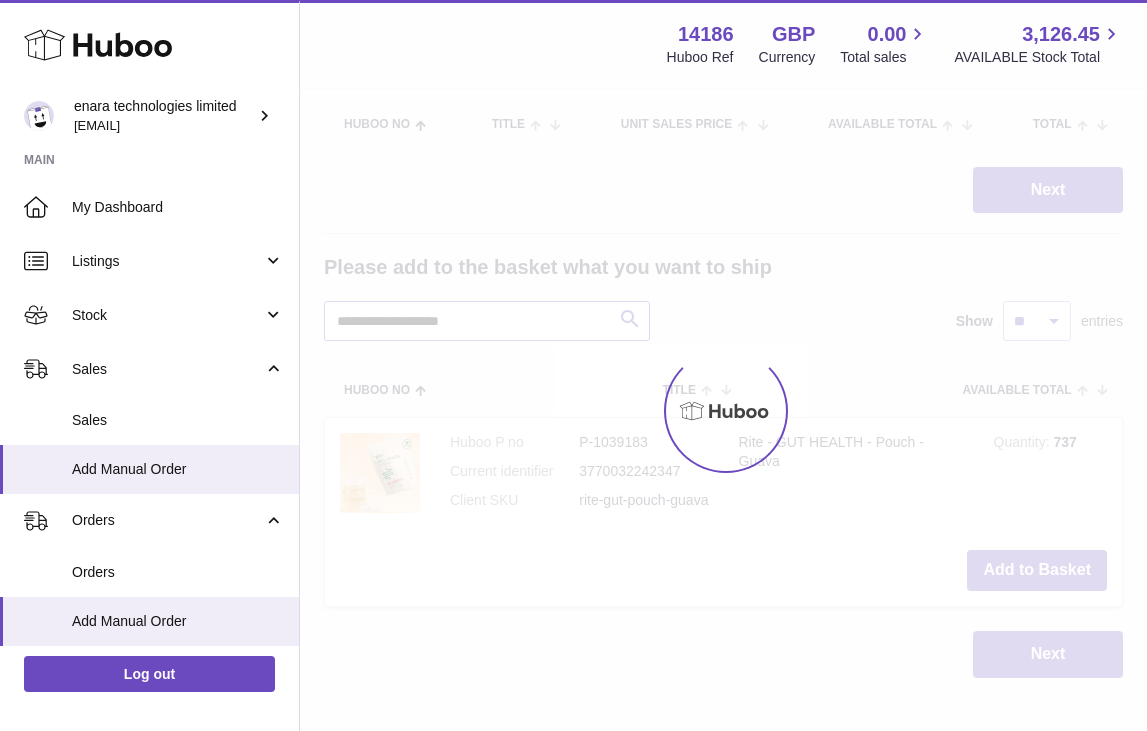 scroll, scrollTop: 255, scrollLeft: 0, axis: vertical 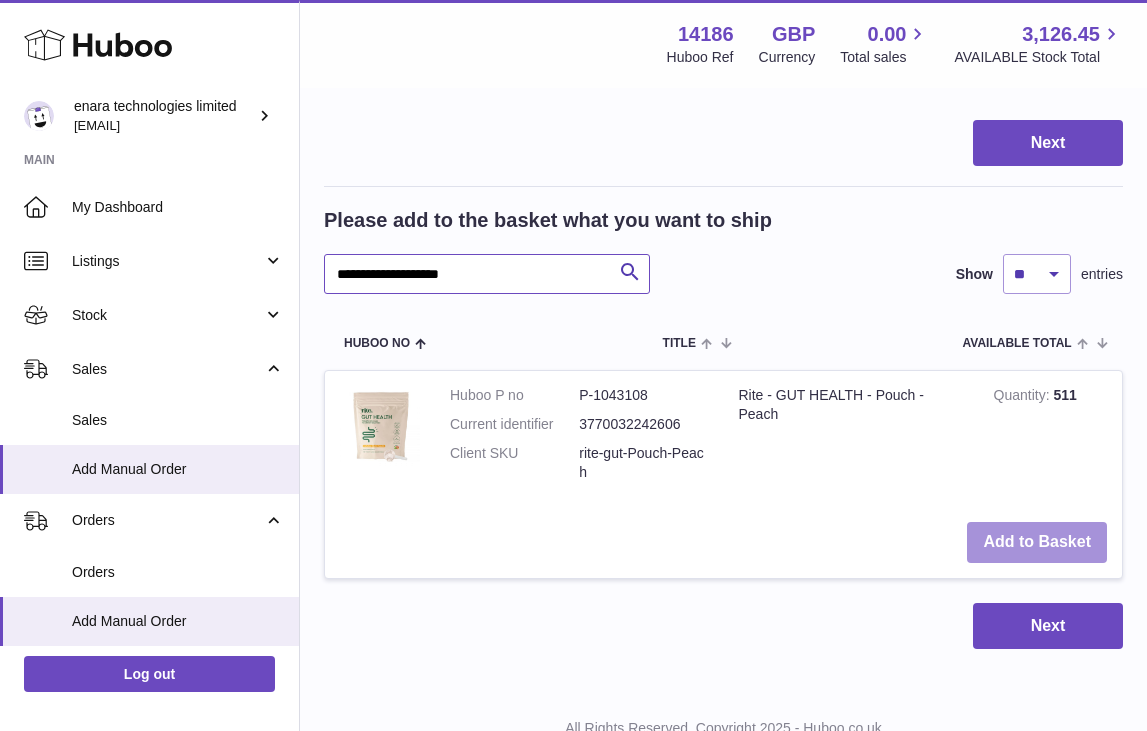 type on "**********" 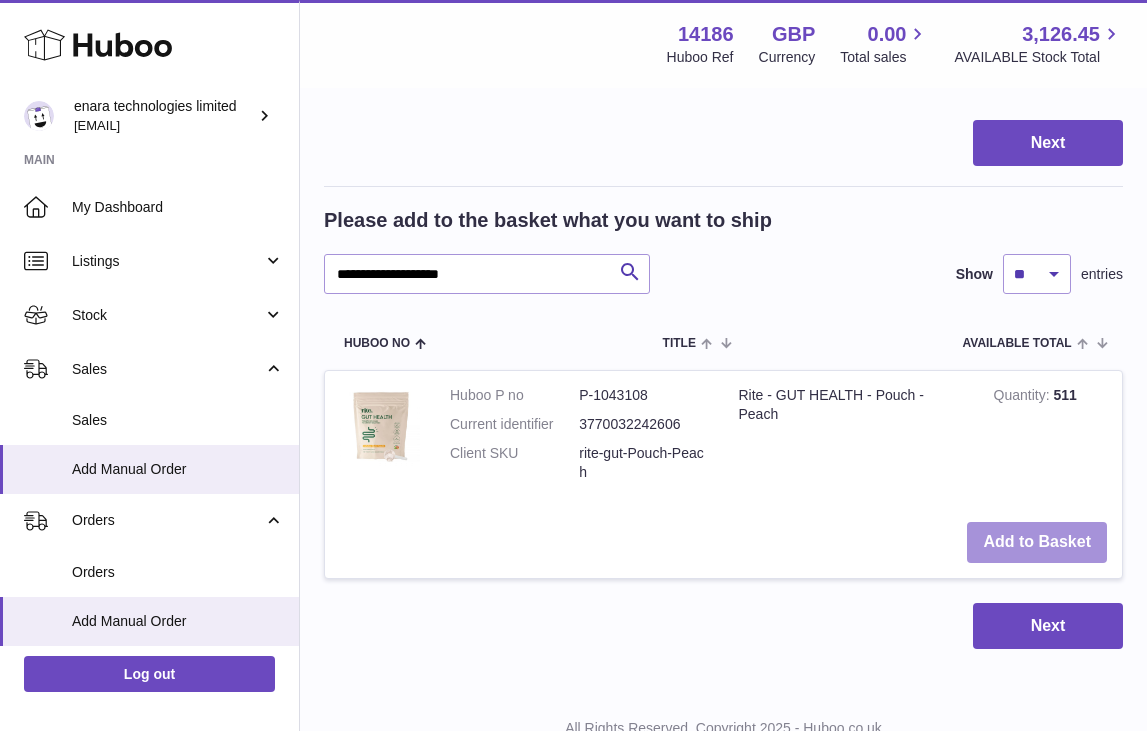 click on "Add to Basket" at bounding box center [1037, 542] 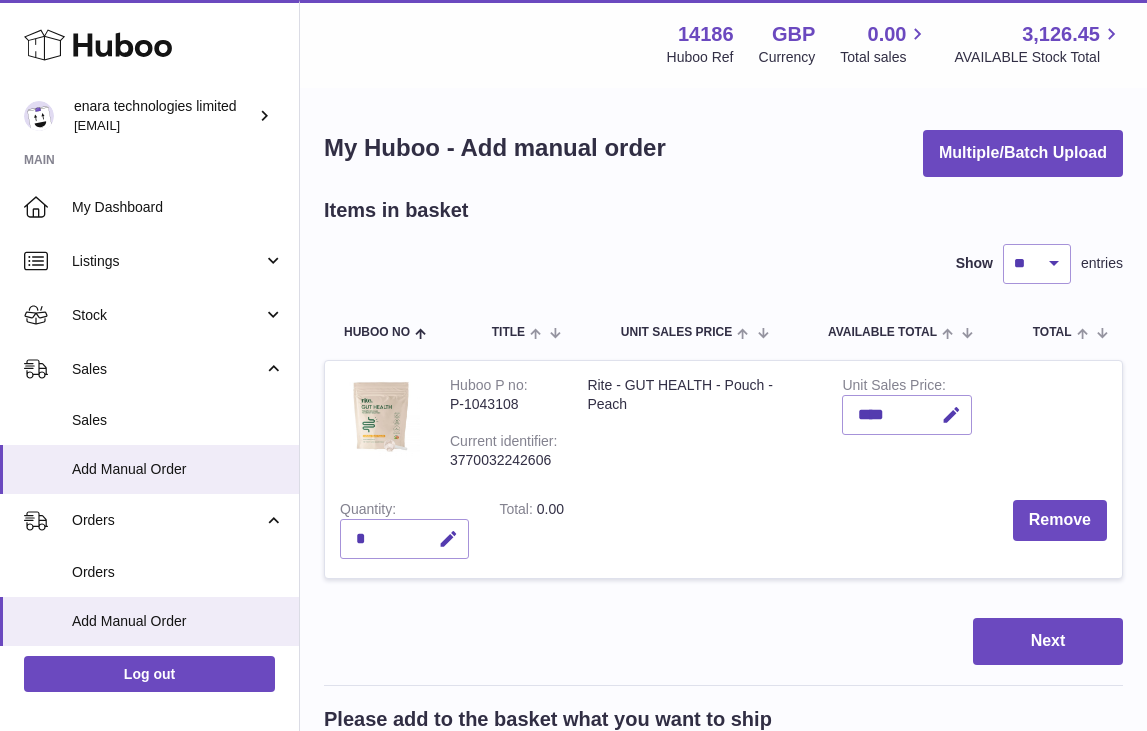 scroll, scrollTop: 0, scrollLeft: 0, axis: both 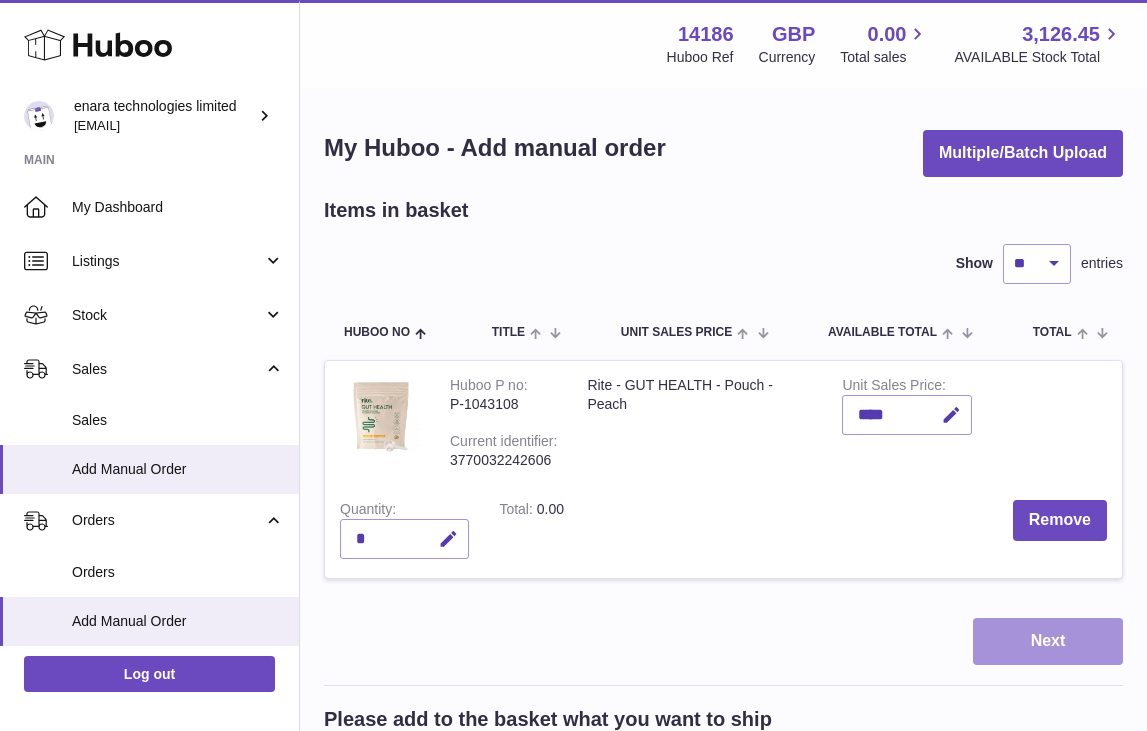 click on "Next" at bounding box center (1048, 641) 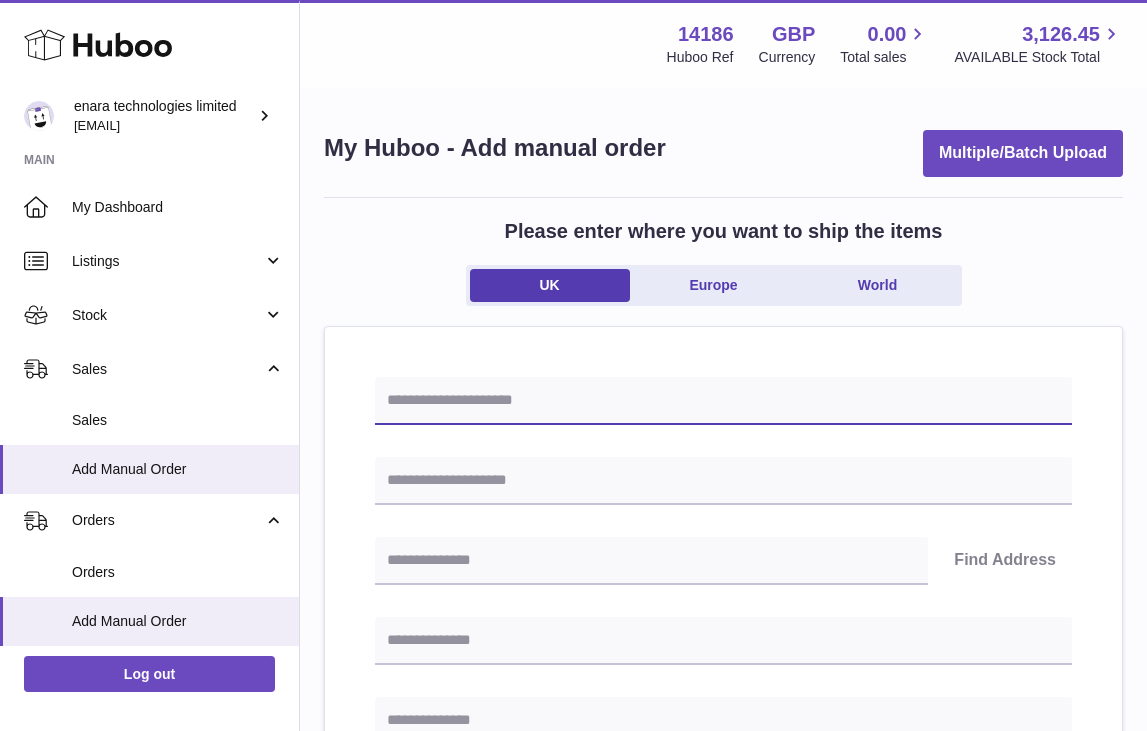 click at bounding box center [723, 401] 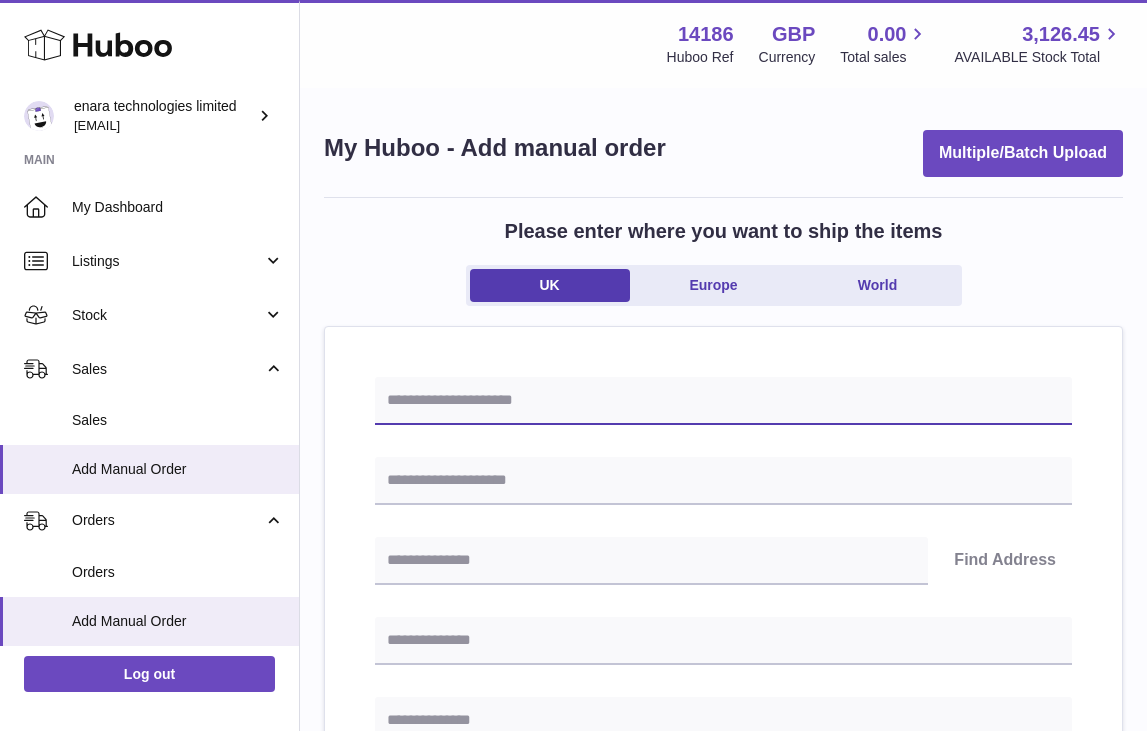 paste on "**********" 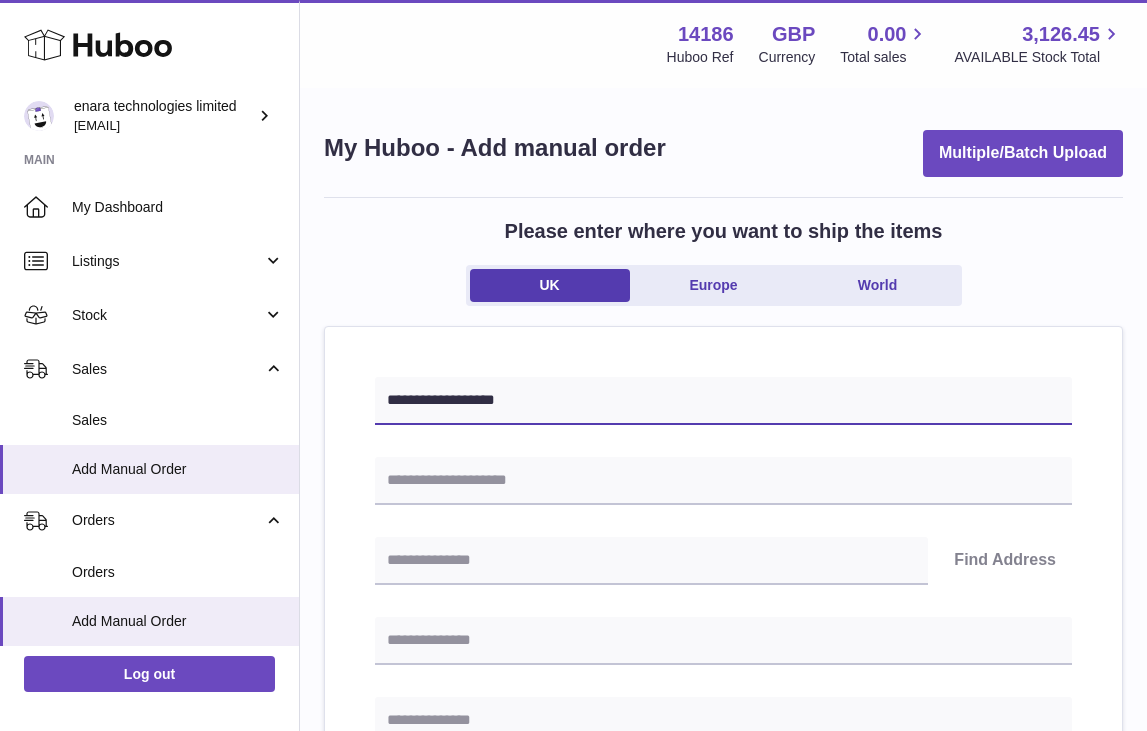 type on "**********" 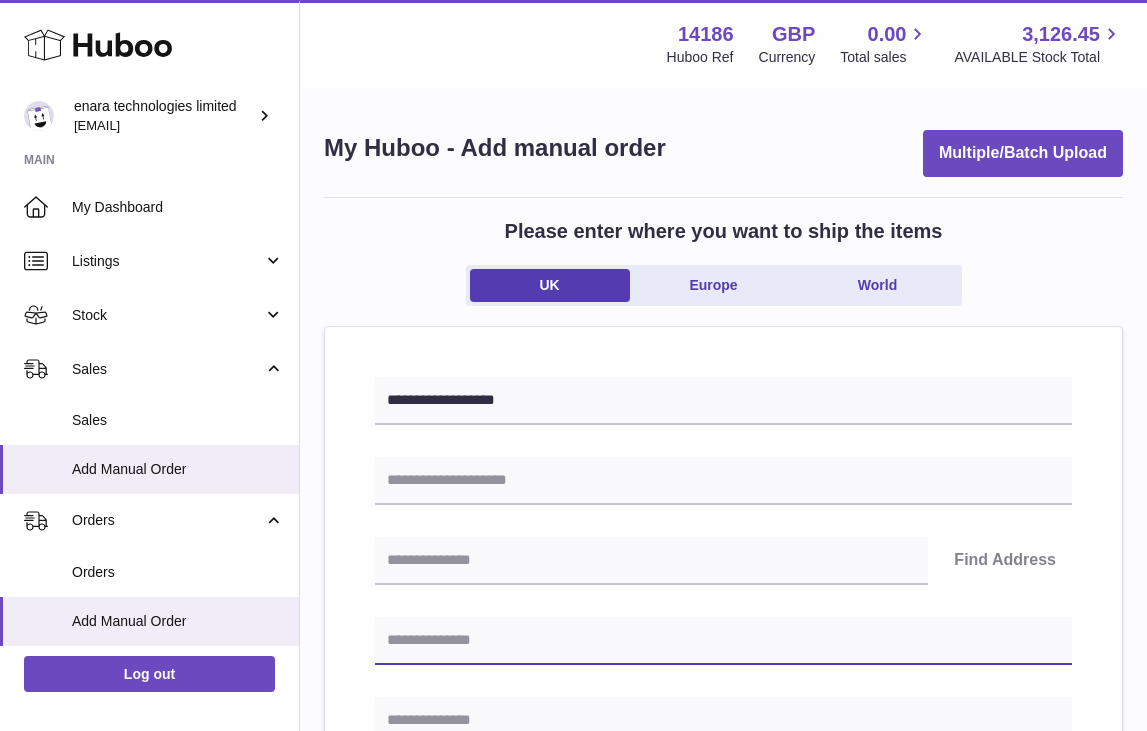 paste on "**********" 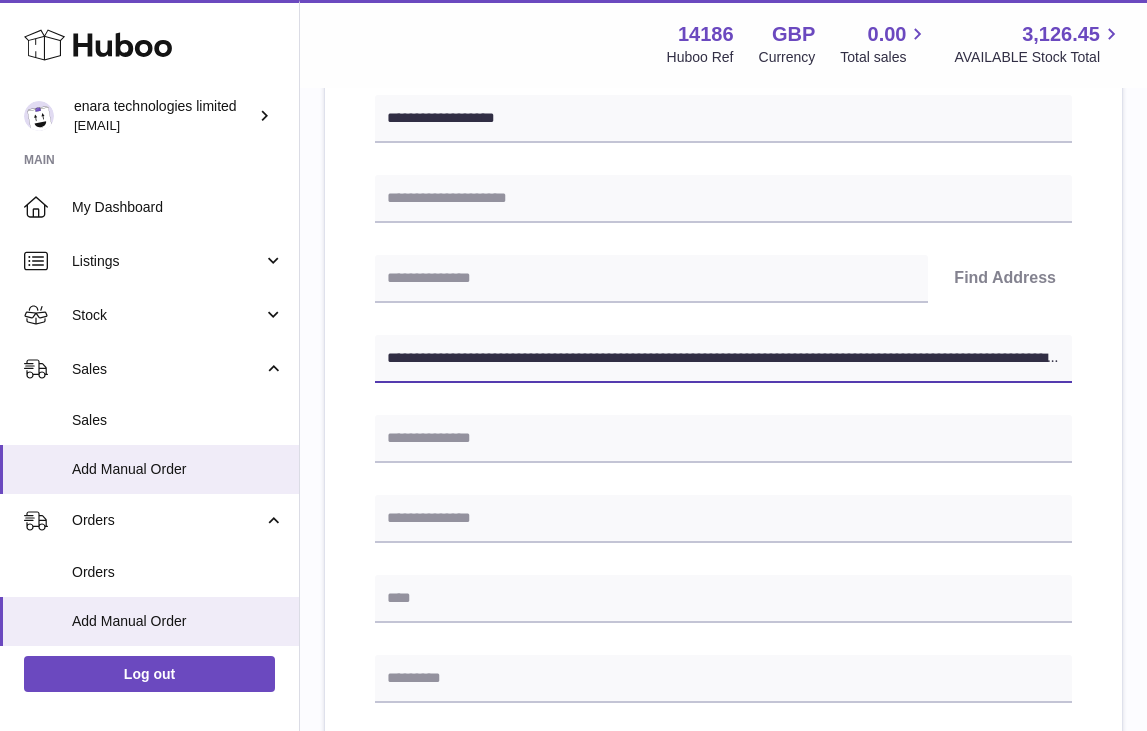 scroll, scrollTop: 284, scrollLeft: 0, axis: vertical 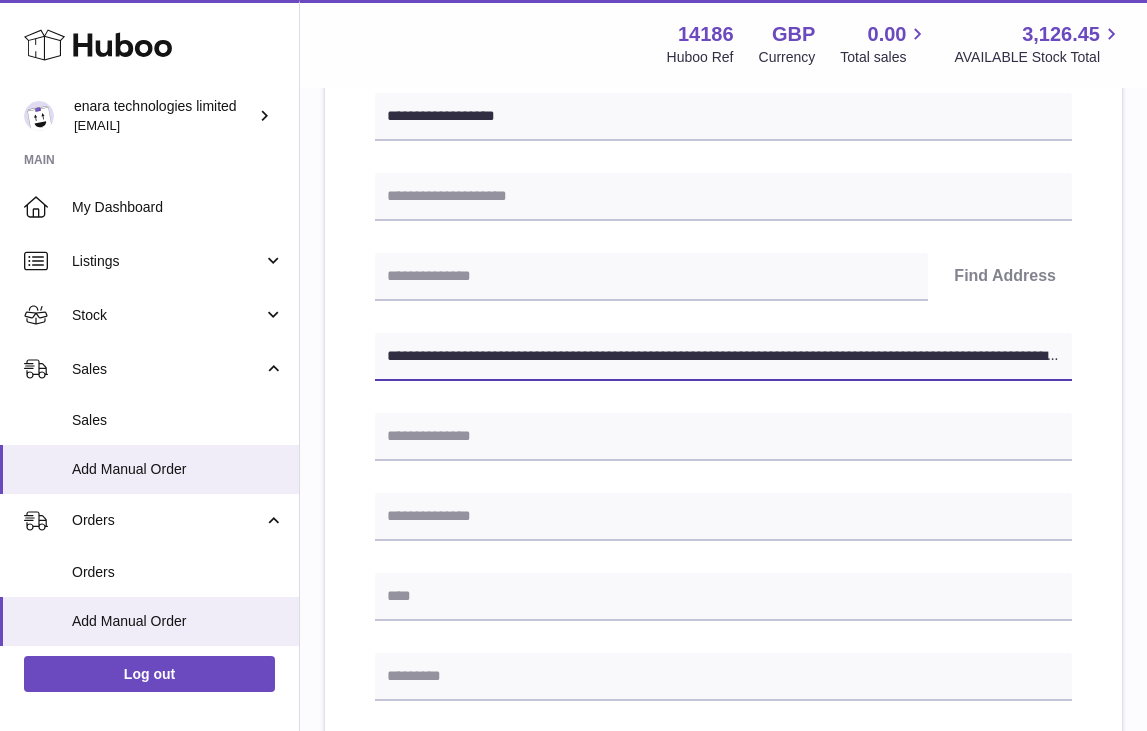 drag, startPoint x: 604, startPoint y: 352, endPoint x: 1276, endPoint y: 488, distance: 685.6238 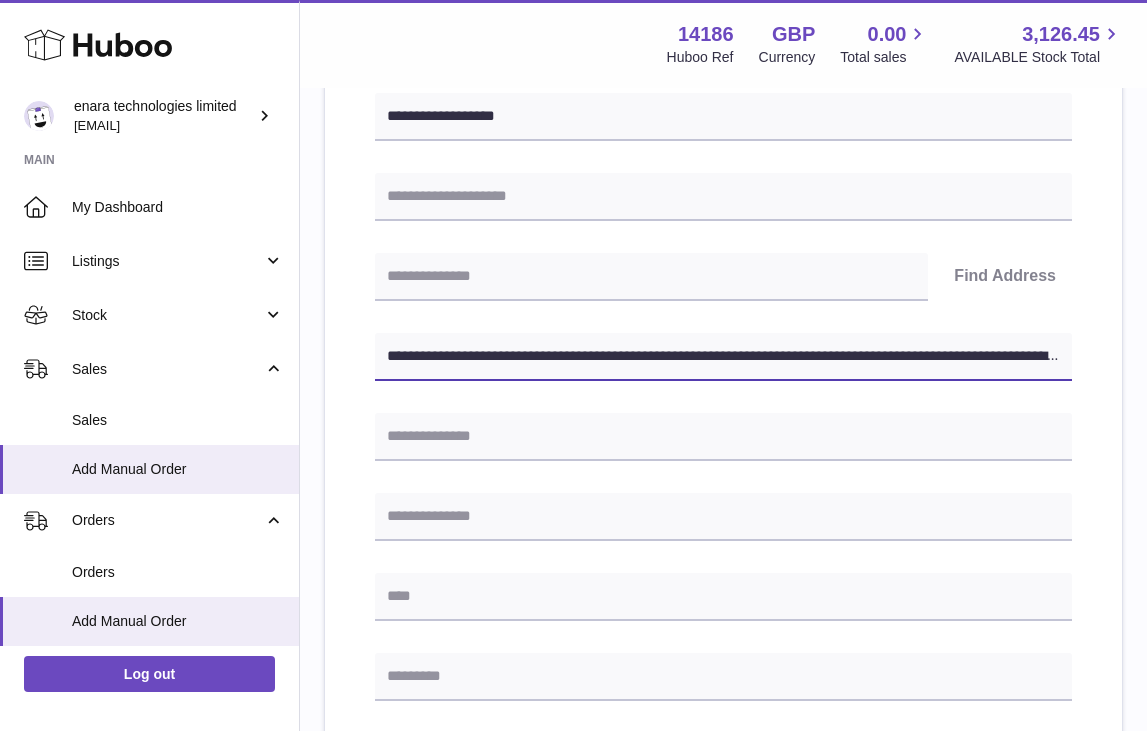click on ".st0{fill:#141414;}" at bounding box center (573, 81) 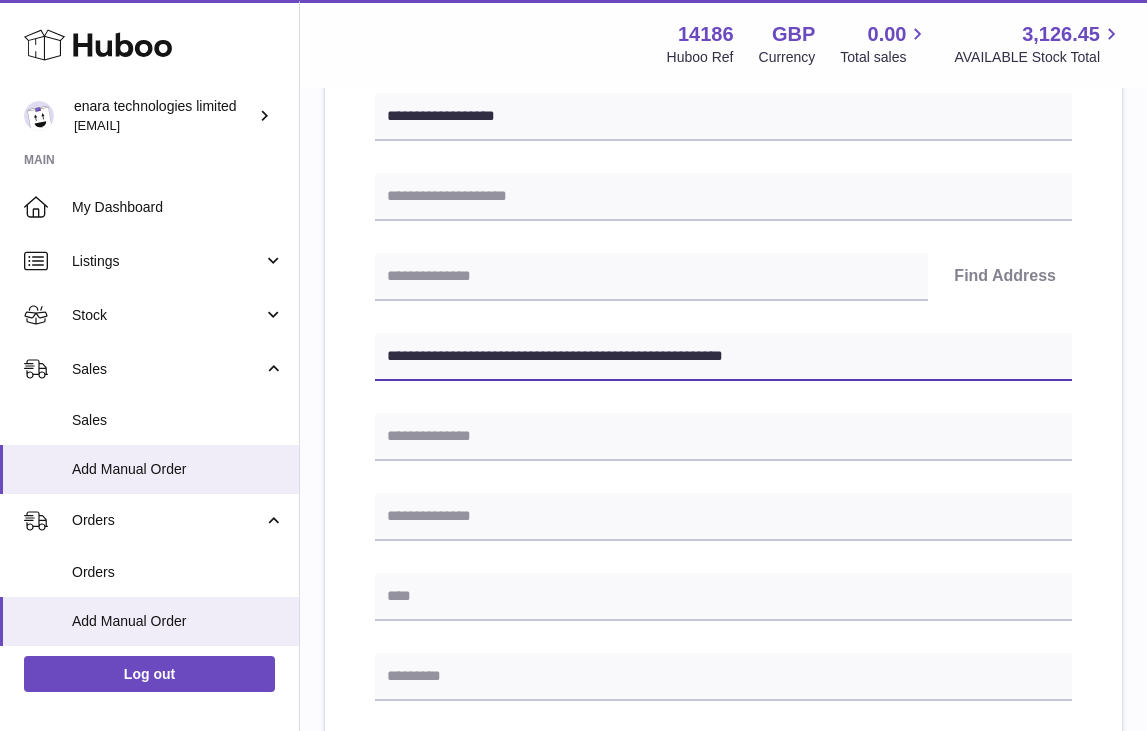 type on "**********" 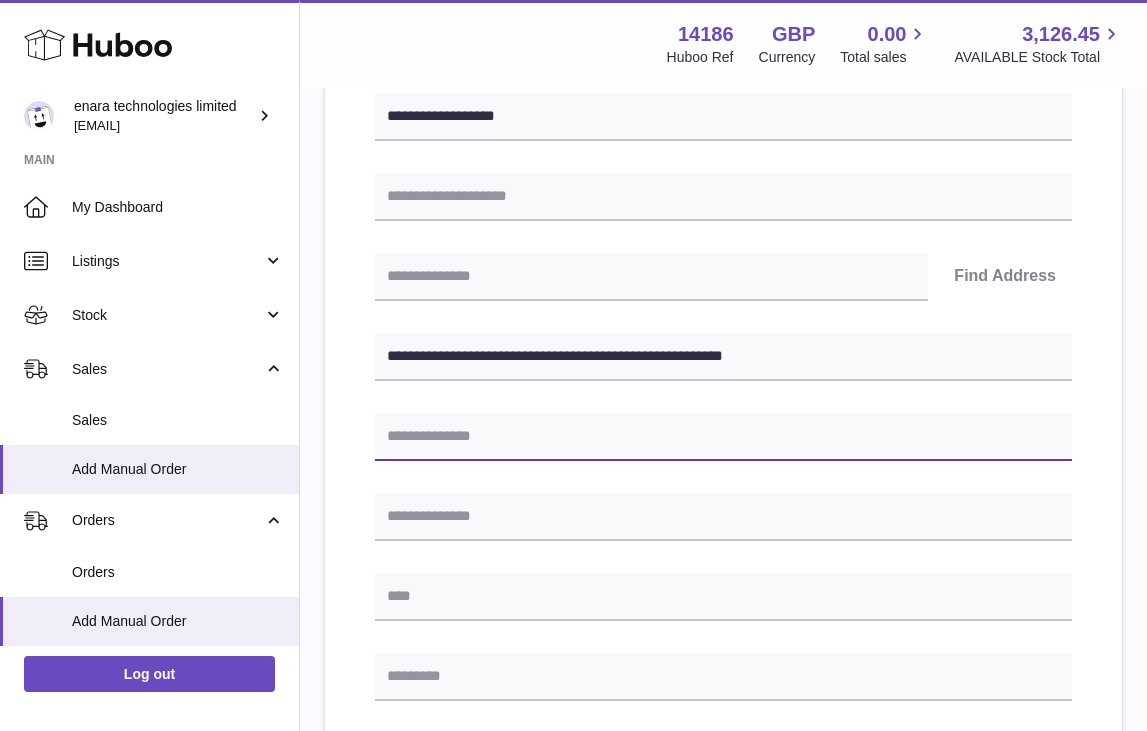paste on "**********" 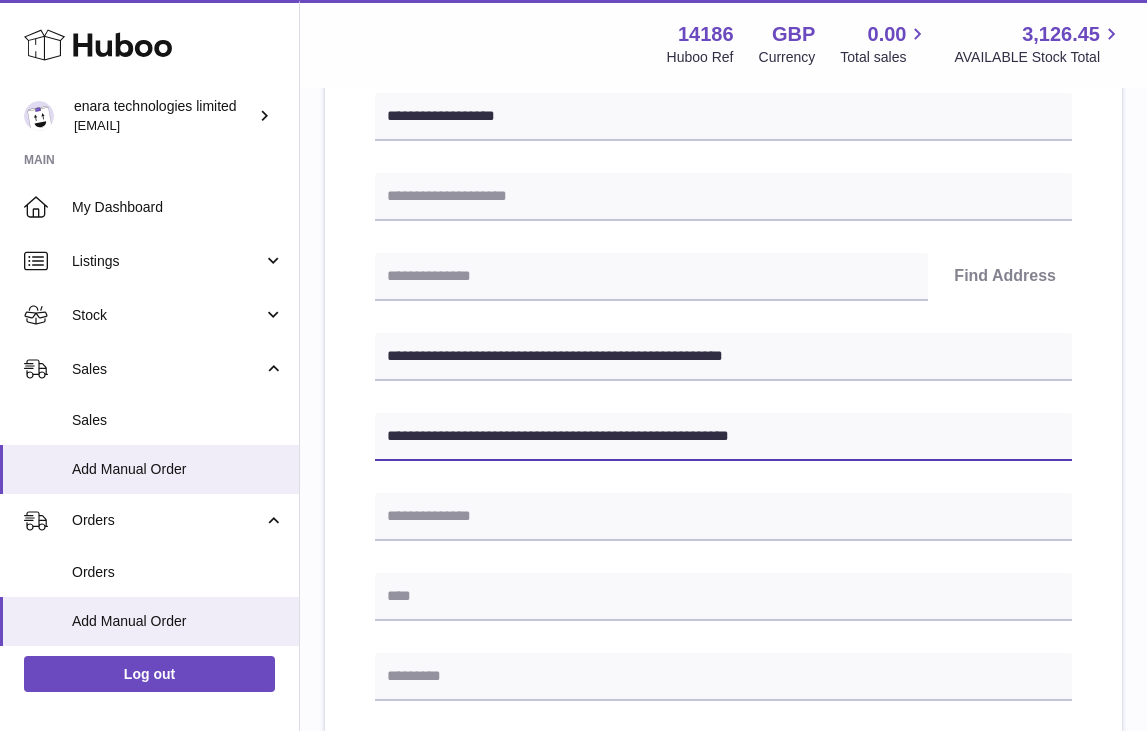 type on "**********" 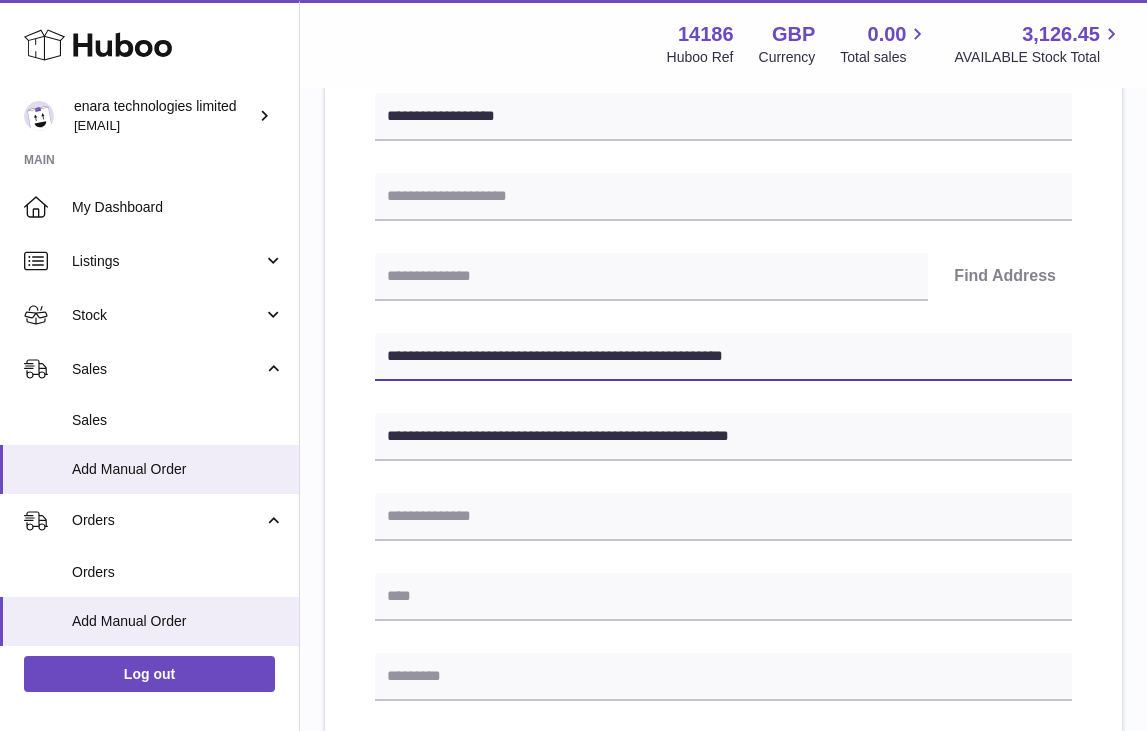 drag, startPoint x: 479, startPoint y: 358, endPoint x: 391, endPoint y: 361, distance: 88.051125 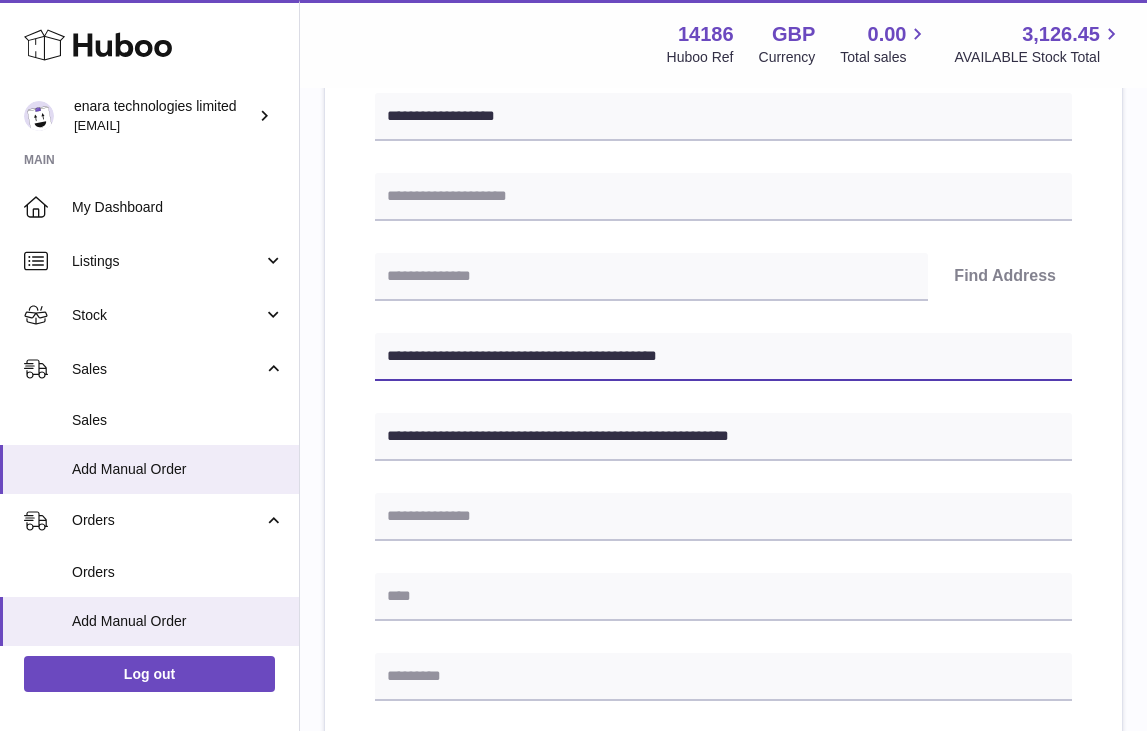 type on "**********" 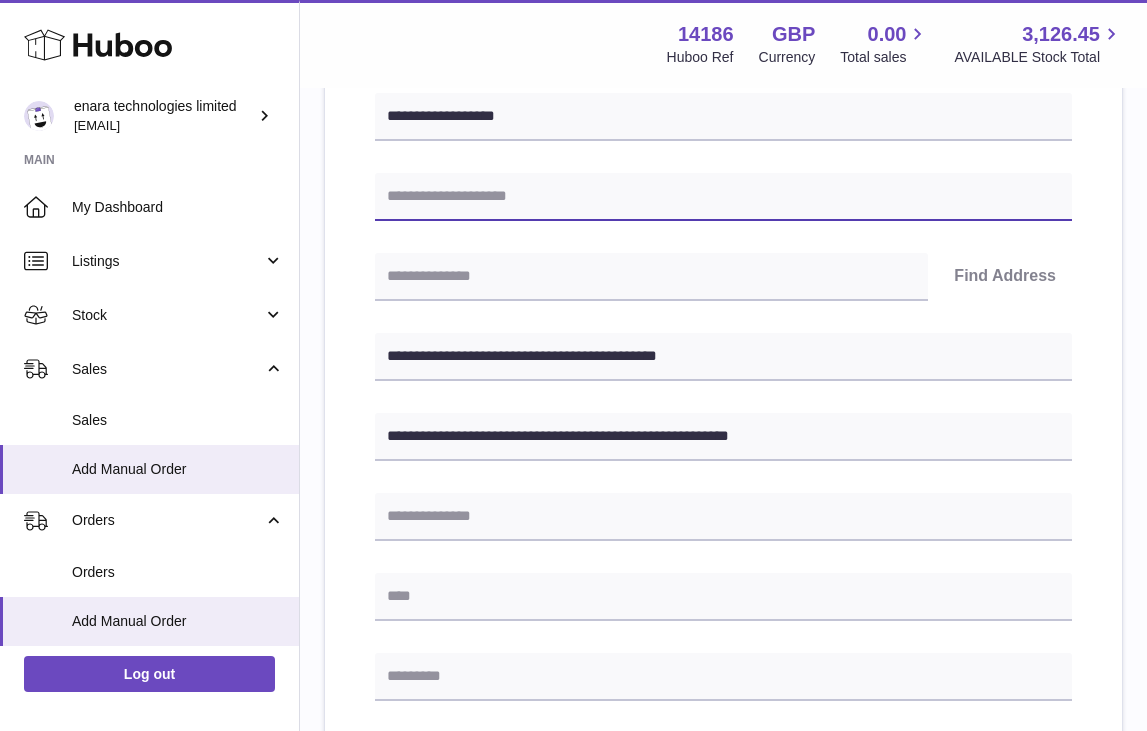 paste on "**********" 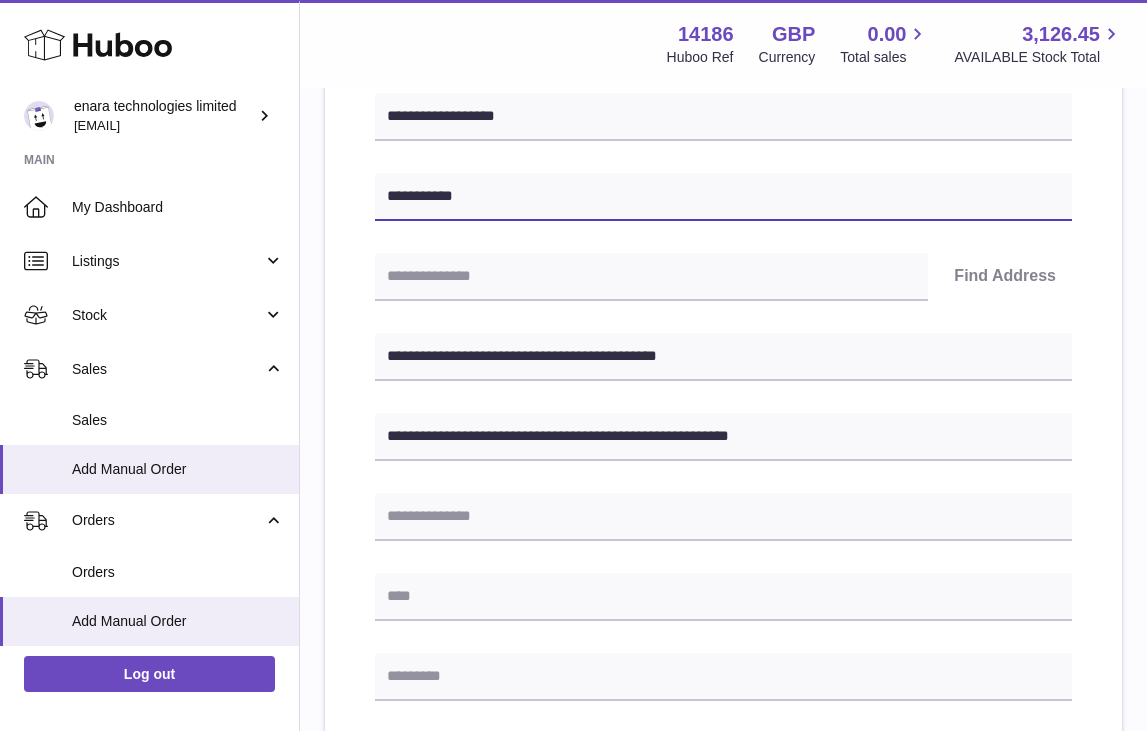 type on "**********" 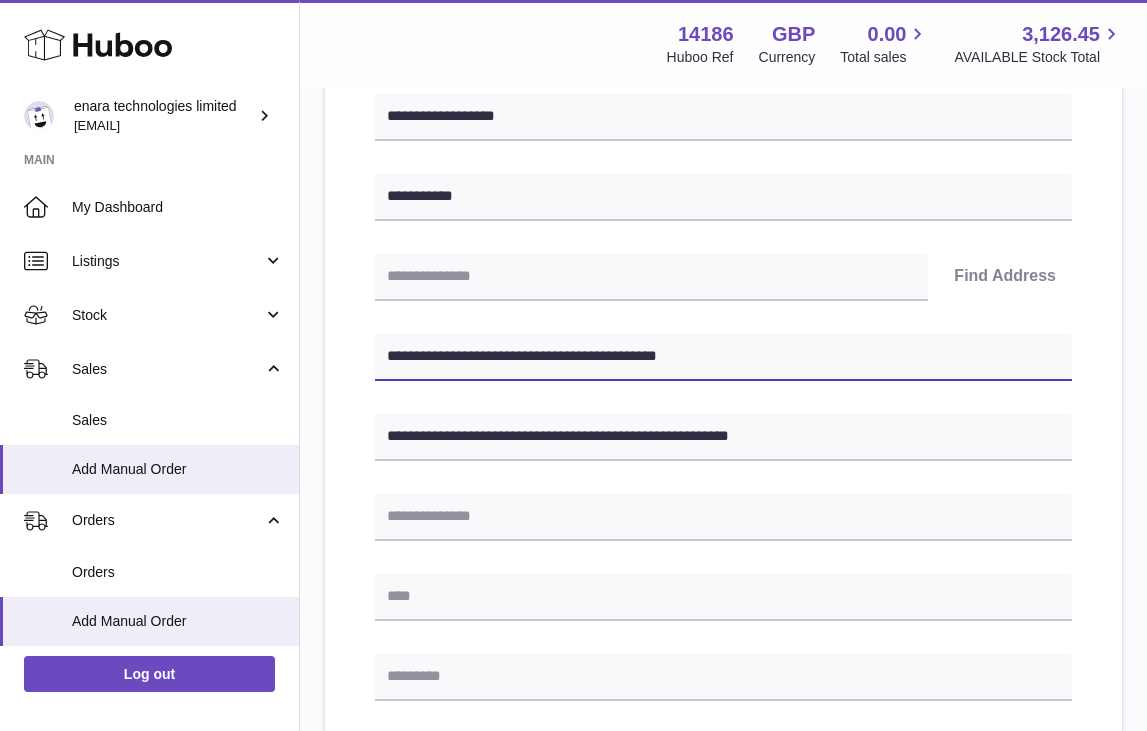 click on "**********" at bounding box center (723, 357) 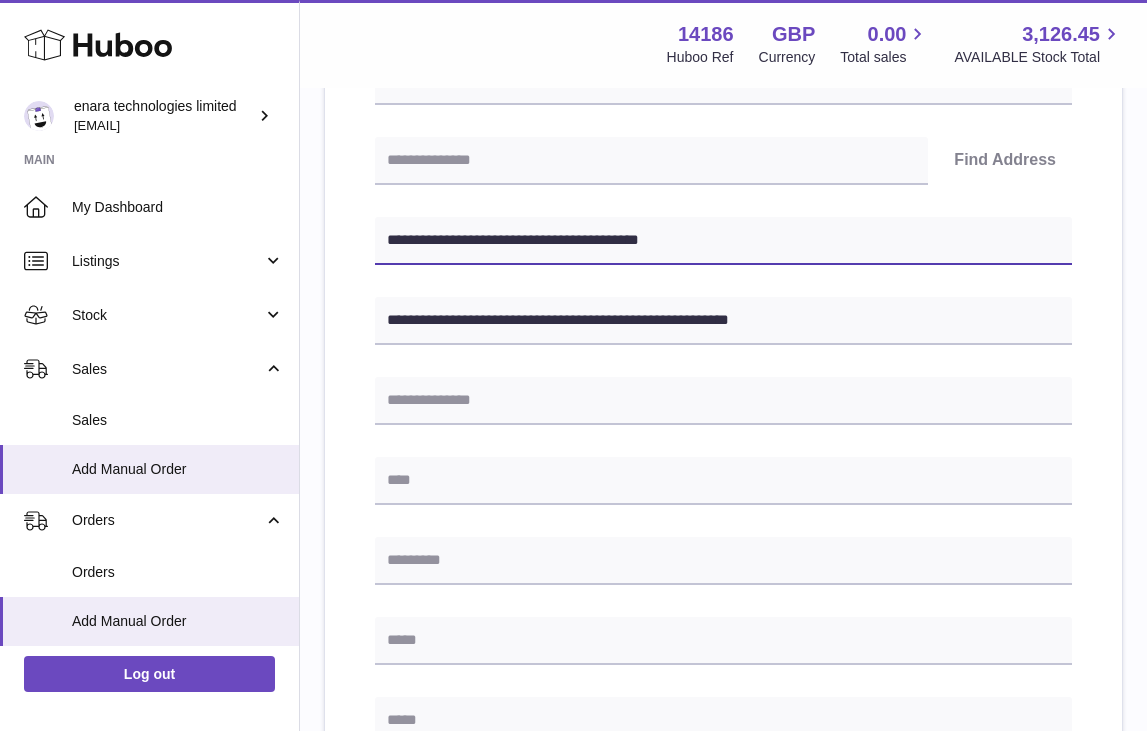 scroll, scrollTop: 401, scrollLeft: 0, axis: vertical 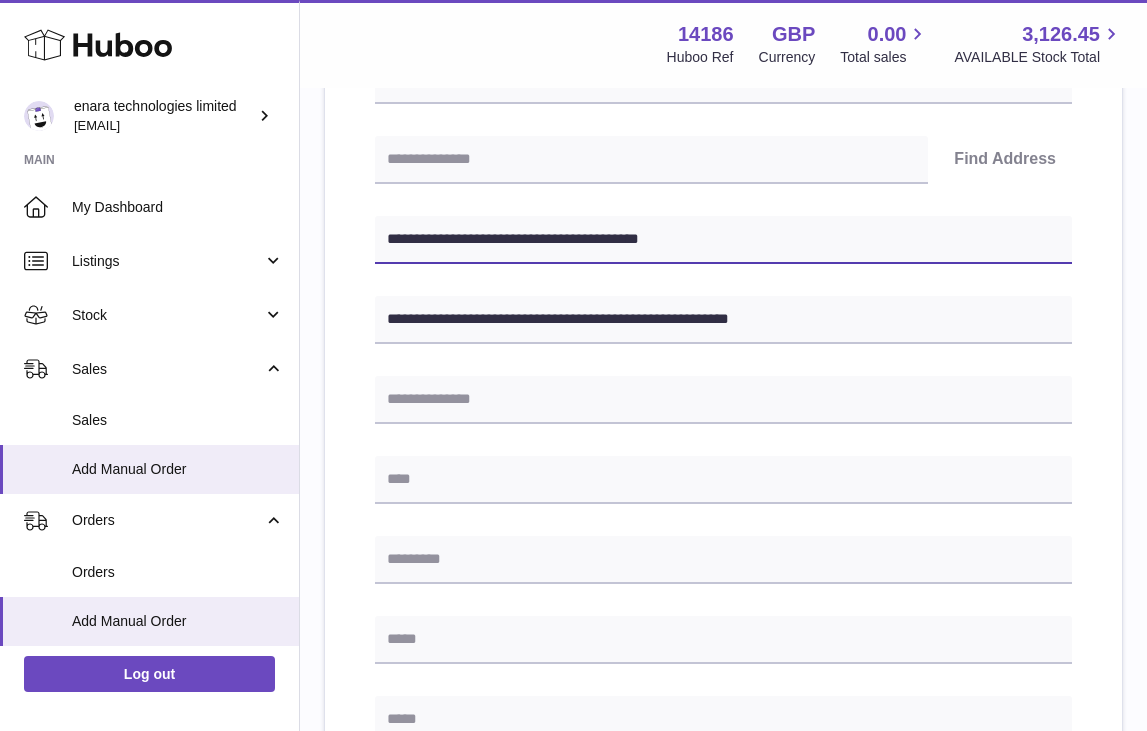 type on "**********" 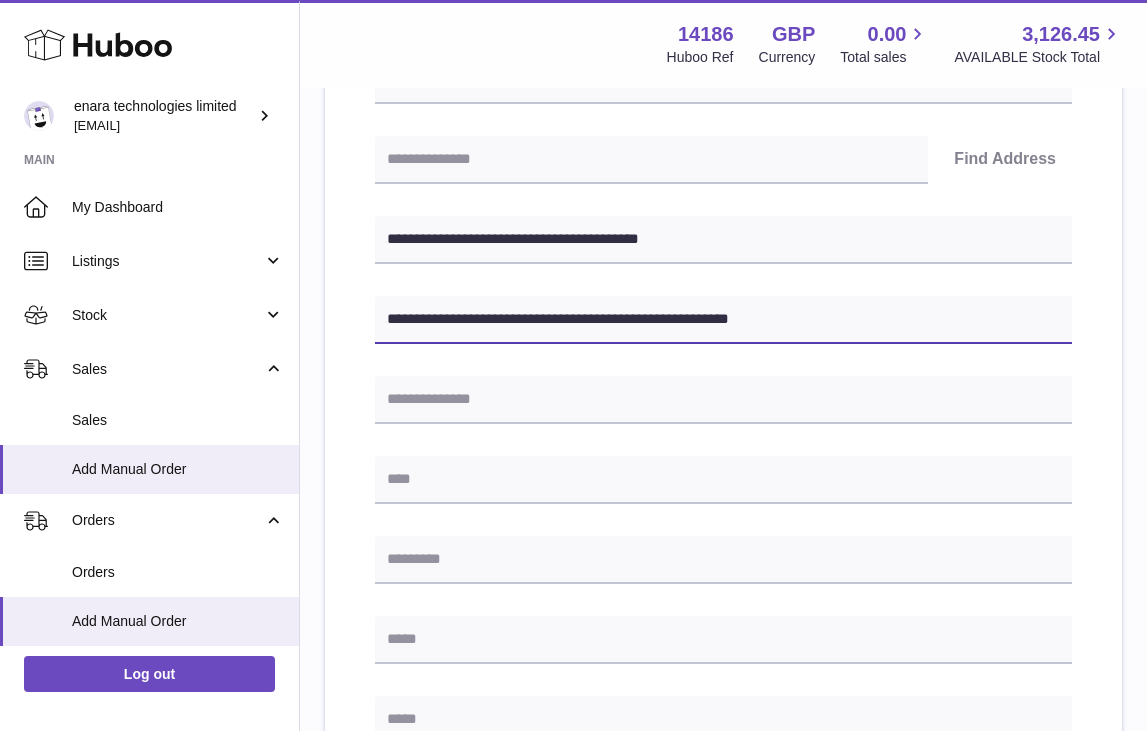drag, startPoint x: 701, startPoint y: 317, endPoint x: 632, endPoint y: 320, distance: 69.065186 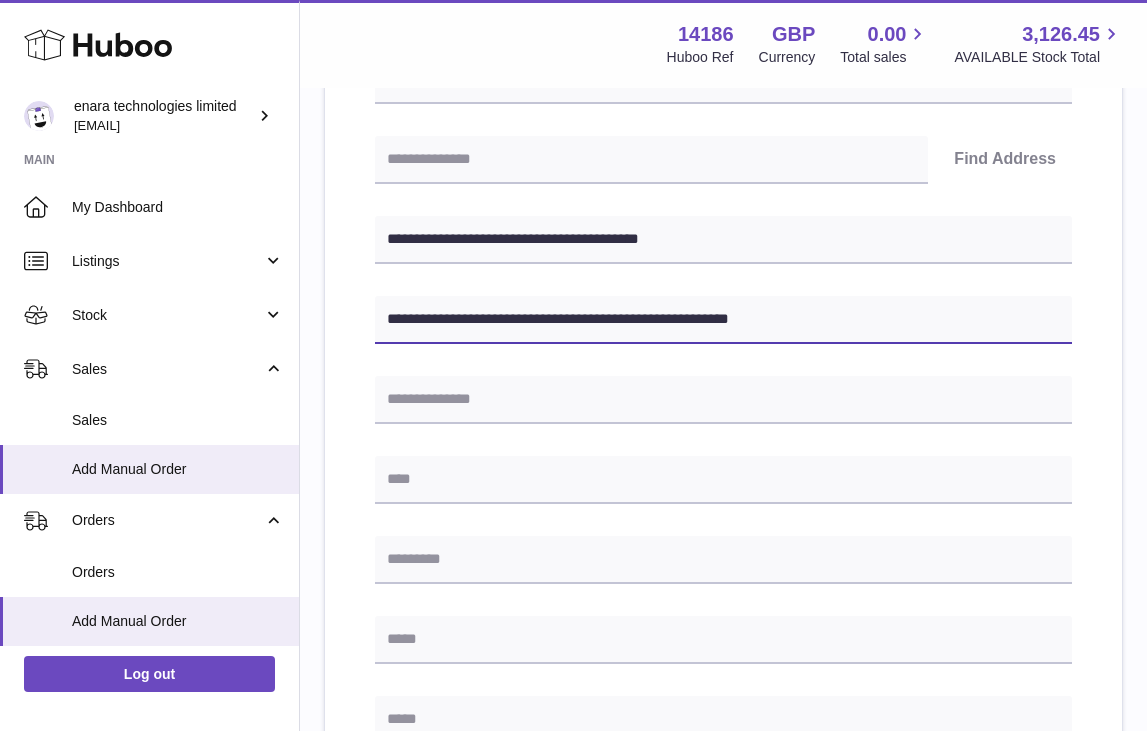click on "**********" at bounding box center (723, 320) 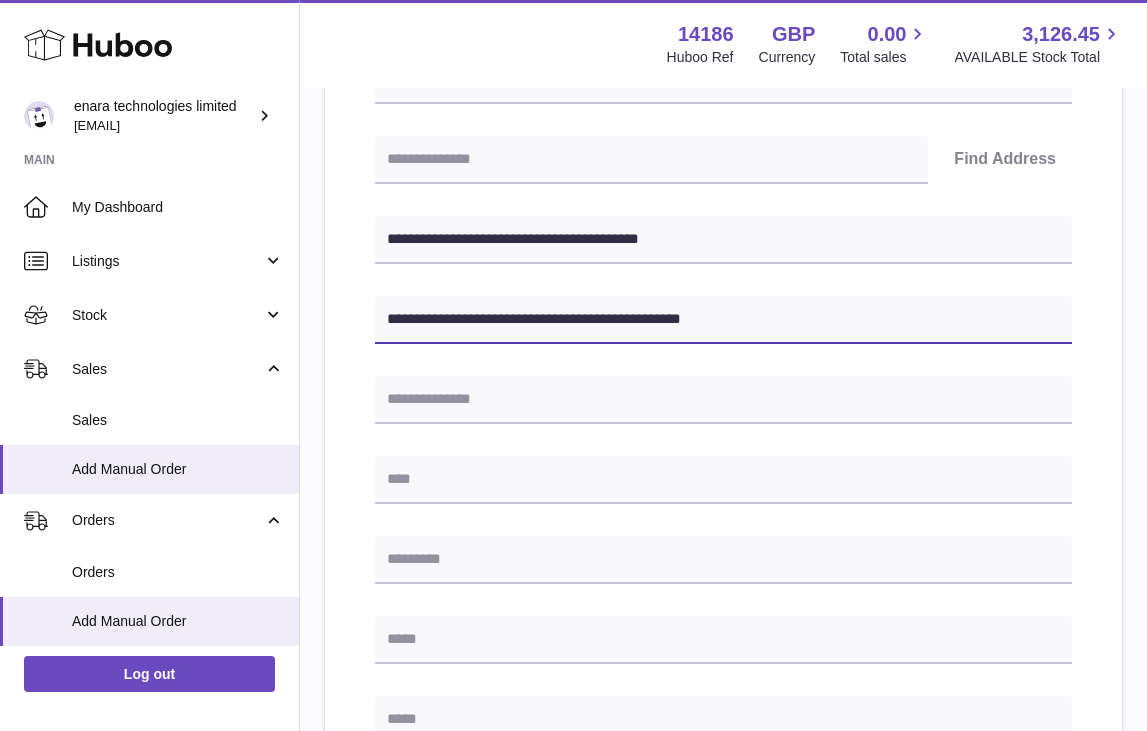 type on "**********" 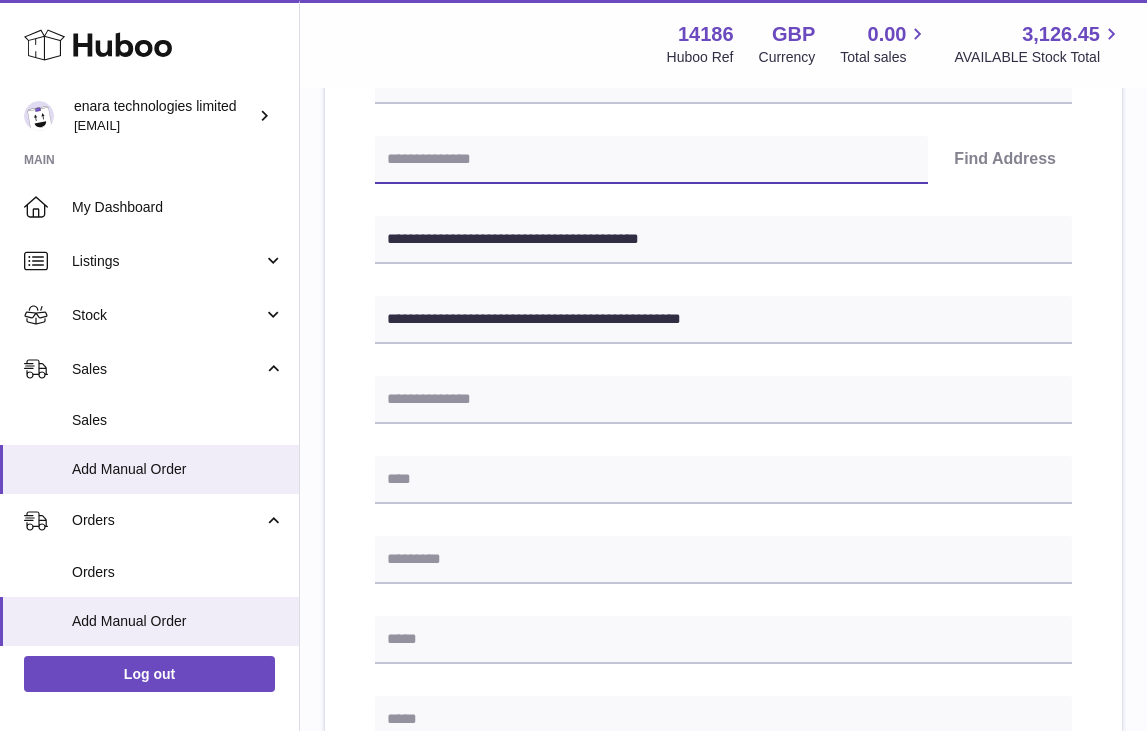 paste on "********" 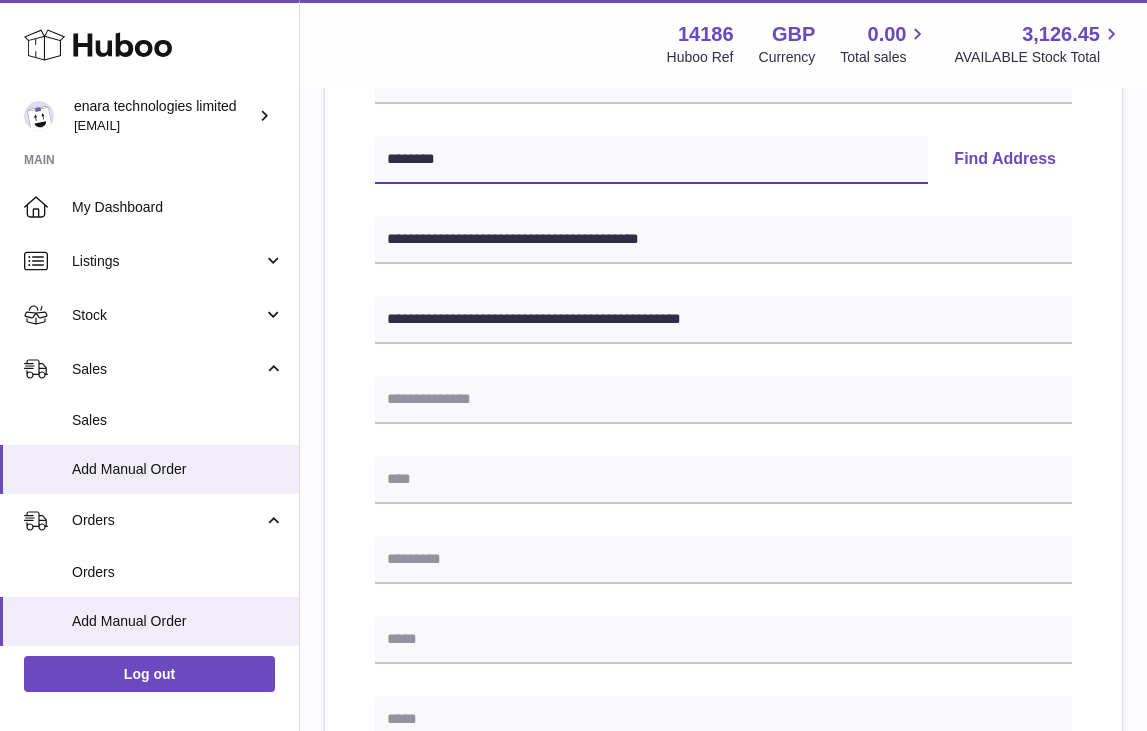 type on "********" 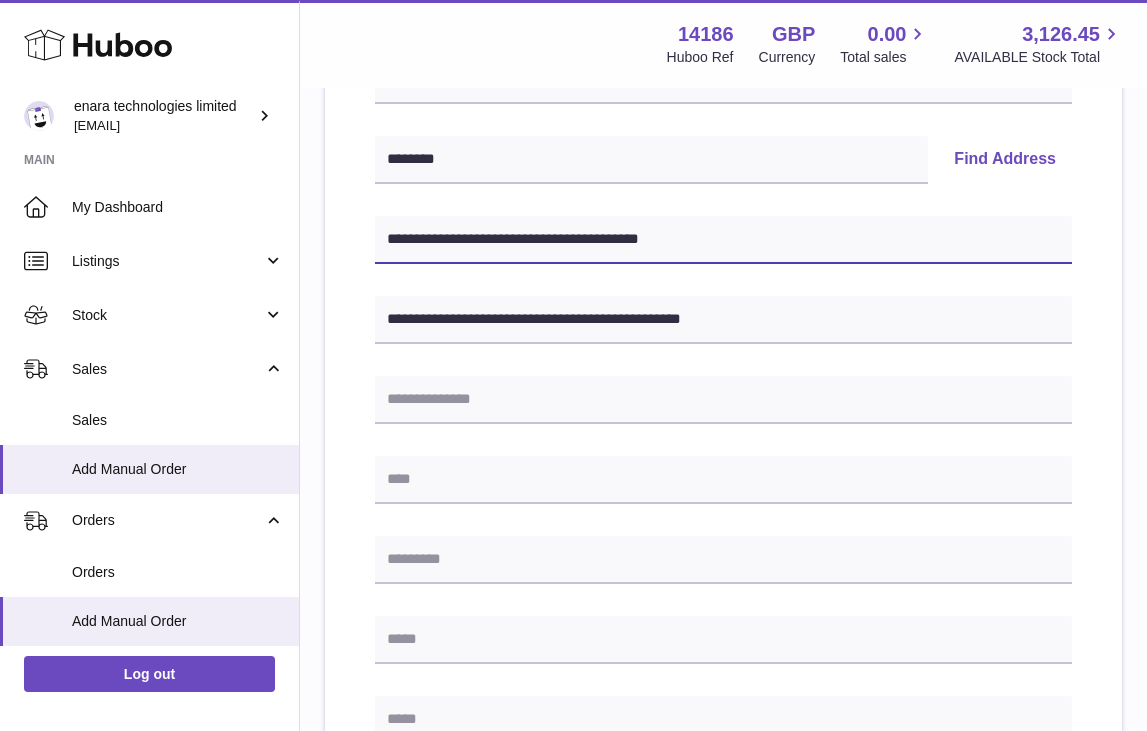 drag, startPoint x: 505, startPoint y: 237, endPoint x: 238, endPoint y: 171, distance: 275.03635 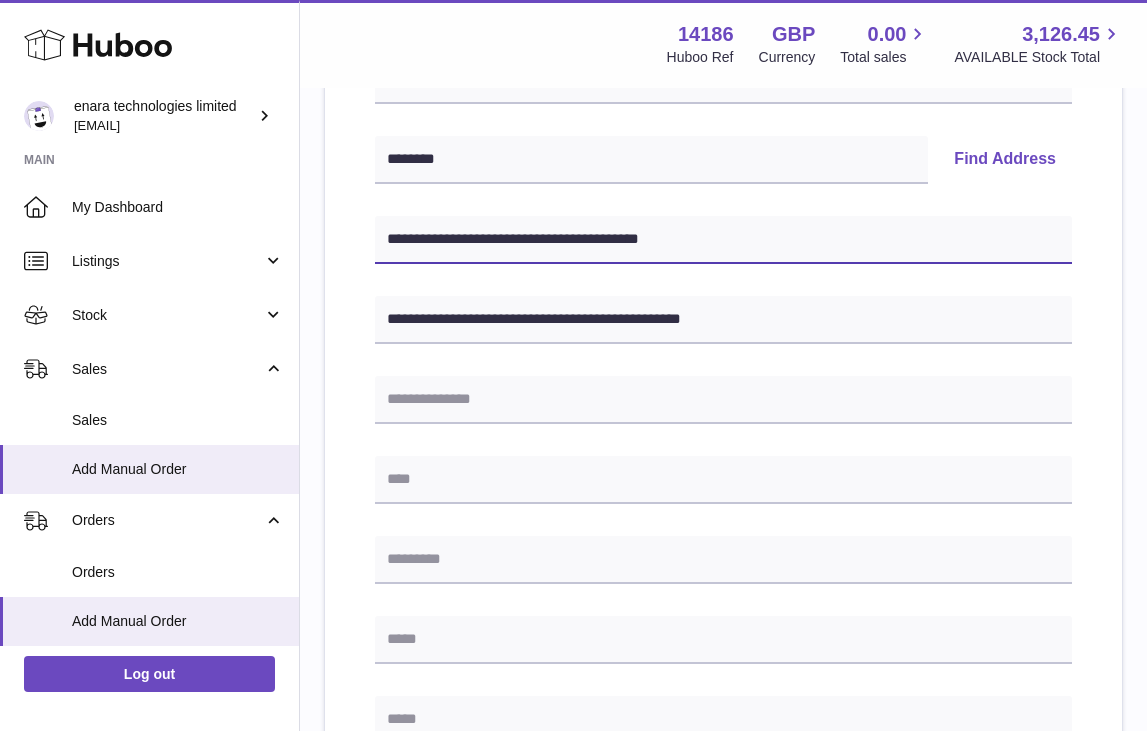 click on "Huboo
enara technologies limited
[EMAIL]     Main     My Dashboard       Listings     Not with Huboo Listings with Huboo Bundles   Stock     Stock Stock History Add Stock Delivery History ASN Uploads   Sales     Sales Add Manual Order   Orders     Orders Add Manual Order   Usage       Invoicing and Payments     Billing History Storage History Direct Debits Account Balance   Cases       Channels       Settings       Returns       Log out   Menu   Huboo     14186   Huboo Ref    GBP   Currency   0.00     Total sales   3,126.45     AVAILABLE Stock Total   Currency   GBP   Total sales   0.00   AVAILABLE Stock Total   3,126.45   My Huboo - Add manual order
Multiple/Batch Upload
Please enter where you want to ship the items
UK
Europe
World" at bounding box center (573, 473) 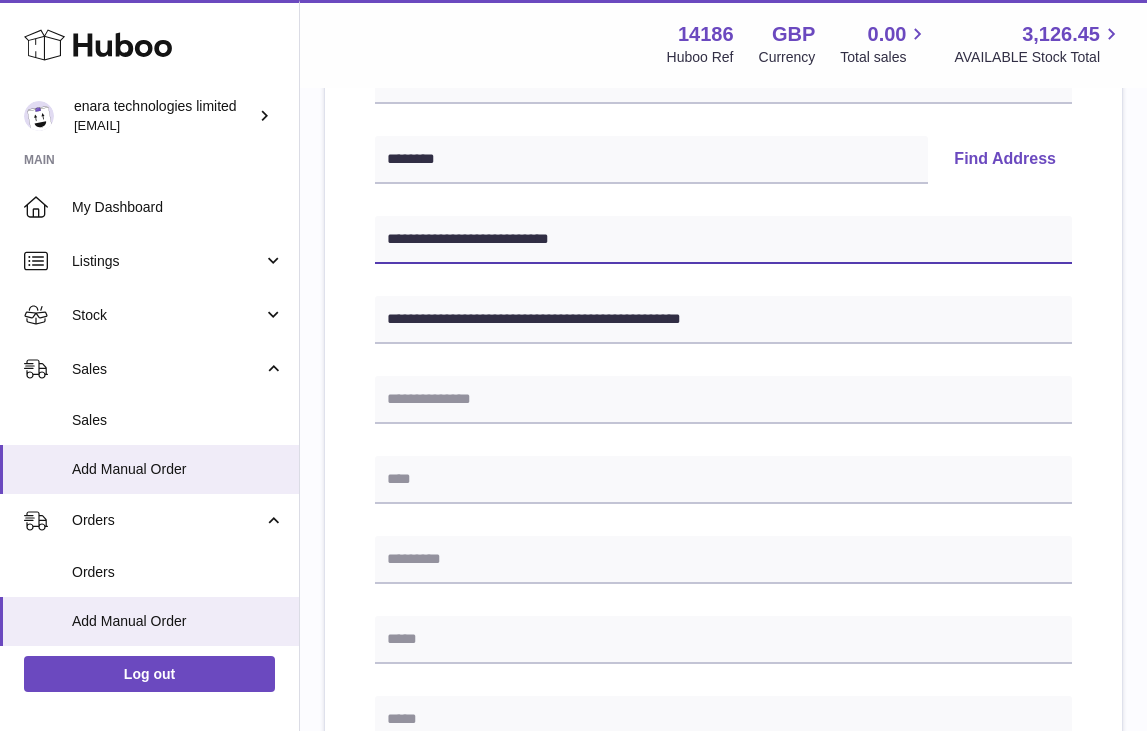 type on "**********" 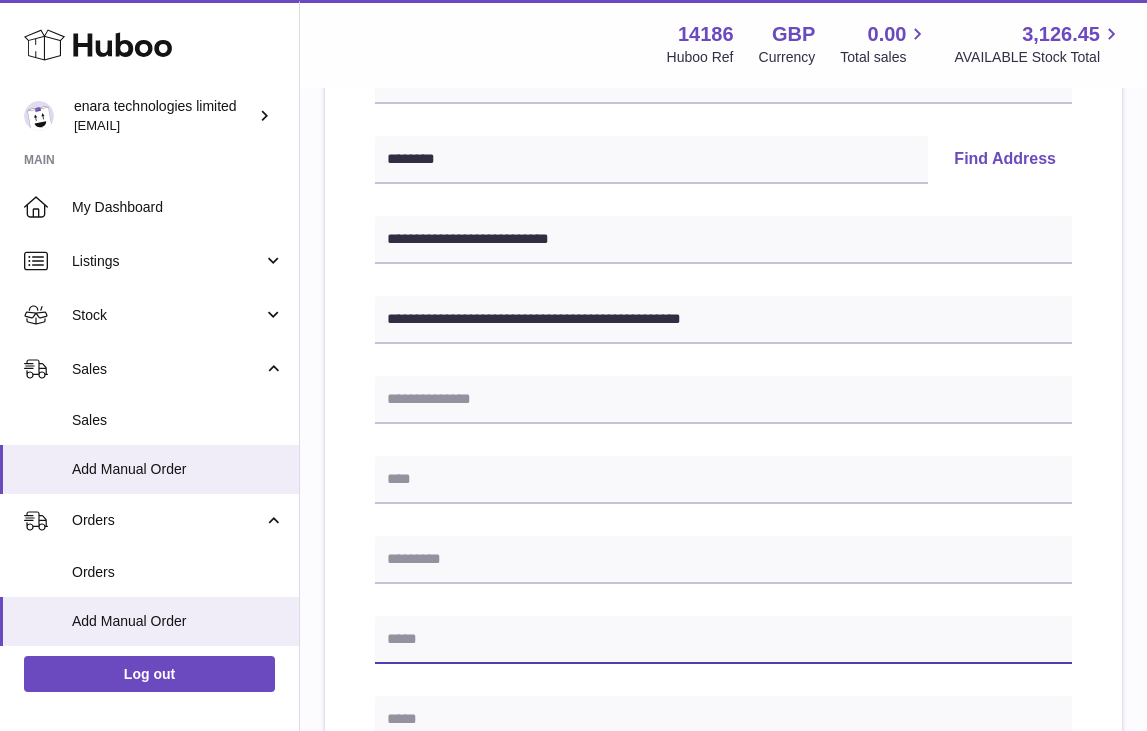 paste on "**********" 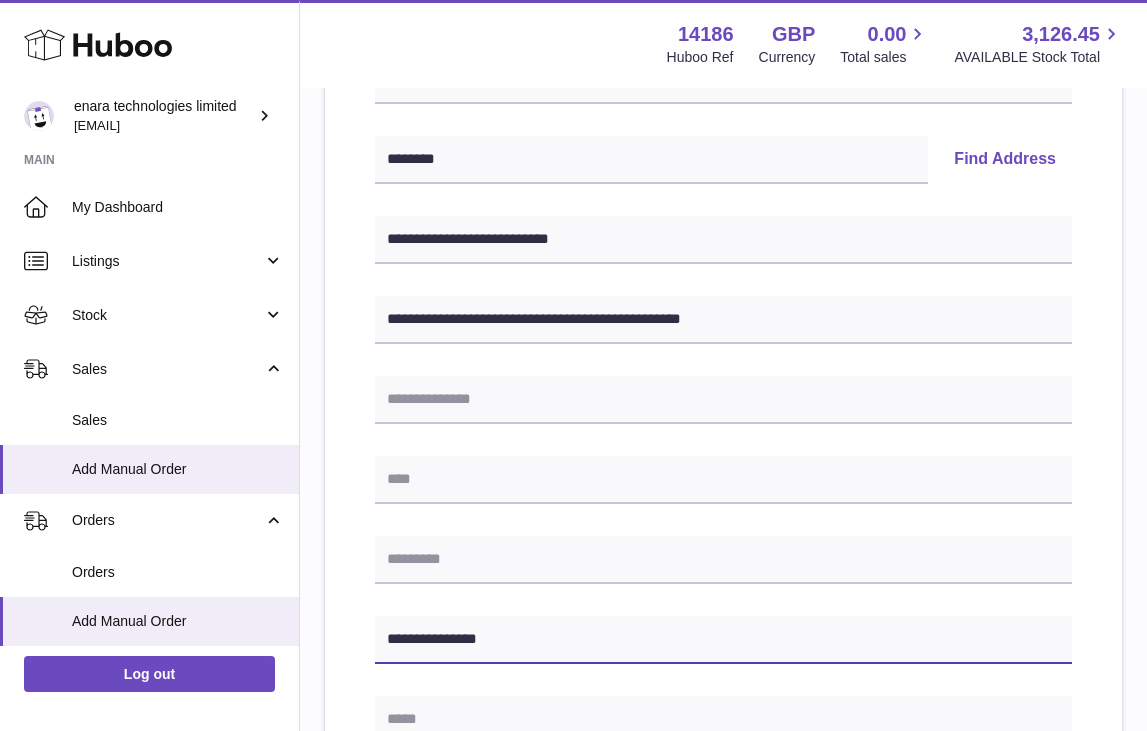 type on "**********" 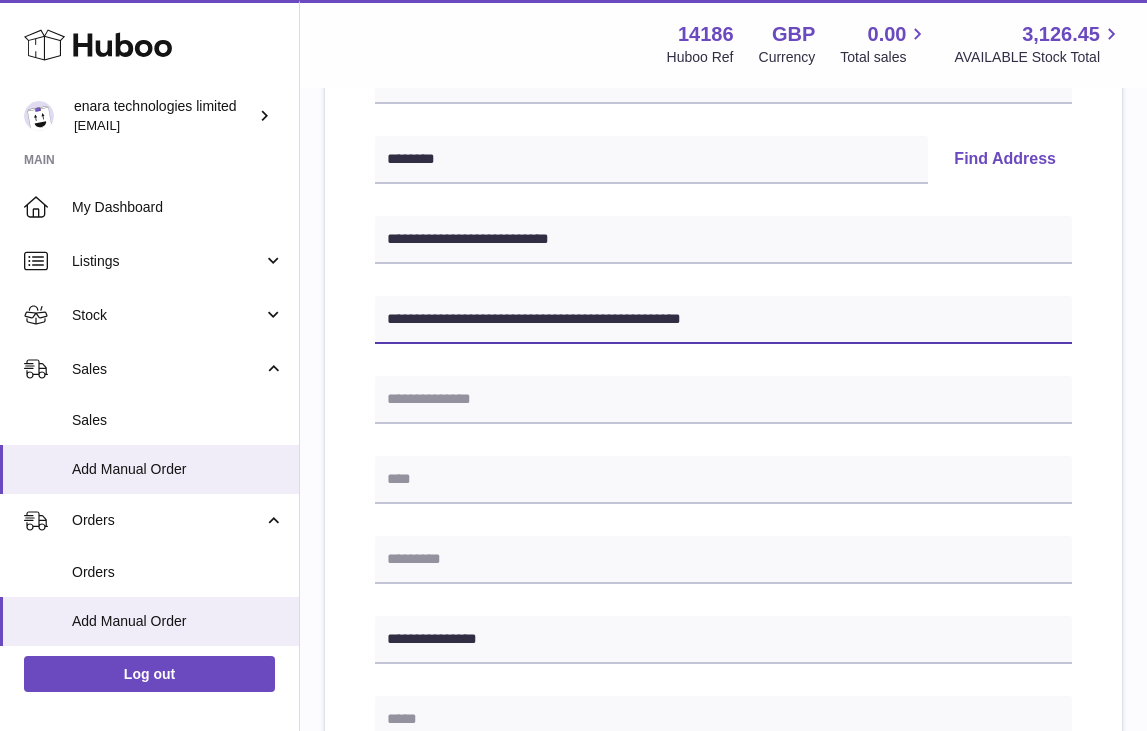 drag, startPoint x: 527, startPoint y: 317, endPoint x: 793, endPoint y: 370, distance: 271.2287 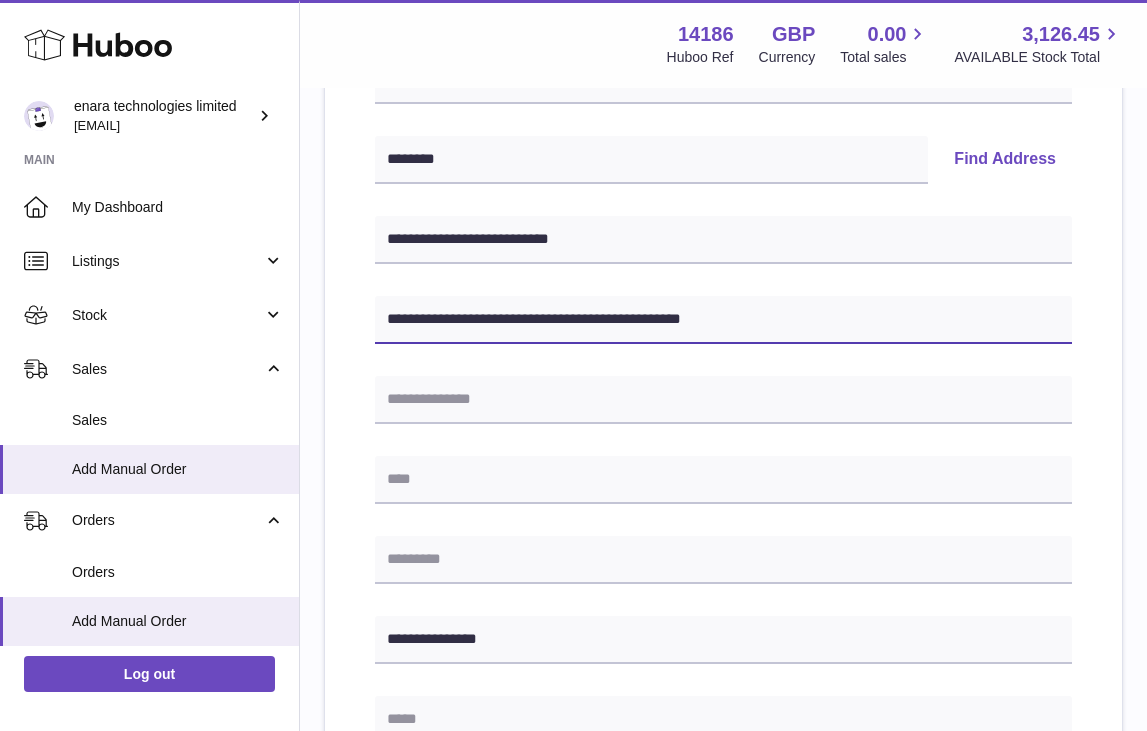 click on "**********" at bounding box center [723, 521] 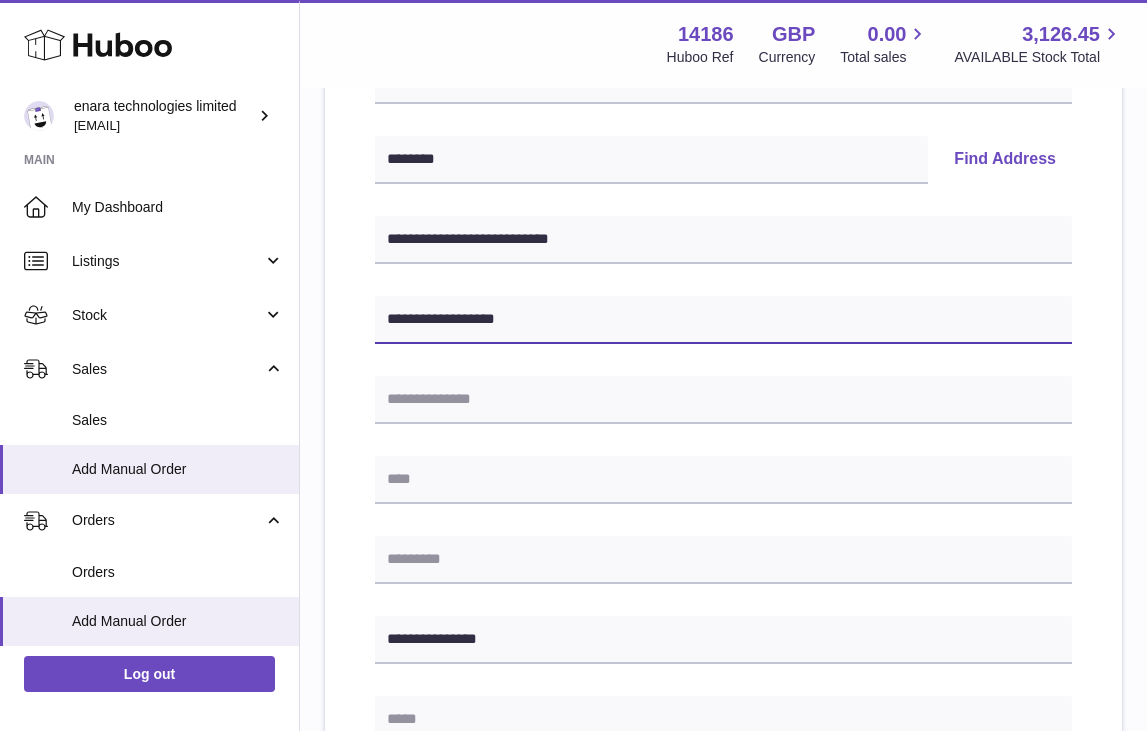 type on "**********" 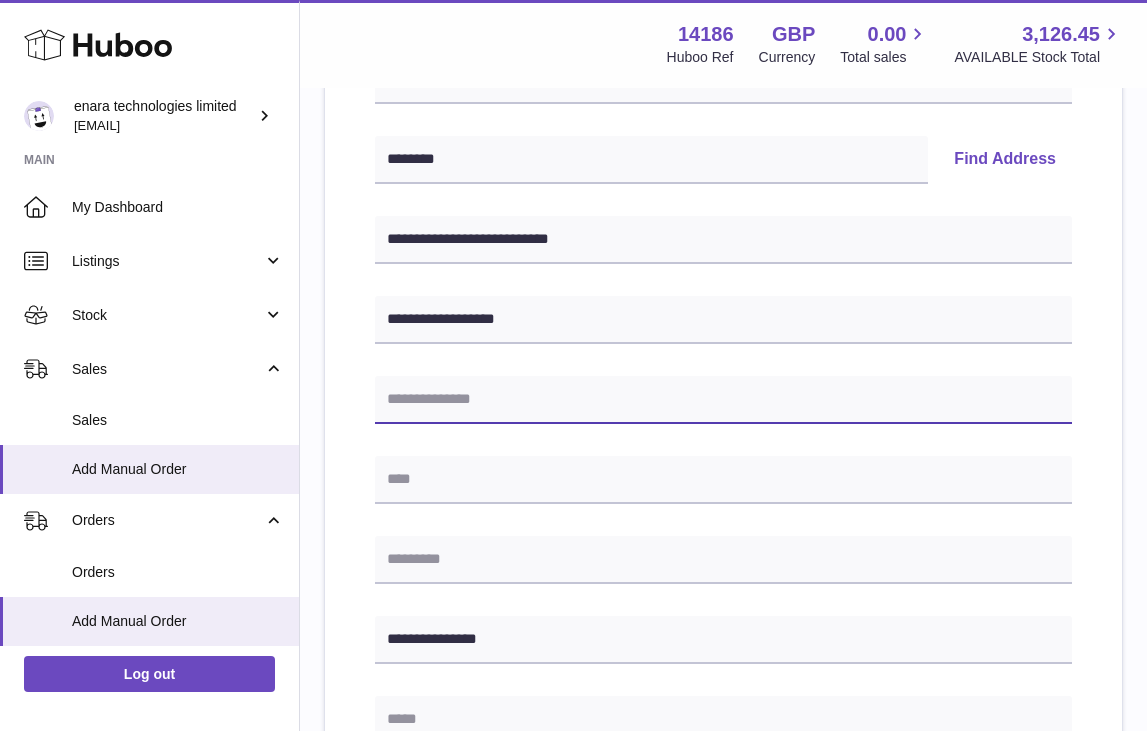 paste on "**********" 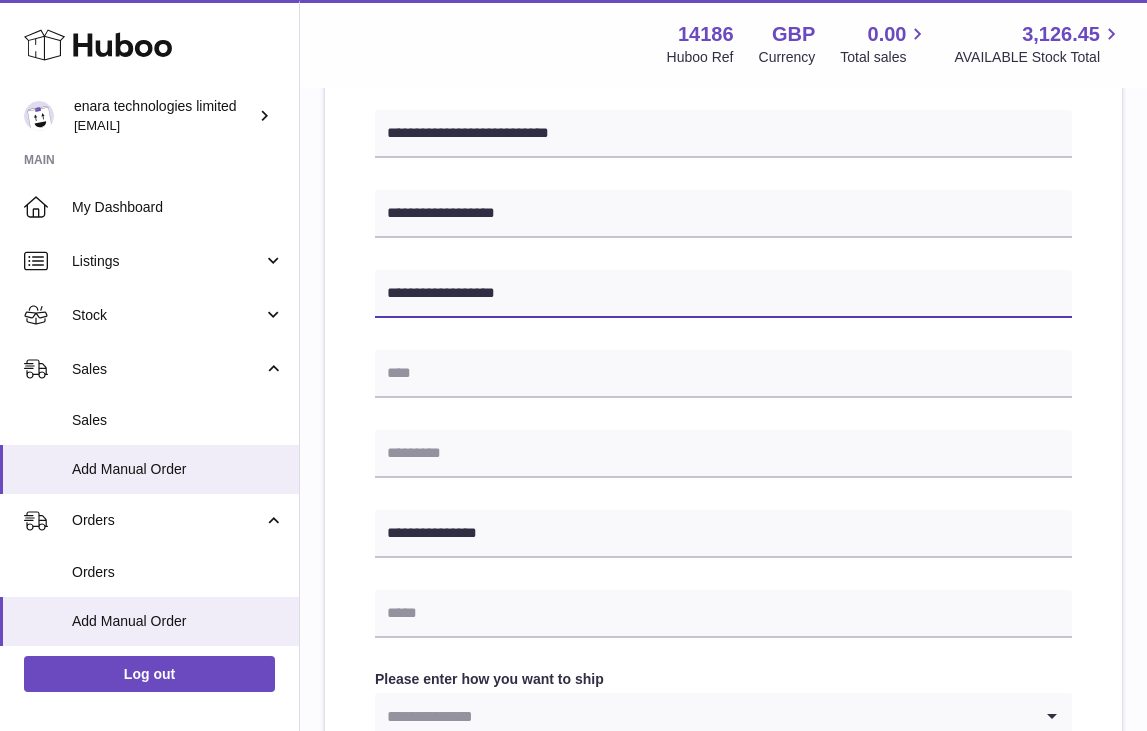 scroll, scrollTop: 504, scrollLeft: 0, axis: vertical 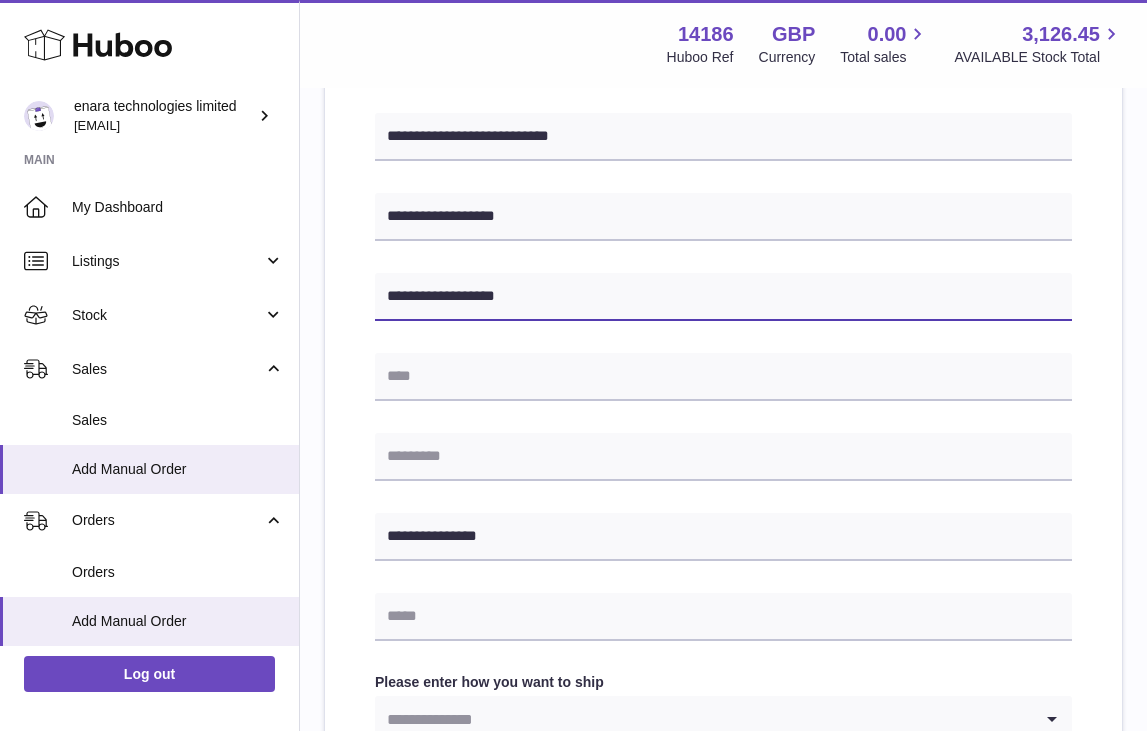 type on "**********" 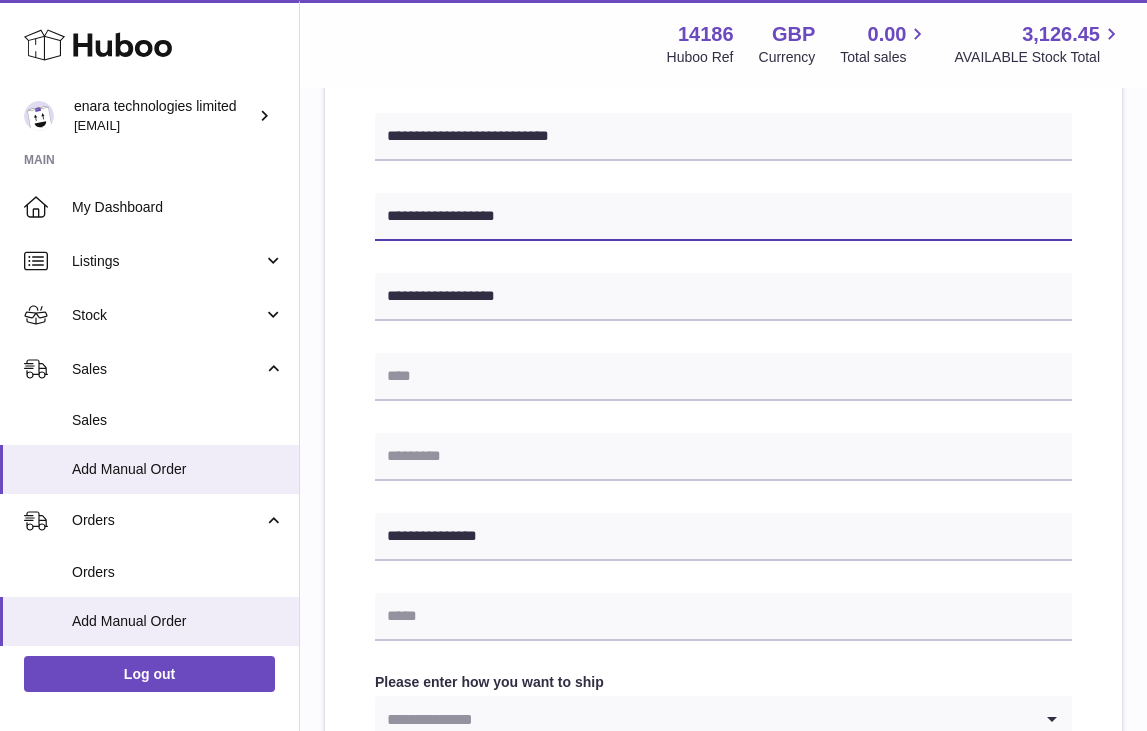drag, startPoint x: 527, startPoint y: 210, endPoint x: 298, endPoint y: 161, distance: 234.18369 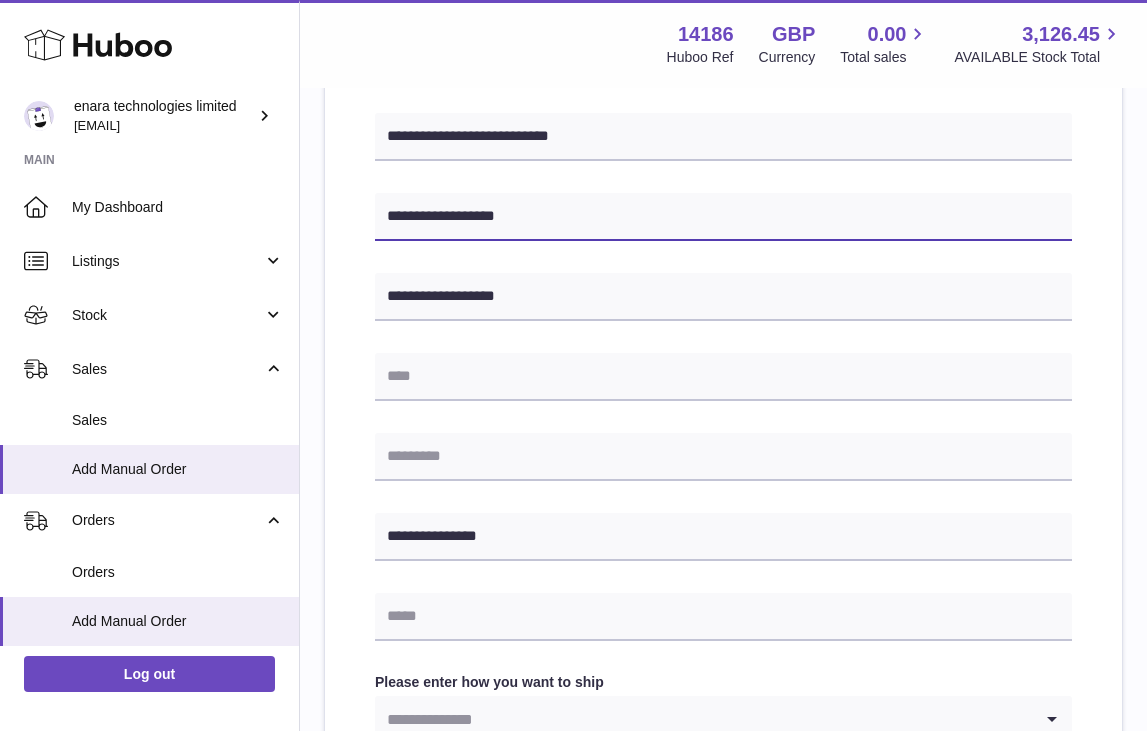 click on "Huboo
enara technologies limited
[EMAIL]     Main     My Dashboard       Listings     Not with Huboo Listings with Huboo Bundles   Stock     Stock Stock History Add Stock Delivery History ASN Uploads   Sales     Sales Add Manual Order   Orders     Orders Add Manual Order   Usage       Invoicing and Payments     Billing History Storage History Direct Debits Account Balance   Cases       Channels       Settings       Returns       Log out   Menu   Huboo     14186   Huboo Ref    GBP   Currency   0.00     Total sales   3,126.45     AVAILABLE Stock Total   Currency   GBP   Total sales   0.00   AVAILABLE Stock Total   3,126.45   My Huboo - Add manual order
Multiple/Batch Upload
Please enter where you want to ship the items
UK
Europe
World" at bounding box center [573, 370] 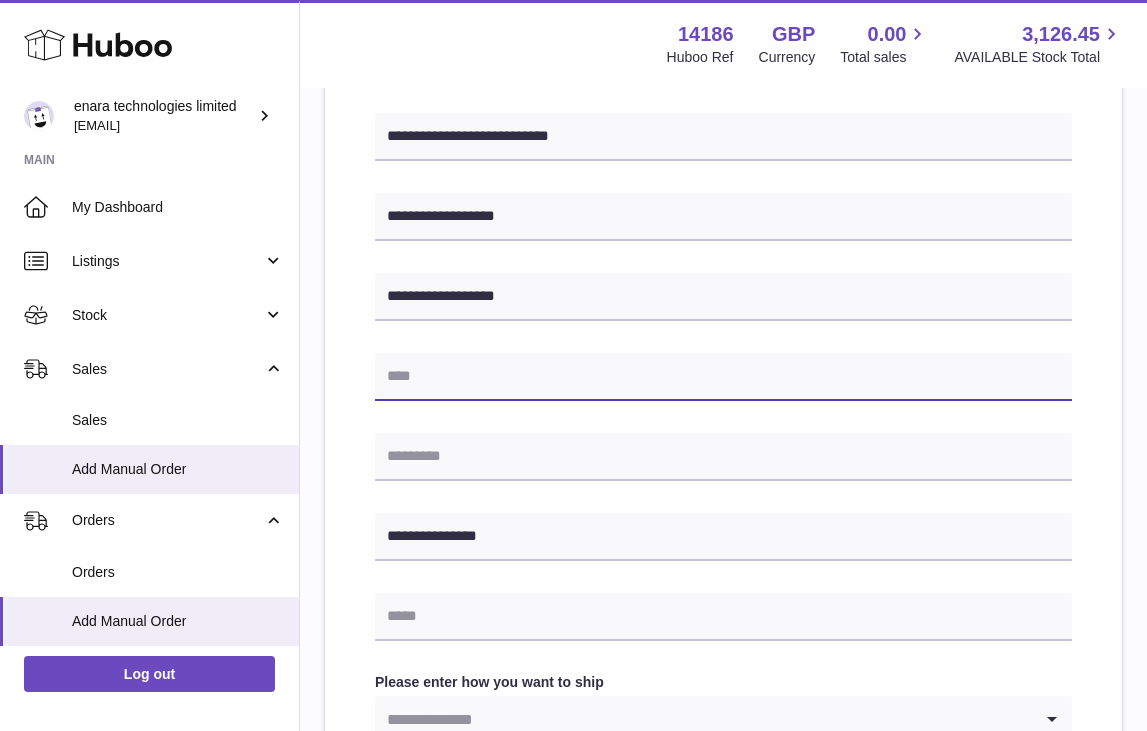 click at bounding box center [723, 377] 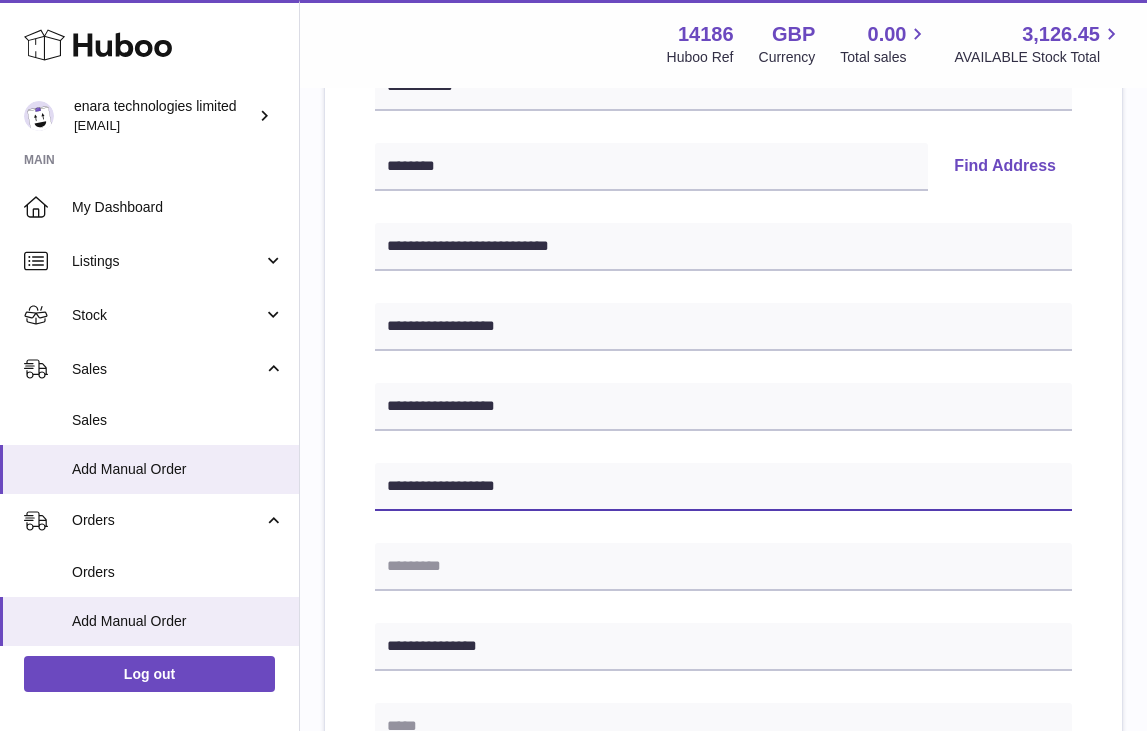 scroll, scrollTop: 378, scrollLeft: 0, axis: vertical 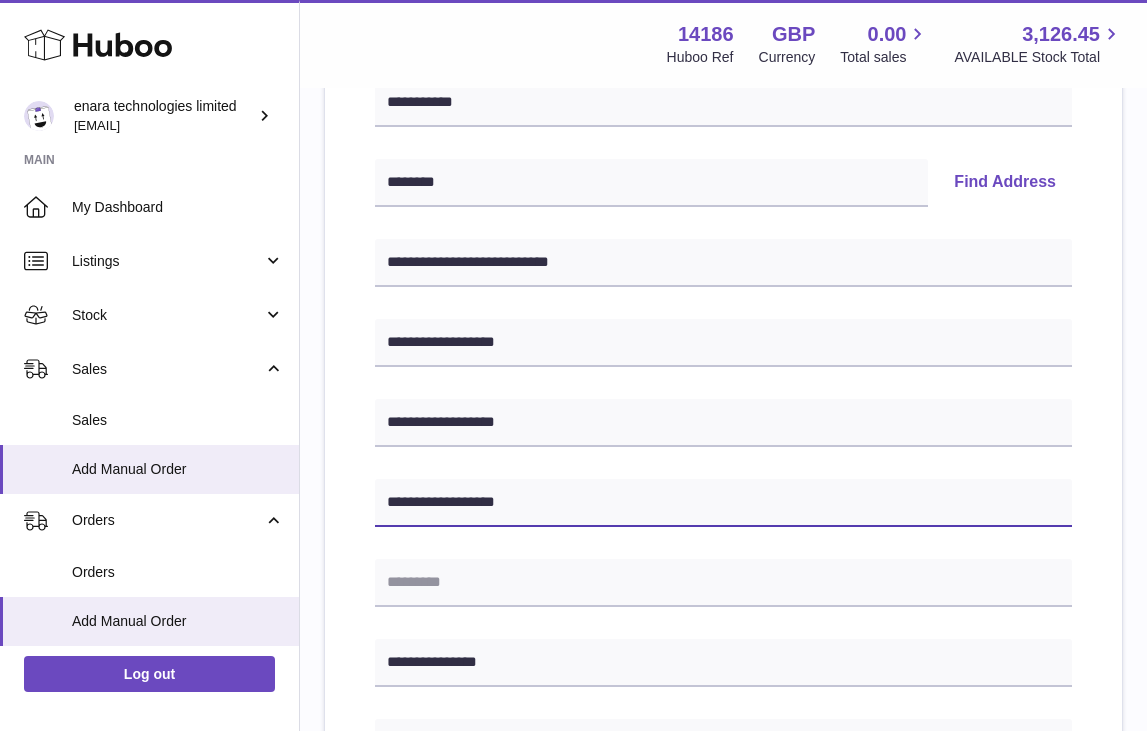 type on "**********" 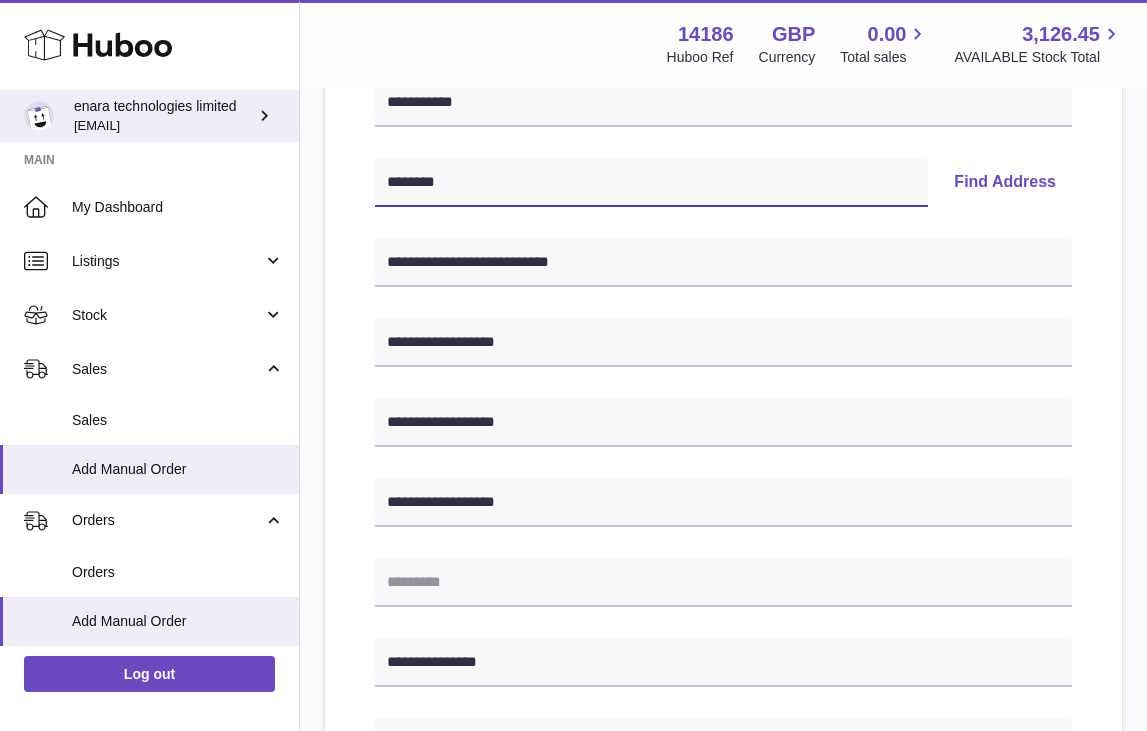 drag, startPoint x: 468, startPoint y: 186, endPoint x: 285, endPoint y: 134, distance: 190.24458 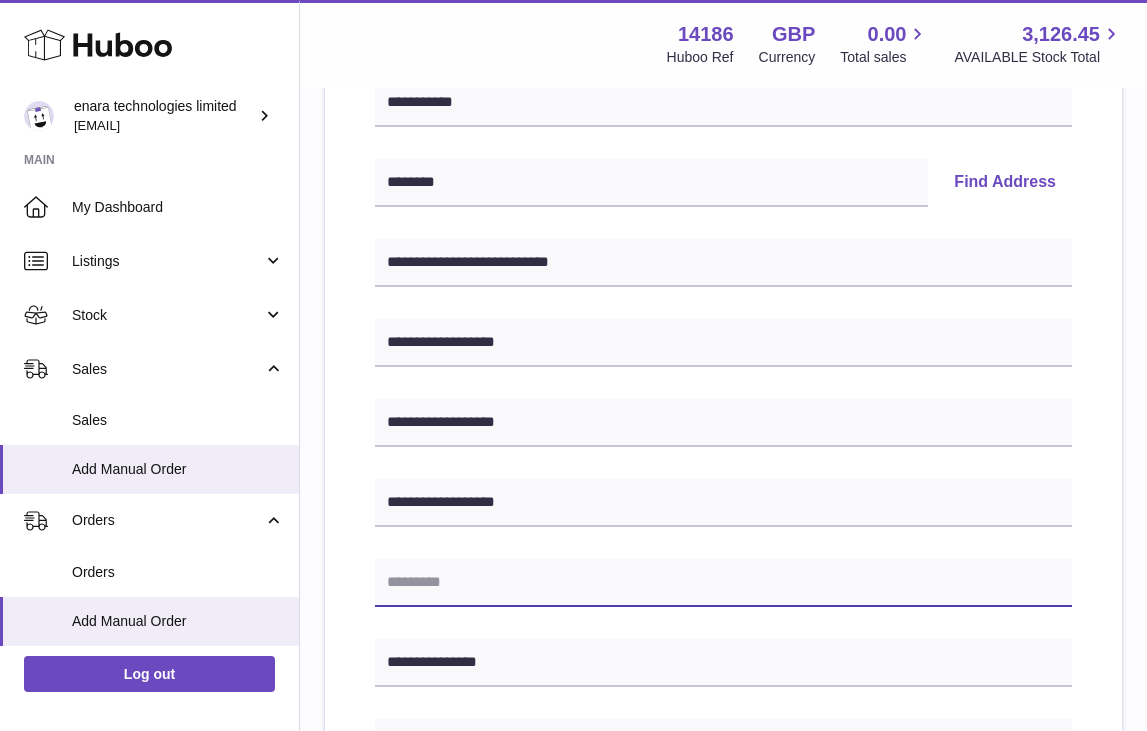 paste on "********" 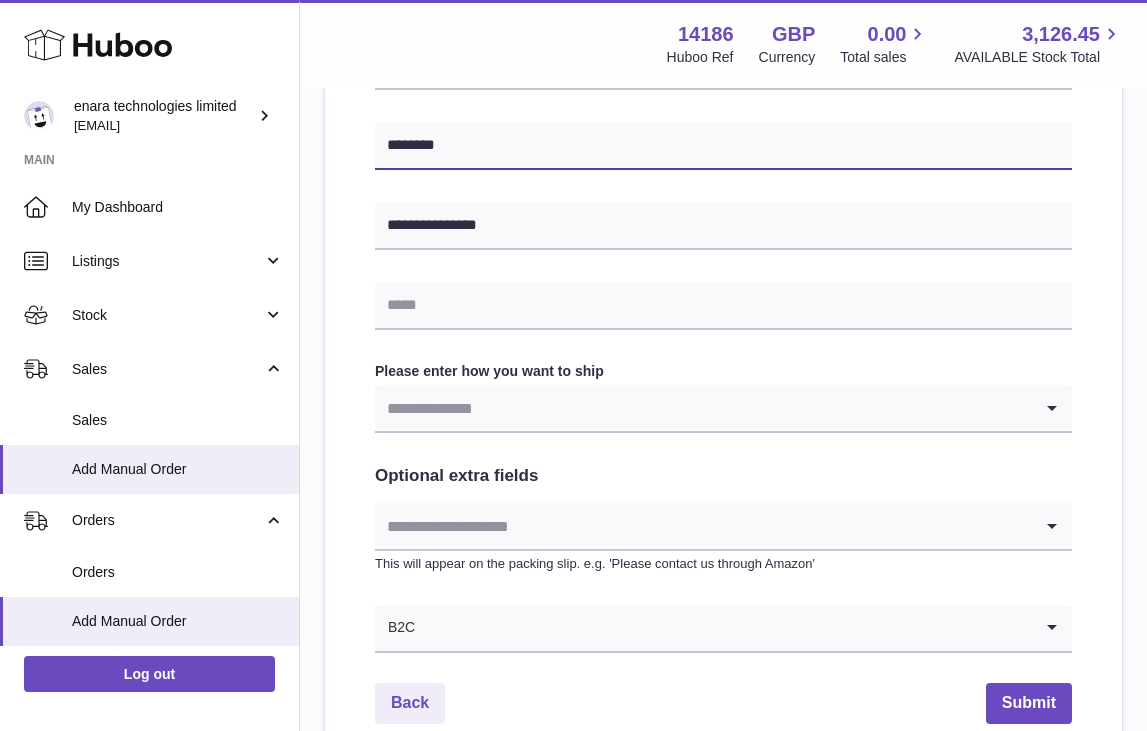 scroll, scrollTop: 828, scrollLeft: 0, axis: vertical 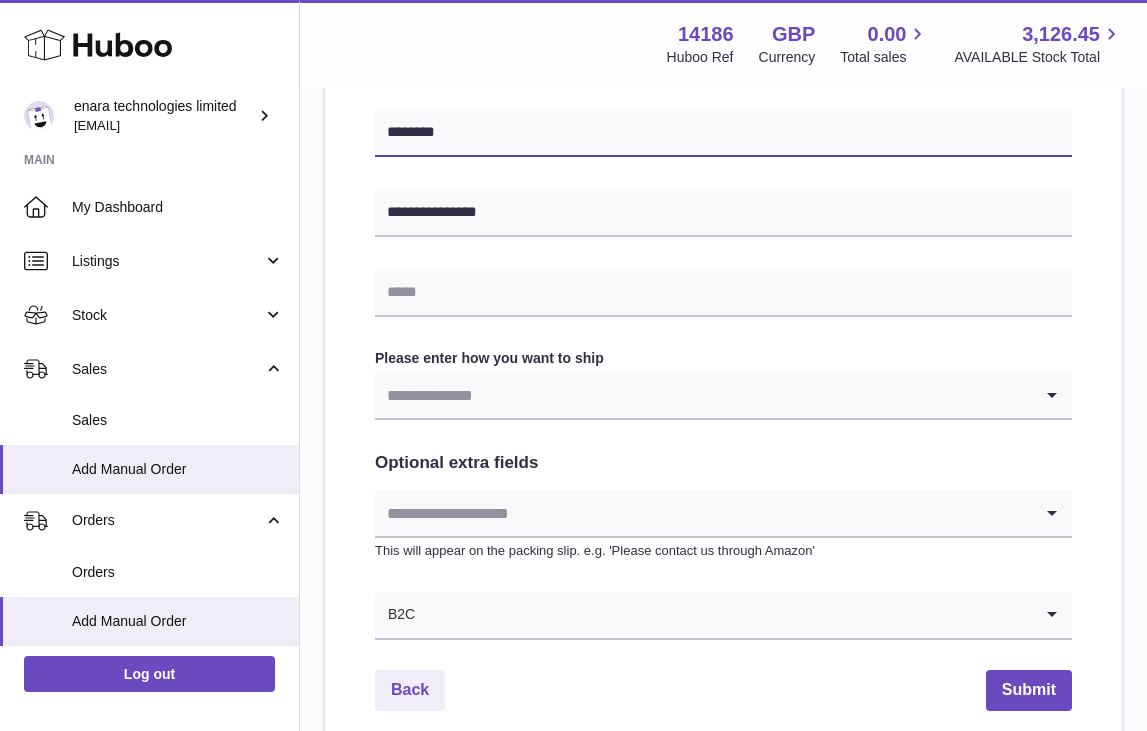type on "********" 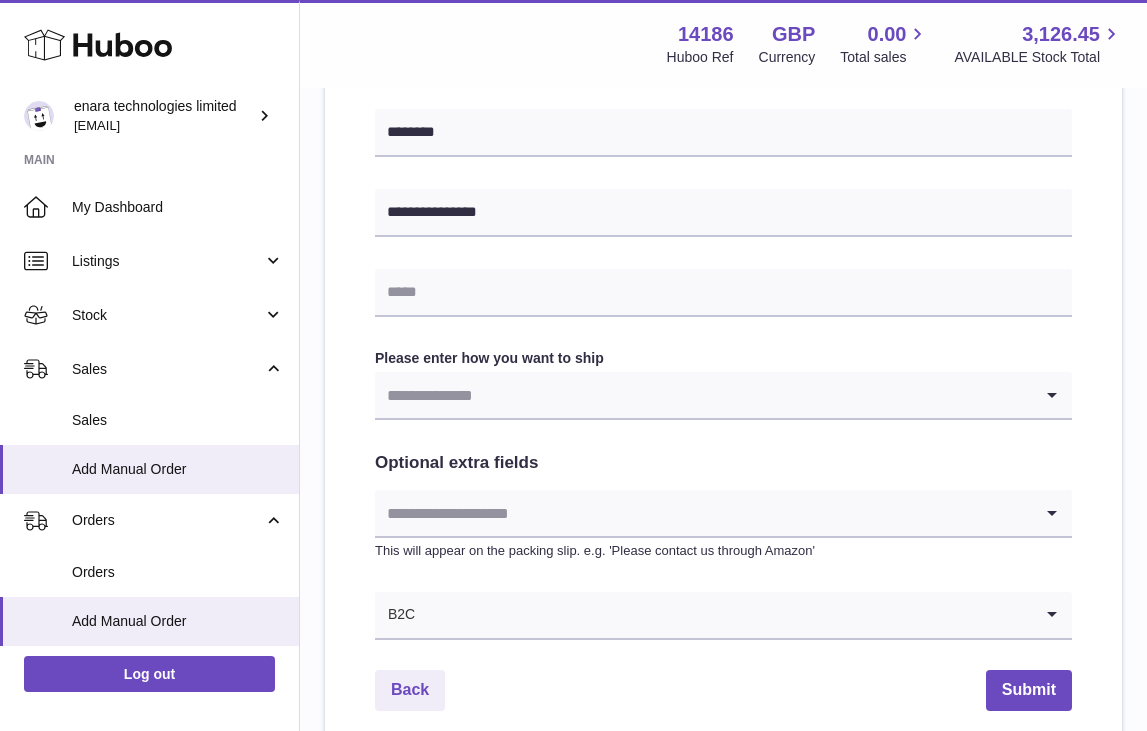 click at bounding box center (703, 395) 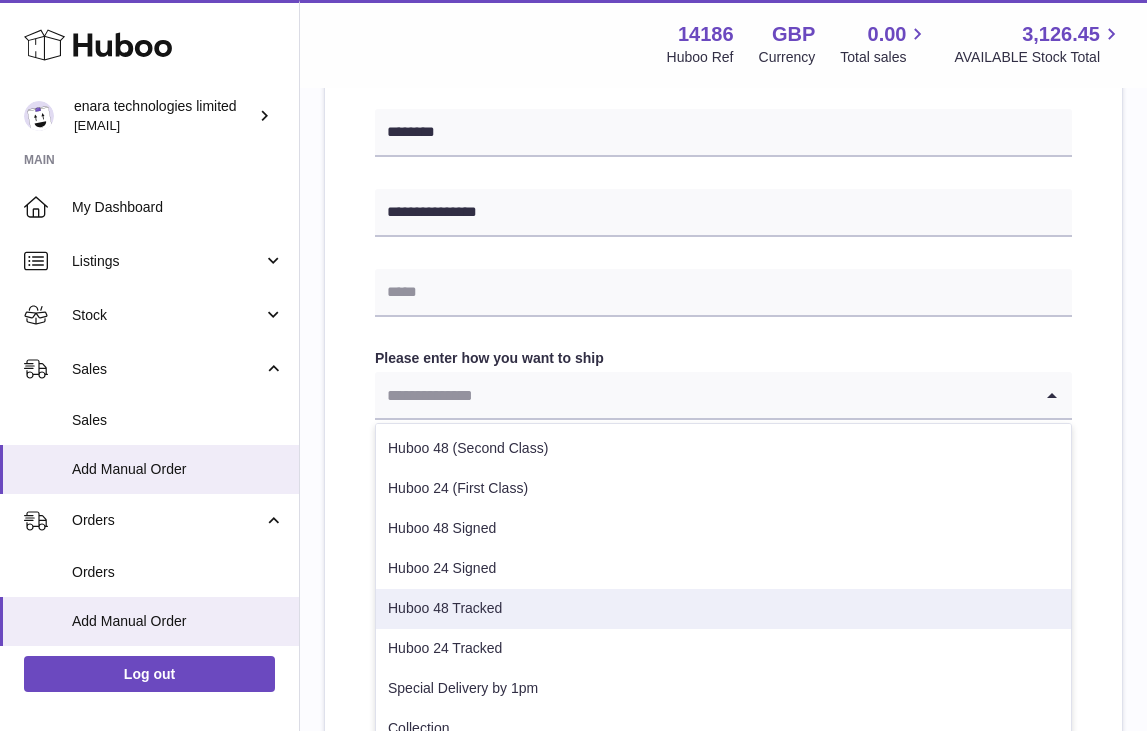 click on "Huboo 48 Tracked" at bounding box center [723, 609] 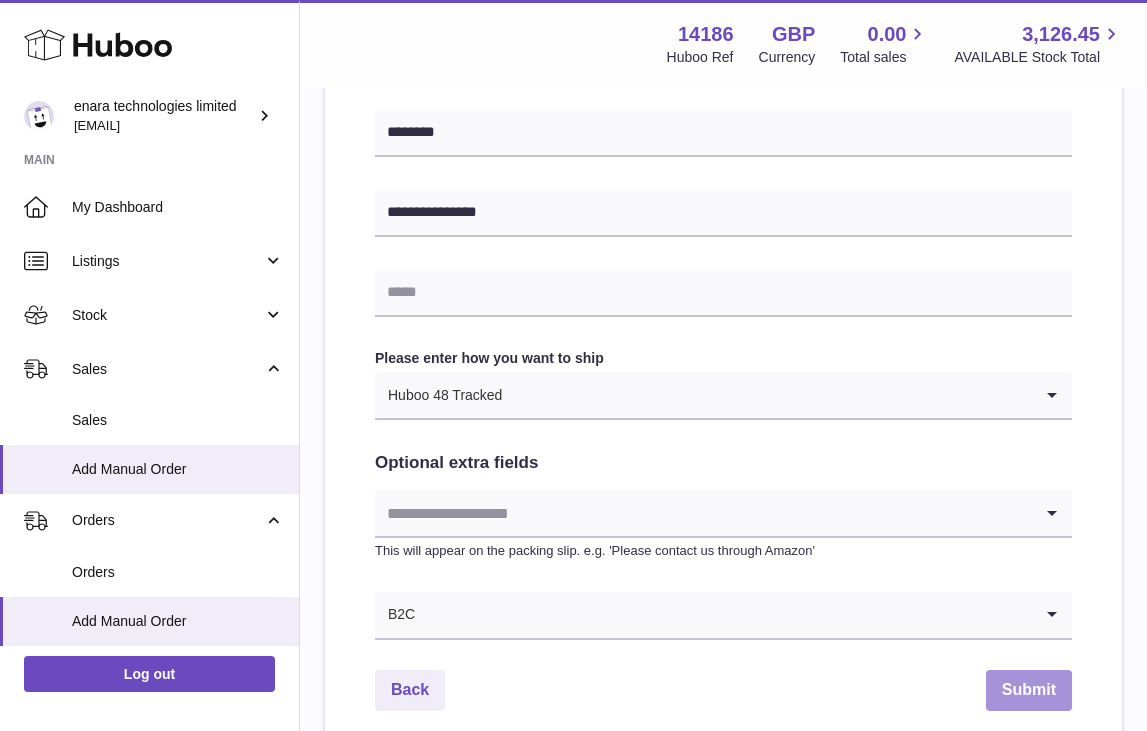 click on "Submit" at bounding box center [1029, 690] 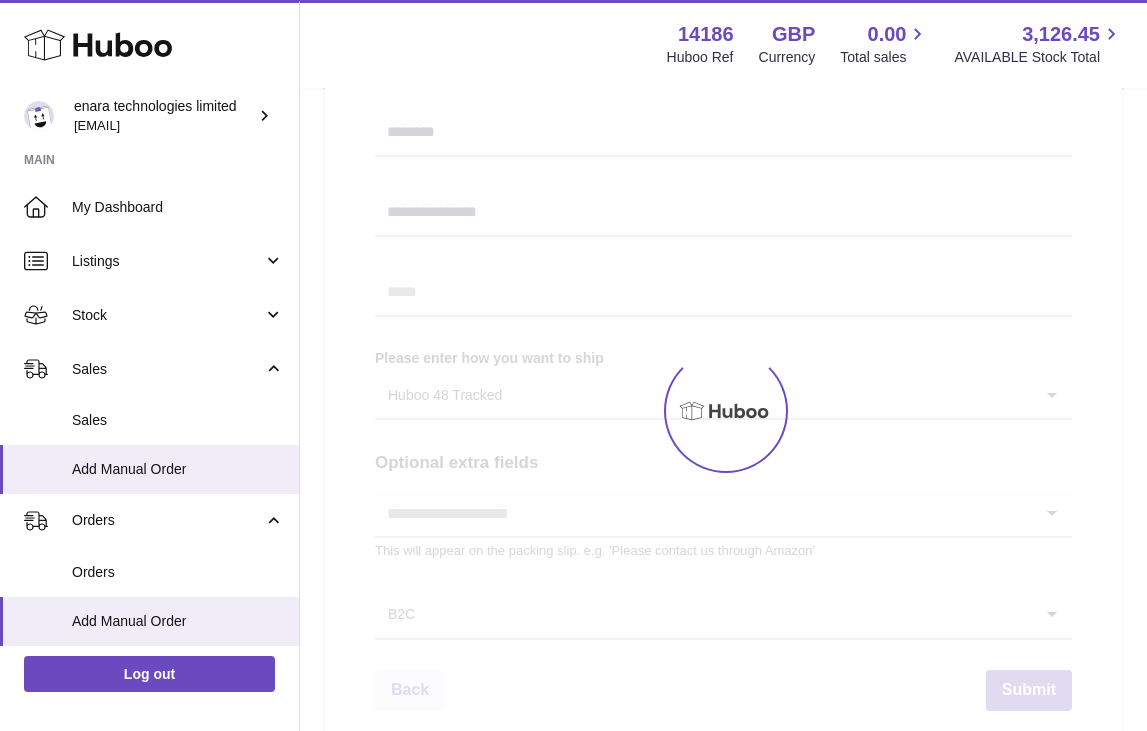 scroll, scrollTop: 0, scrollLeft: 0, axis: both 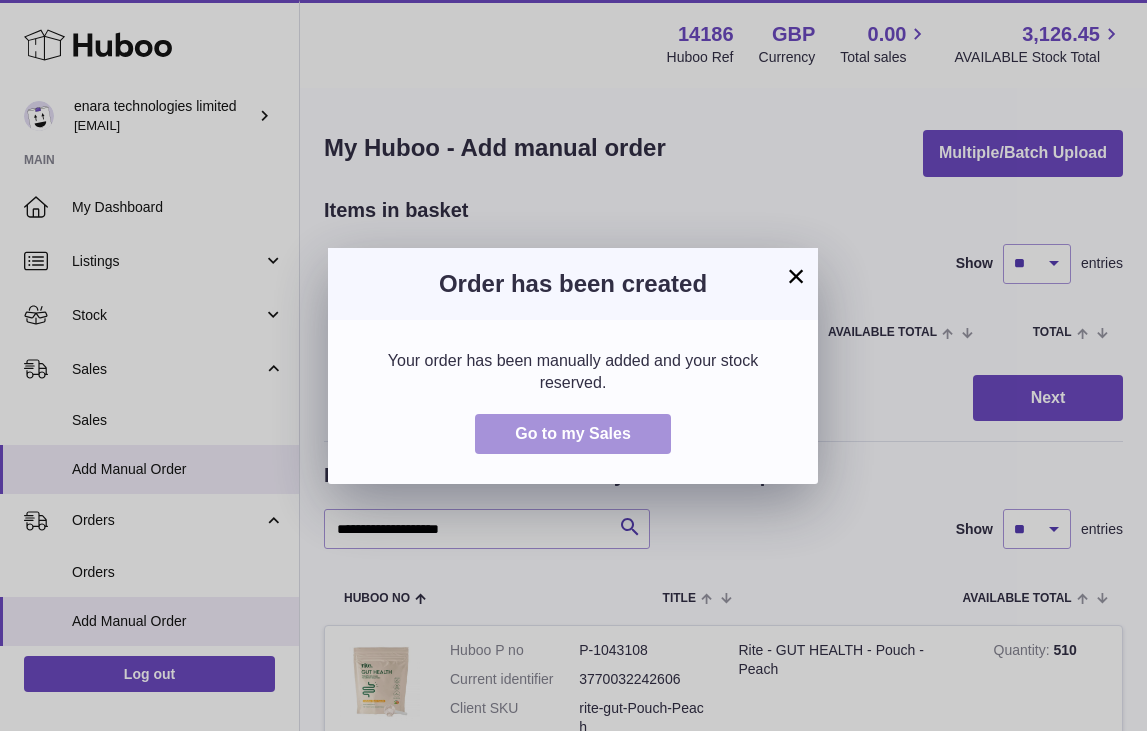 click on "Go to my Sales" at bounding box center (573, 434) 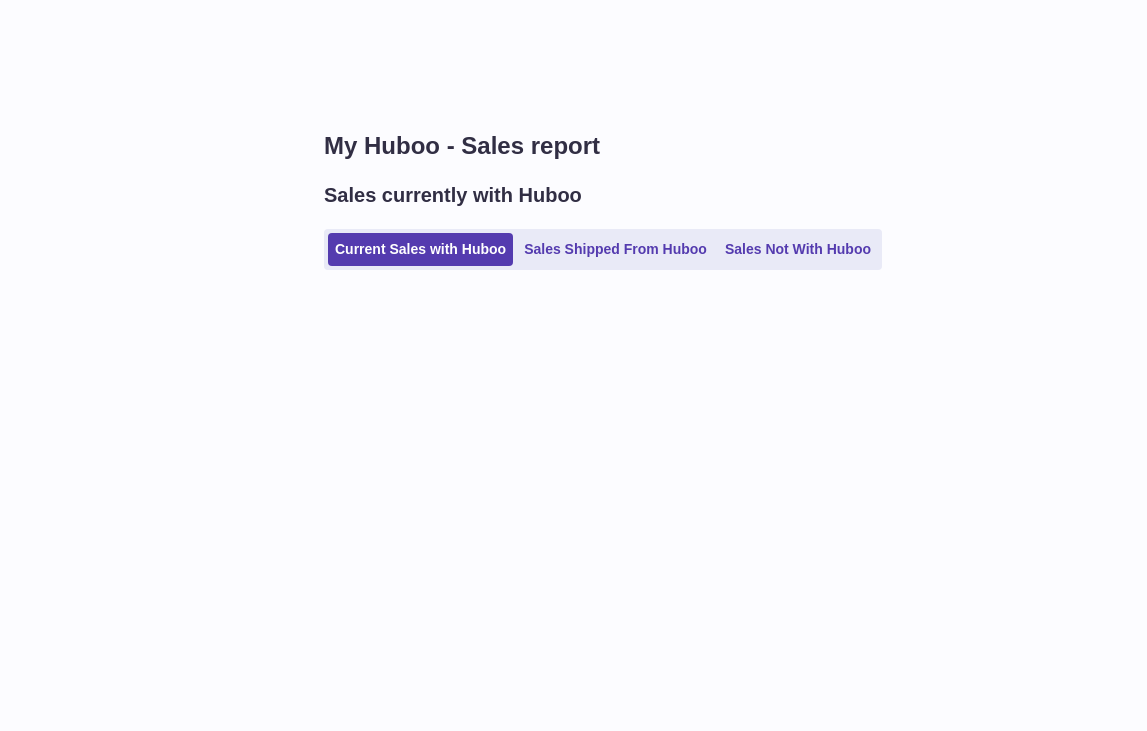 scroll, scrollTop: 0, scrollLeft: 0, axis: both 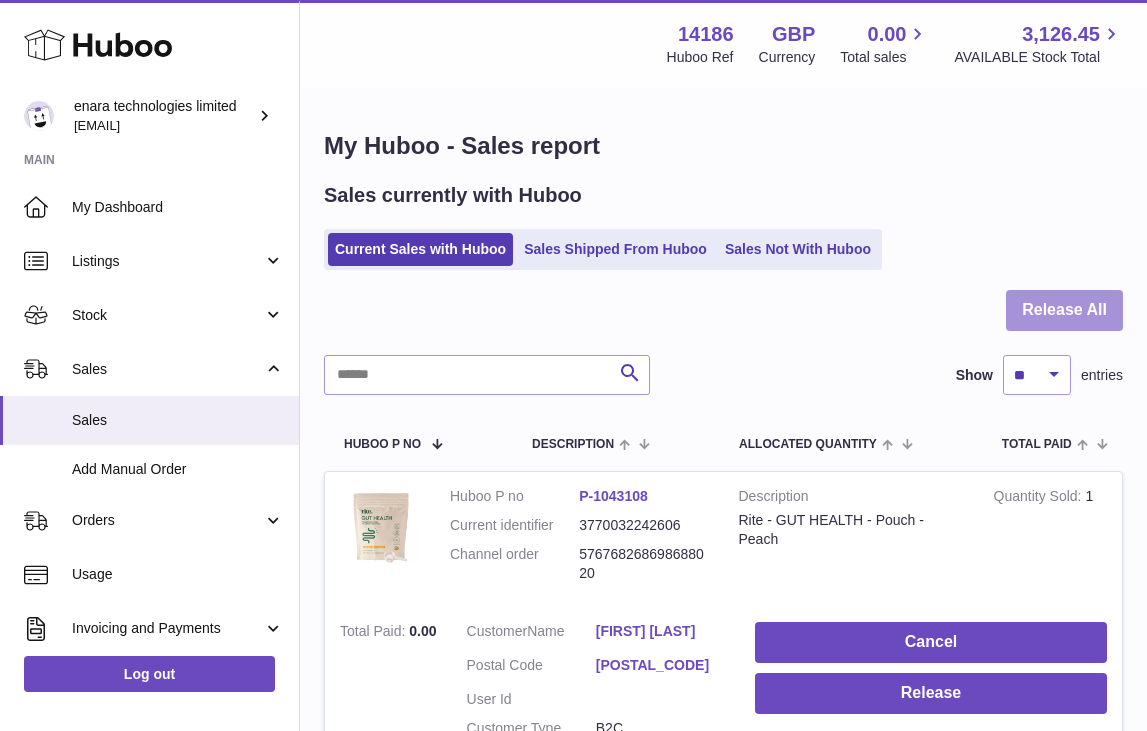 click on "Release All" at bounding box center [1064, 310] 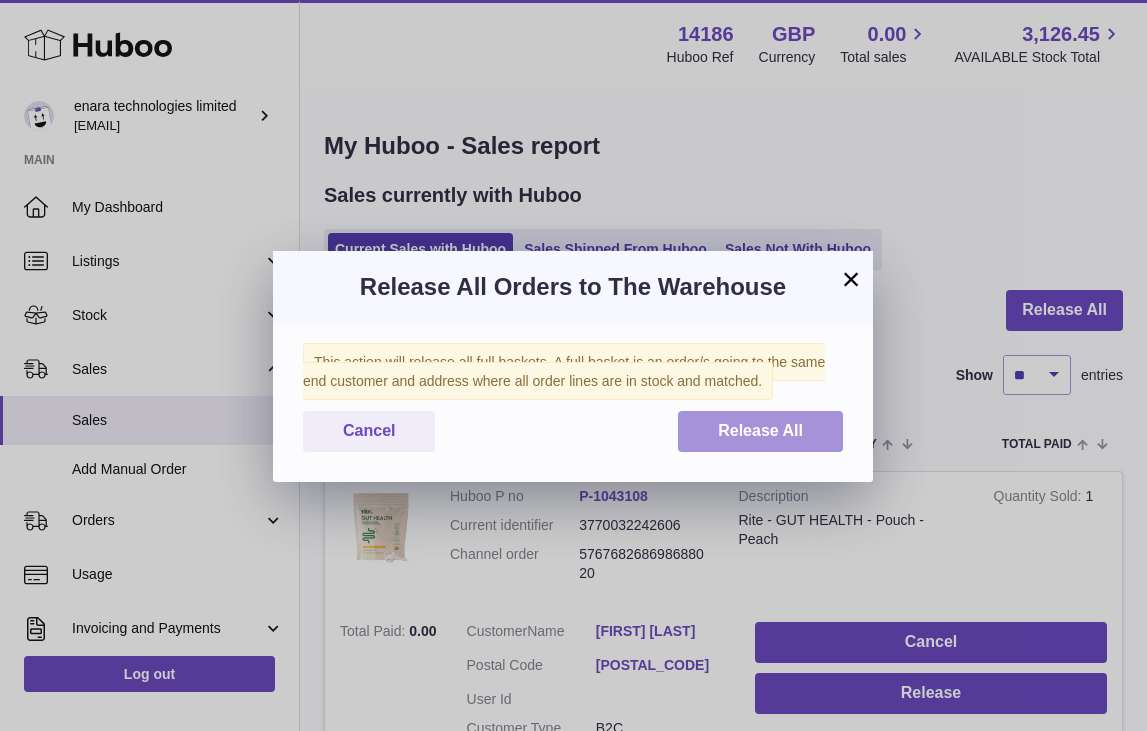 click on "Release All" at bounding box center [760, 430] 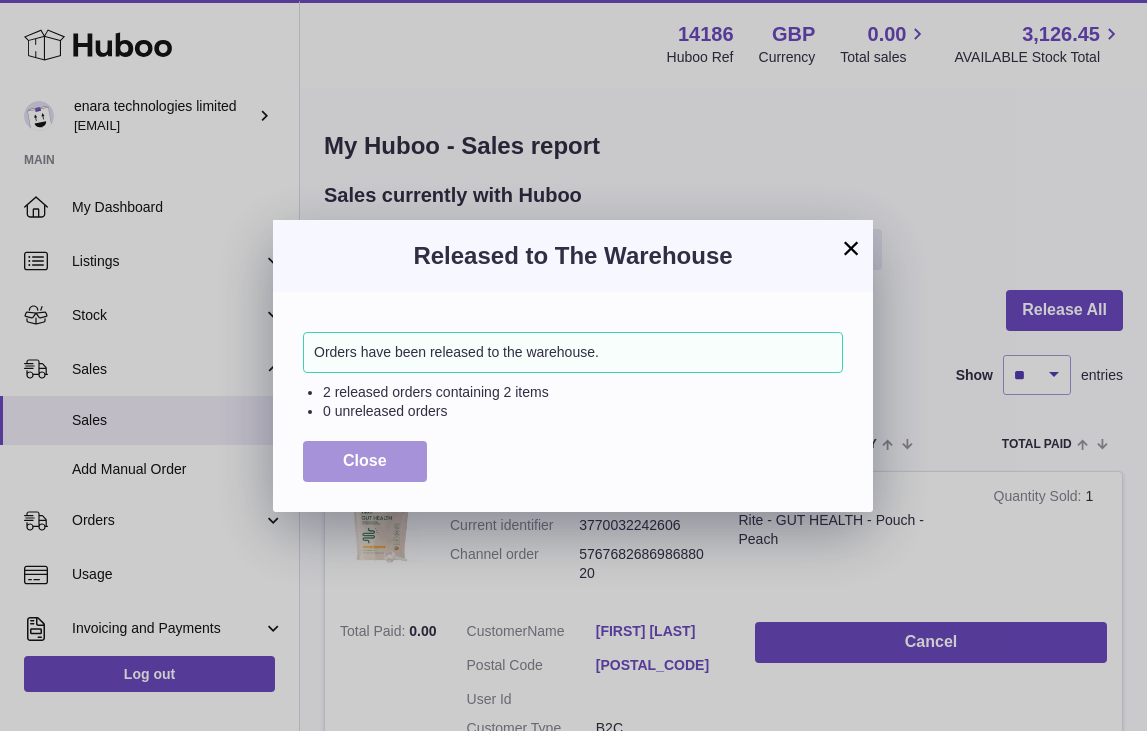 click on "Close" at bounding box center (365, 461) 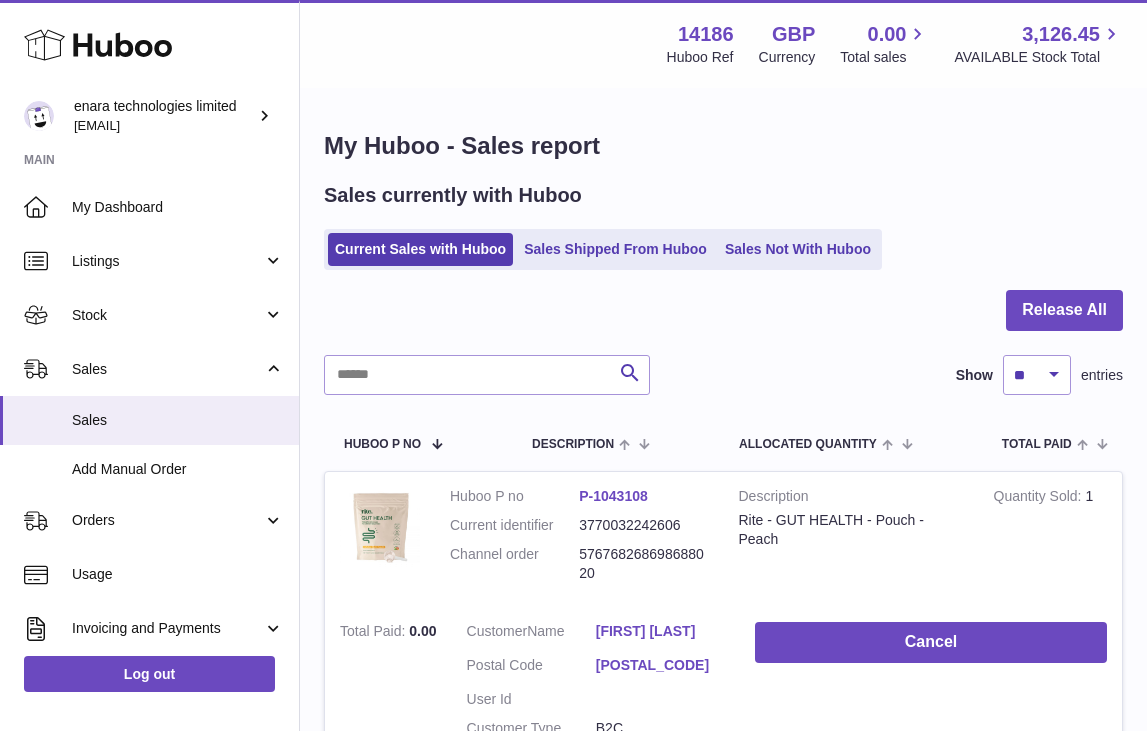click on "Sales currently with Huboo" at bounding box center (723, 195) 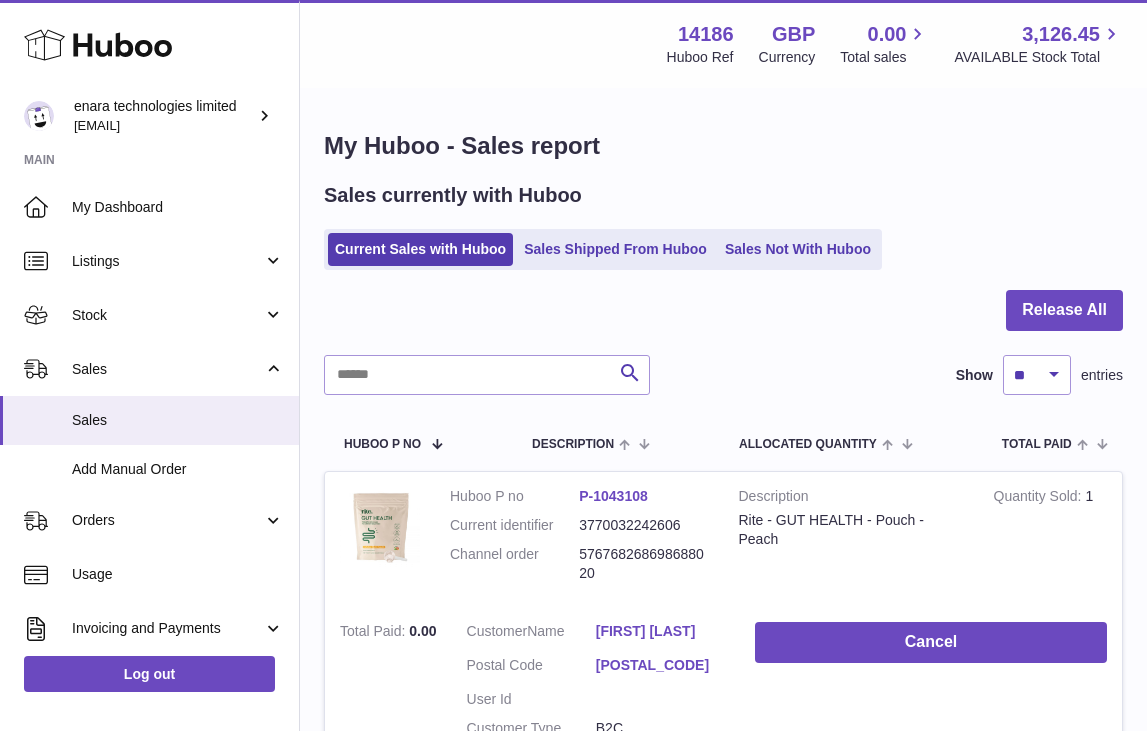 scroll, scrollTop: 0, scrollLeft: 0, axis: both 